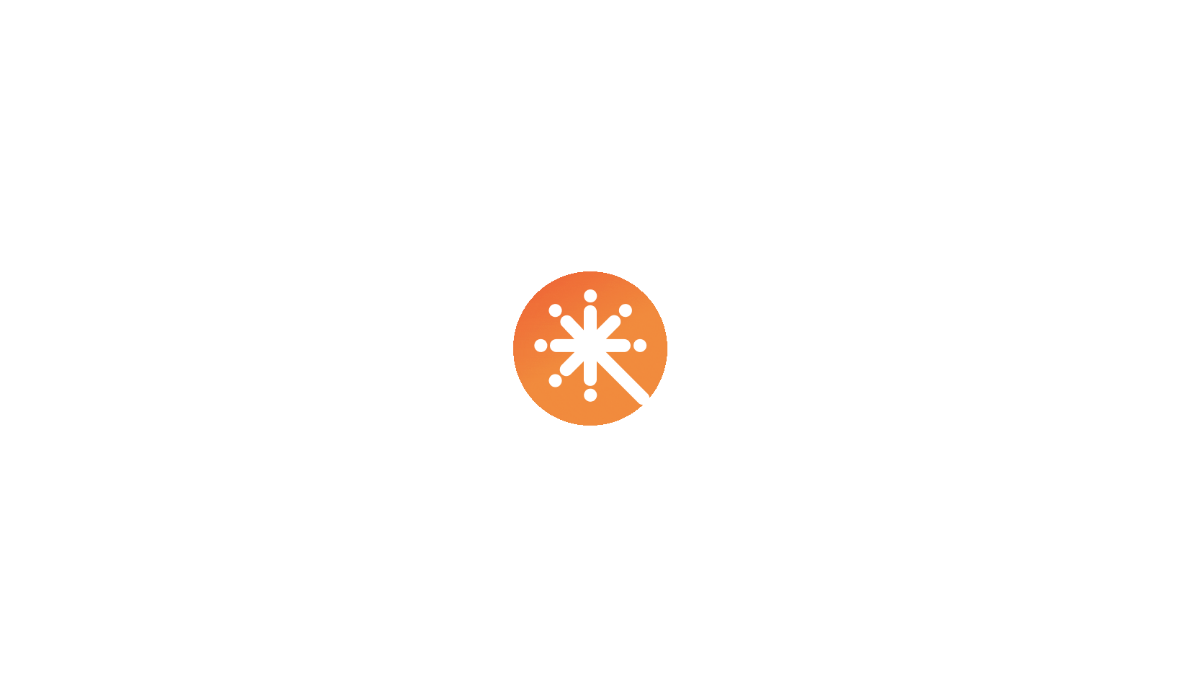 scroll, scrollTop: 0, scrollLeft: 0, axis: both 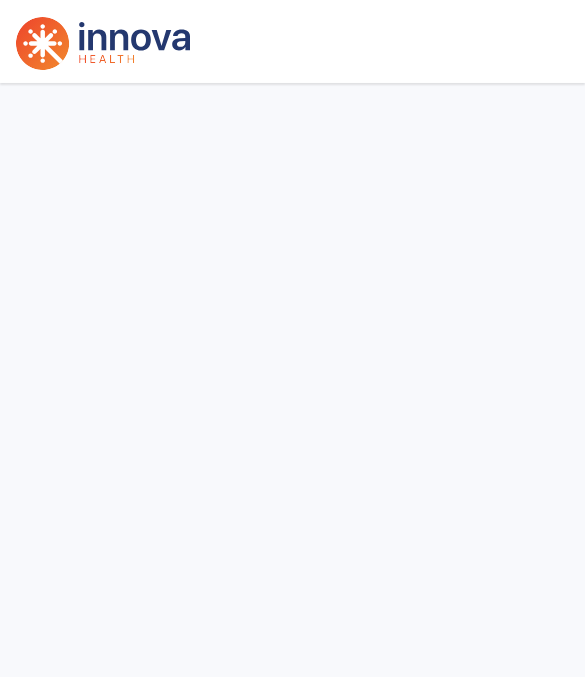 select on "***" 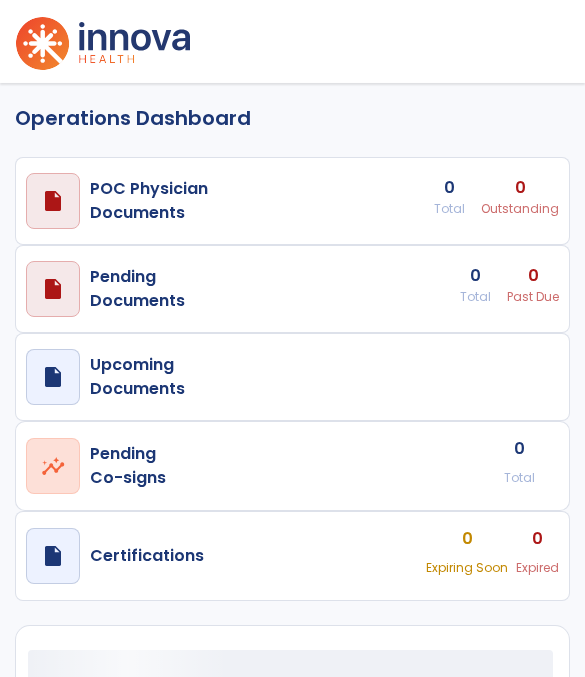 select on "***" 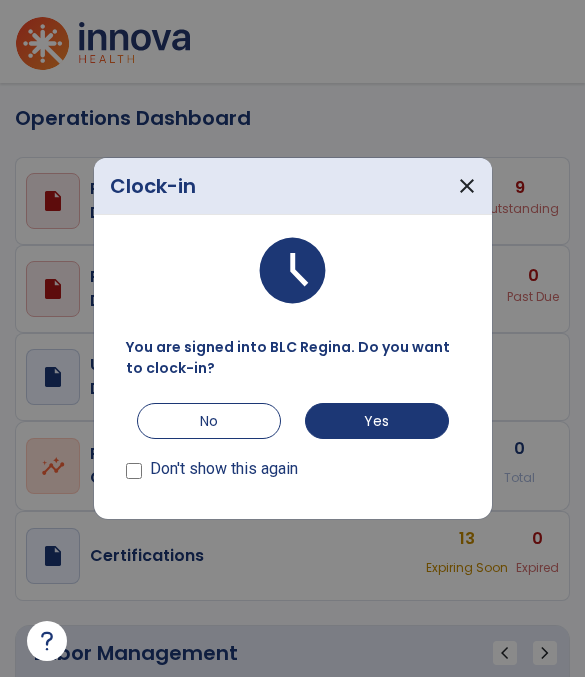 click on "No" at bounding box center [209, 421] 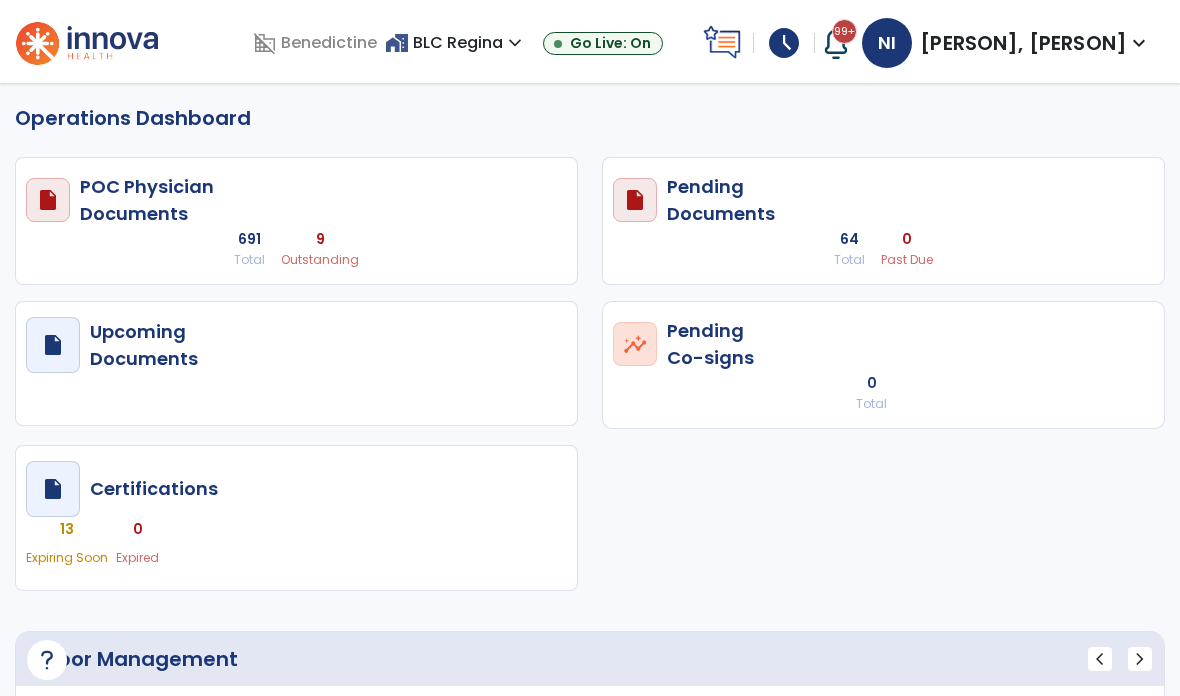 click at bounding box center (87, 41) 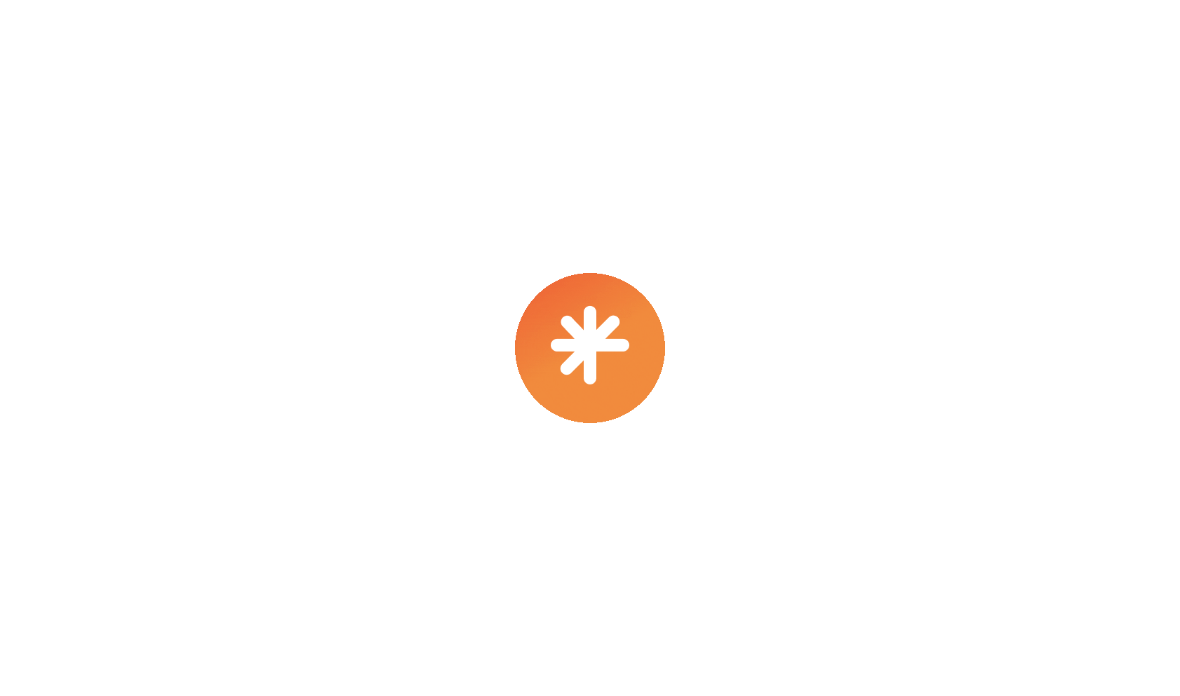 scroll, scrollTop: 0, scrollLeft: 0, axis: both 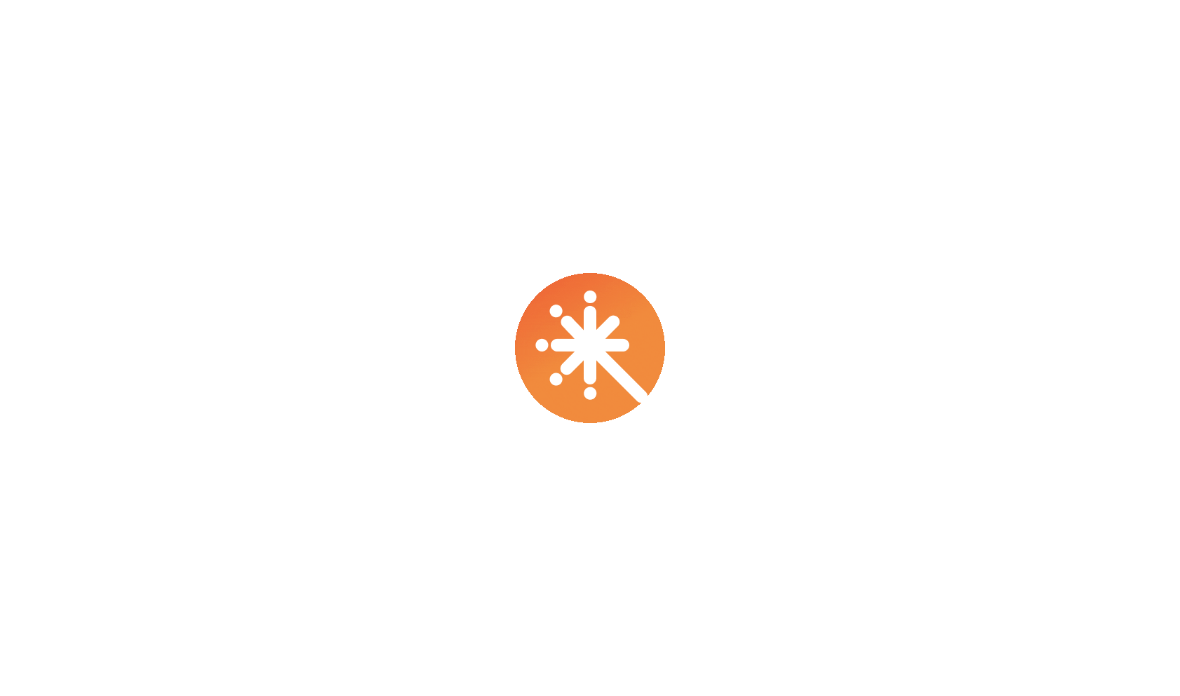 click at bounding box center (590, 348) 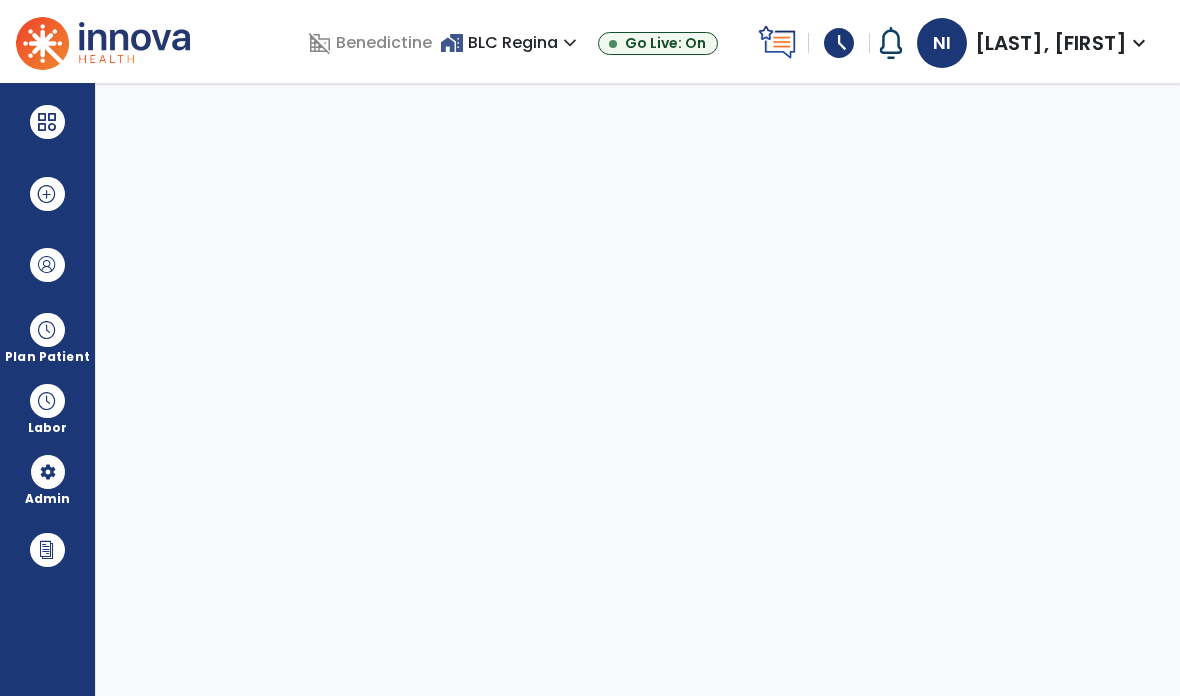 select on "***" 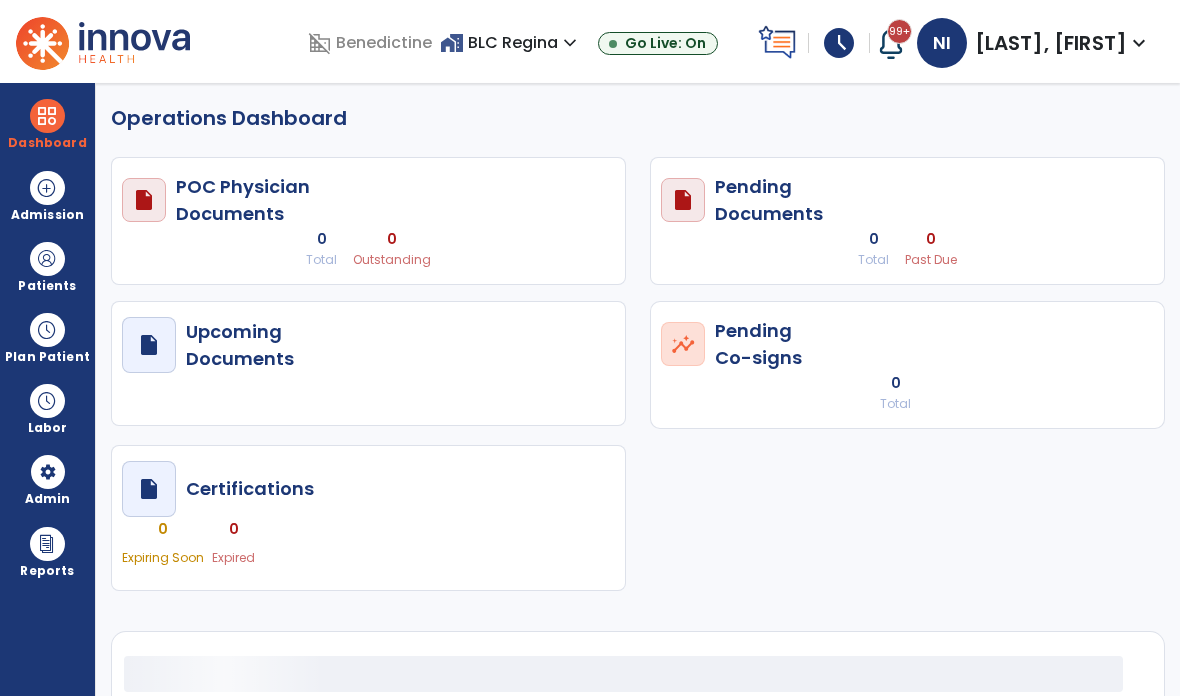 select on "***" 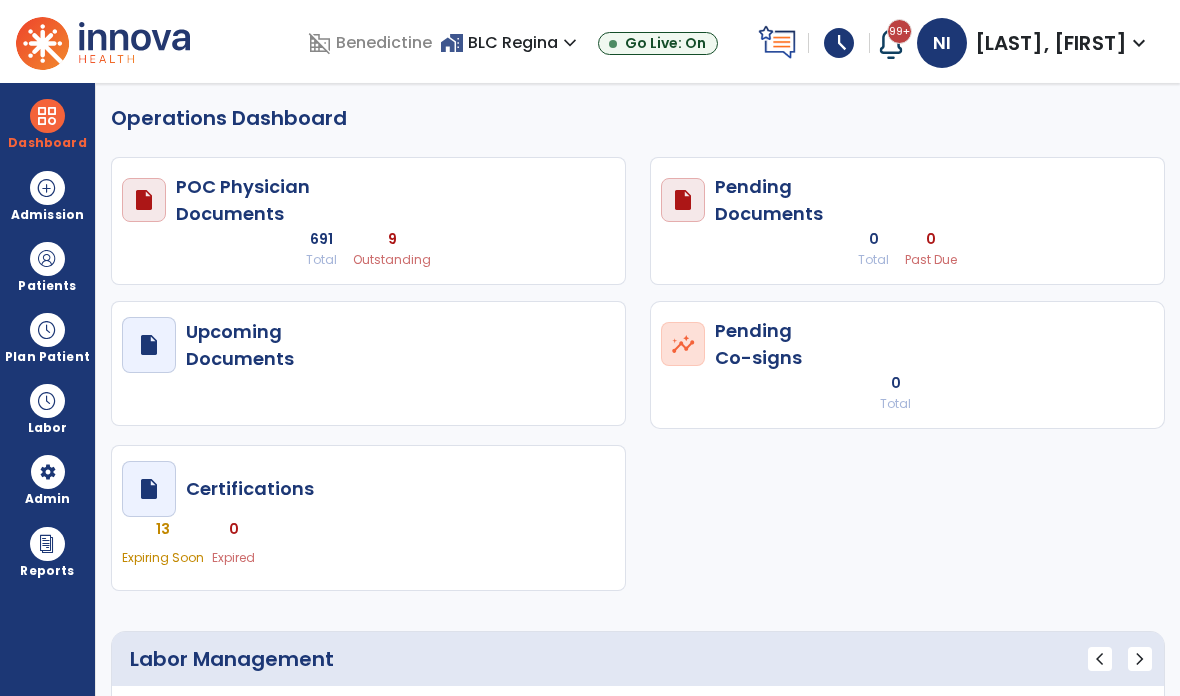 click at bounding box center [47, 116] 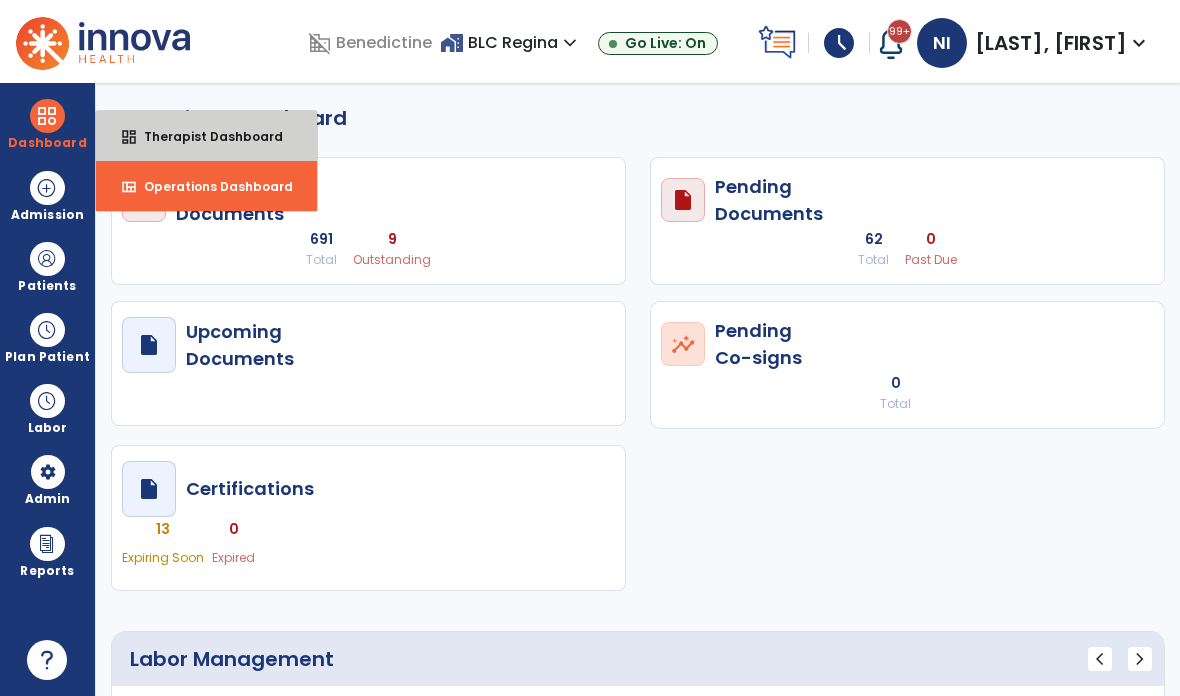click on "dashboard  Therapist Dashboard" at bounding box center (206, 136) 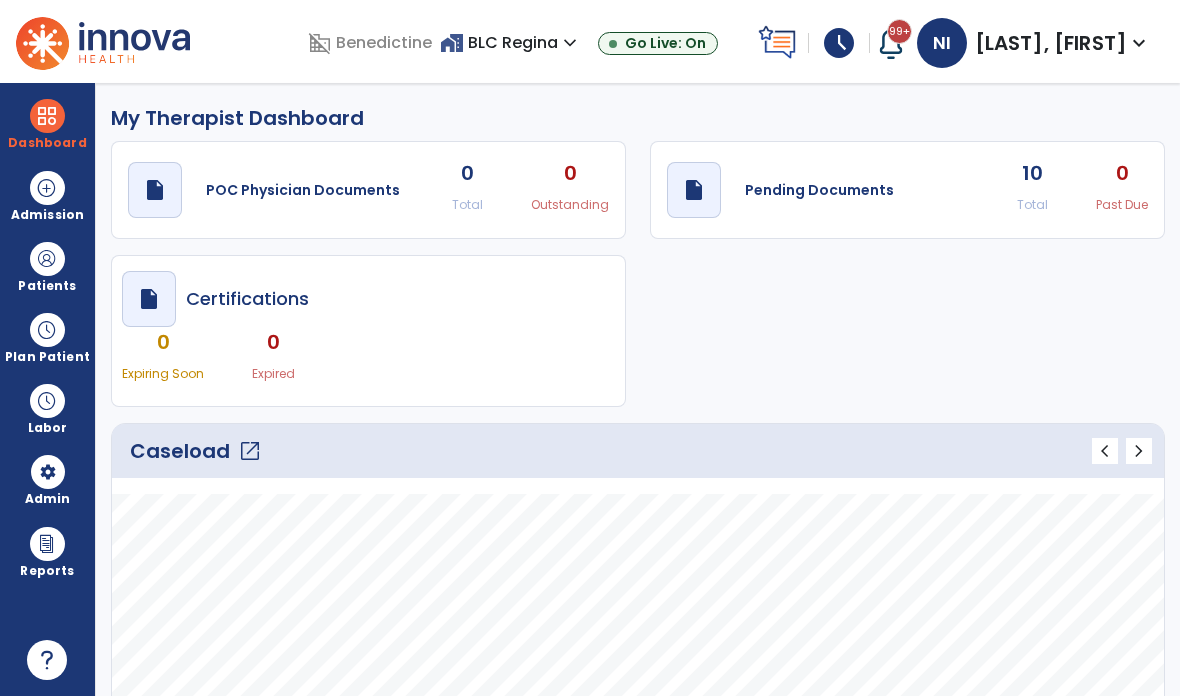 click at bounding box center [47, 259] 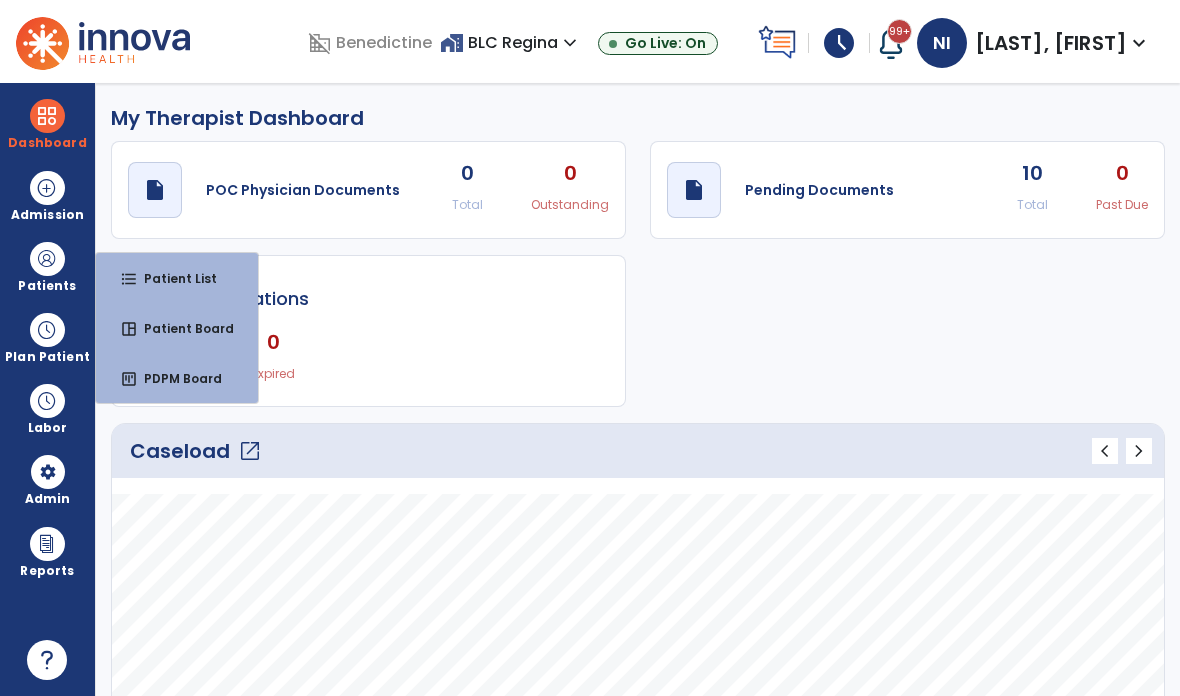 click on "format_list_bulleted  Patient List" at bounding box center [177, 278] 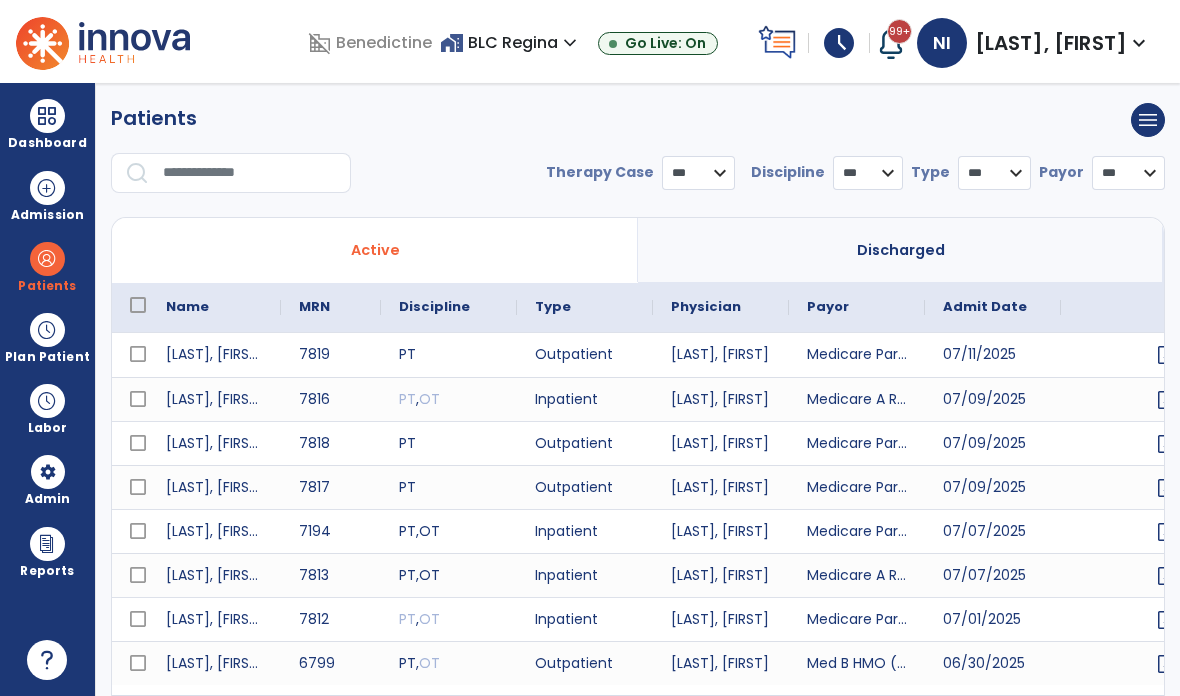 select on "***" 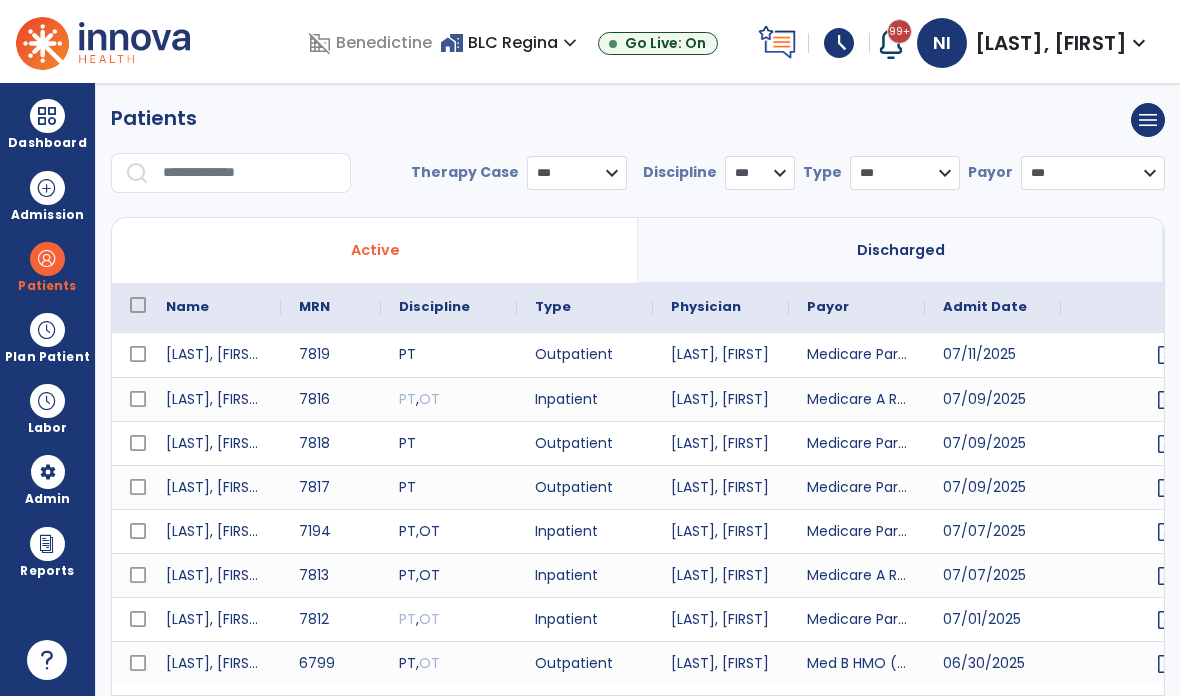 click at bounding box center (250, 173) 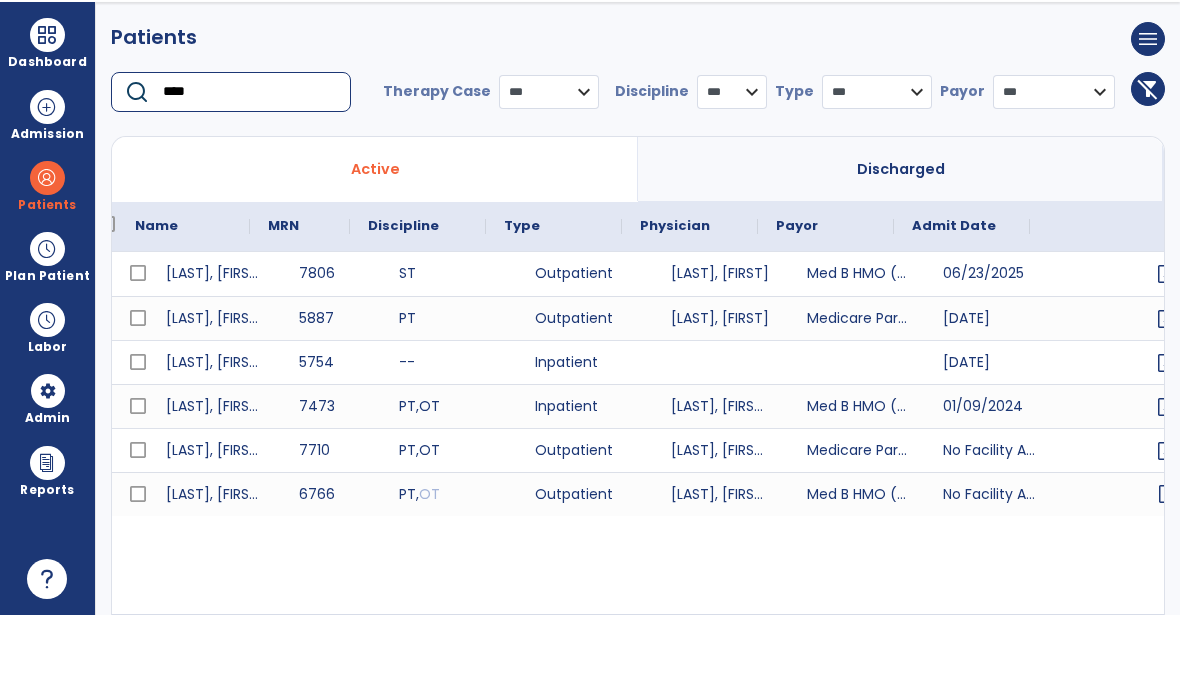 scroll, scrollTop: 0, scrollLeft: 43, axis: horizontal 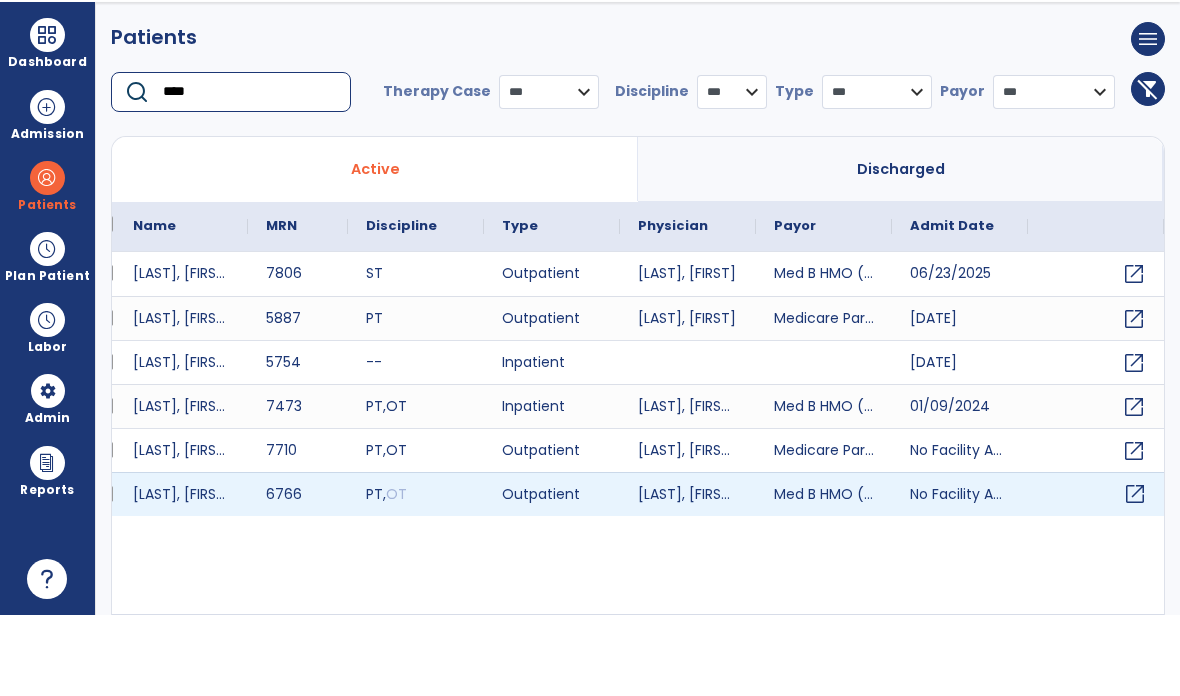 type on "****" 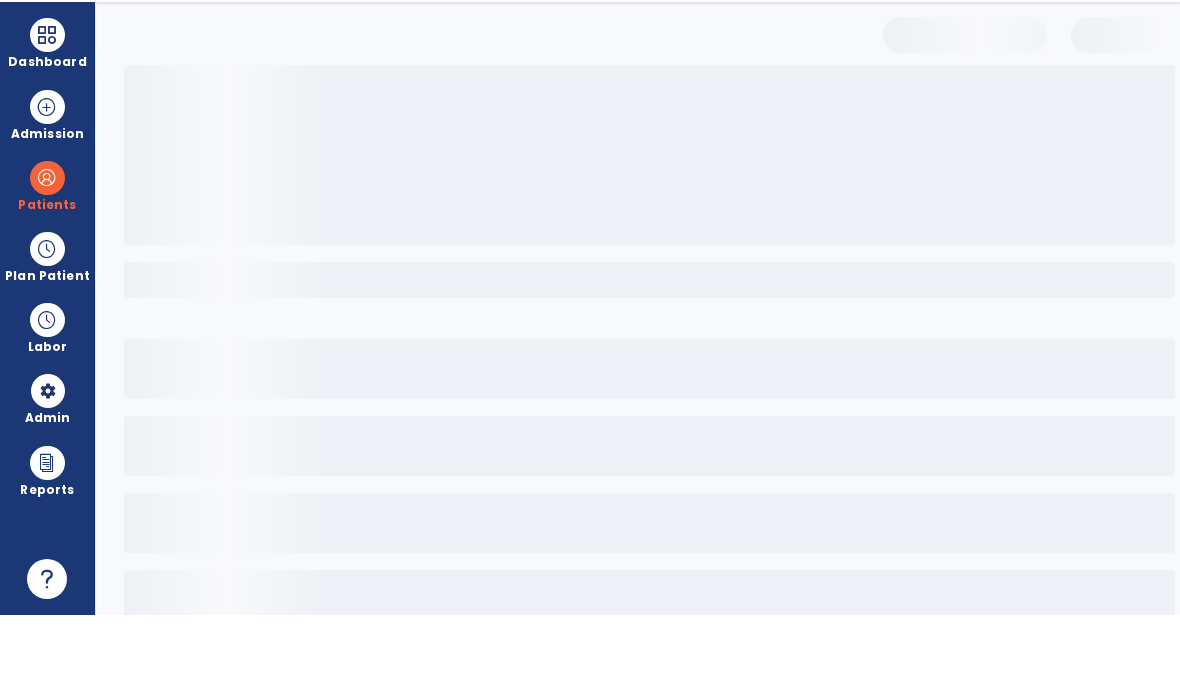 scroll, scrollTop: 80, scrollLeft: 0, axis: vertical 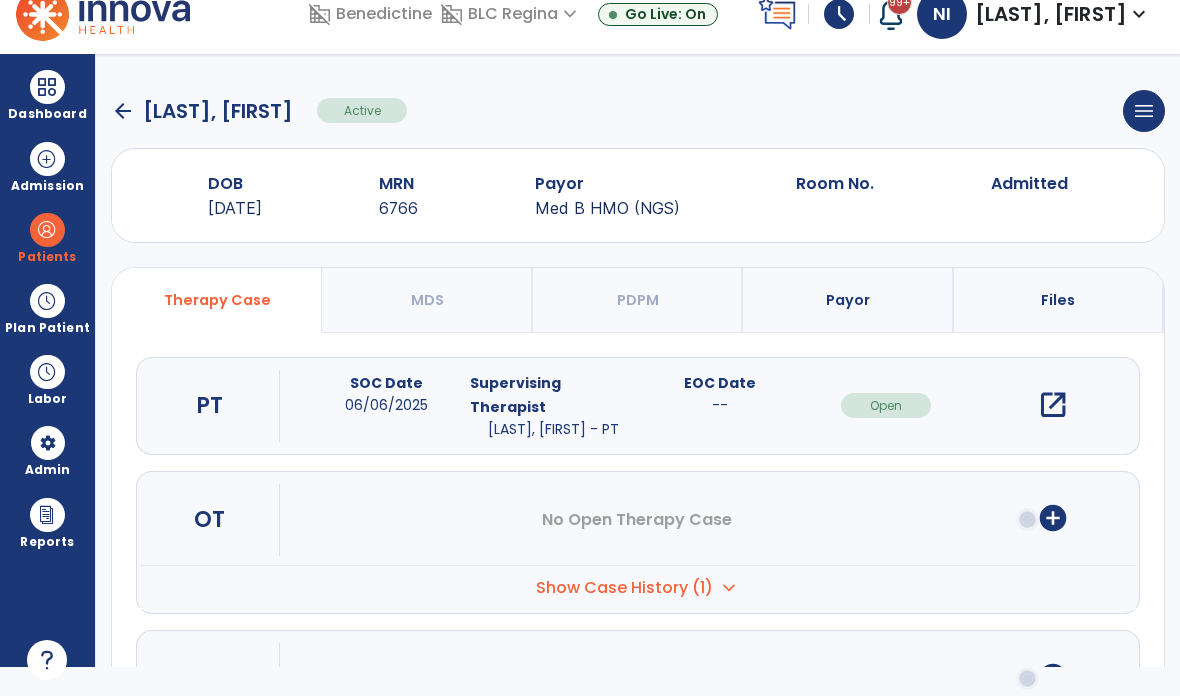 click on "open_in_new" at bounding box center (1053, 405) 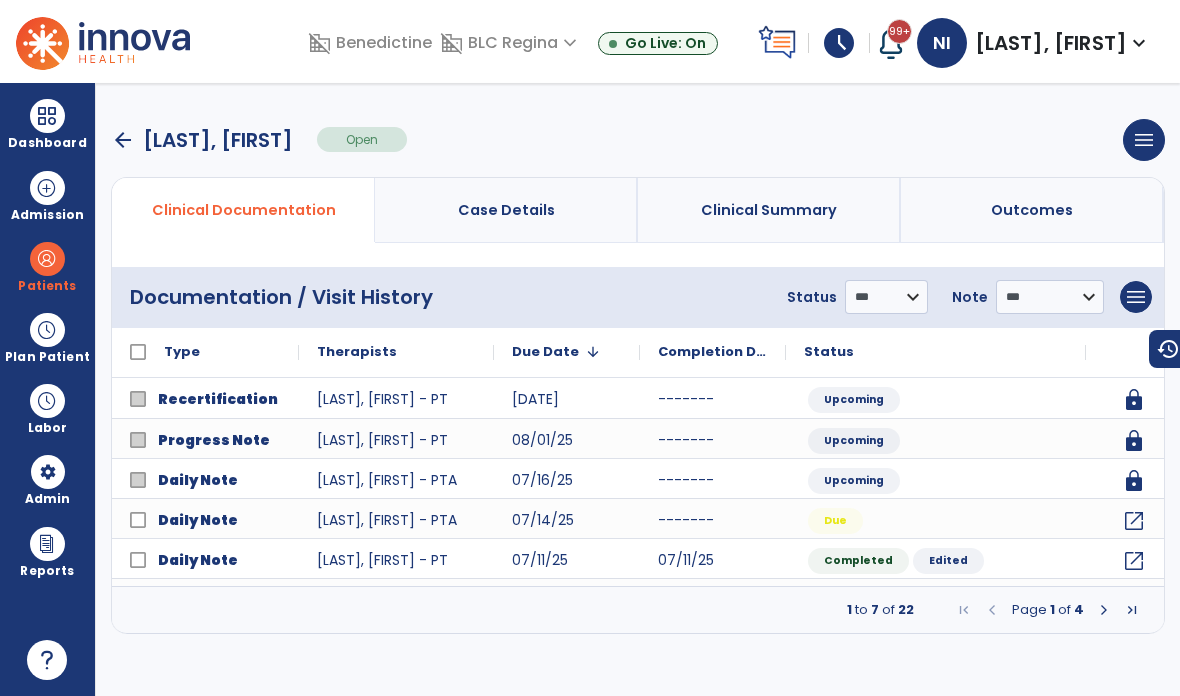 click at bounding box center (1104, 610) 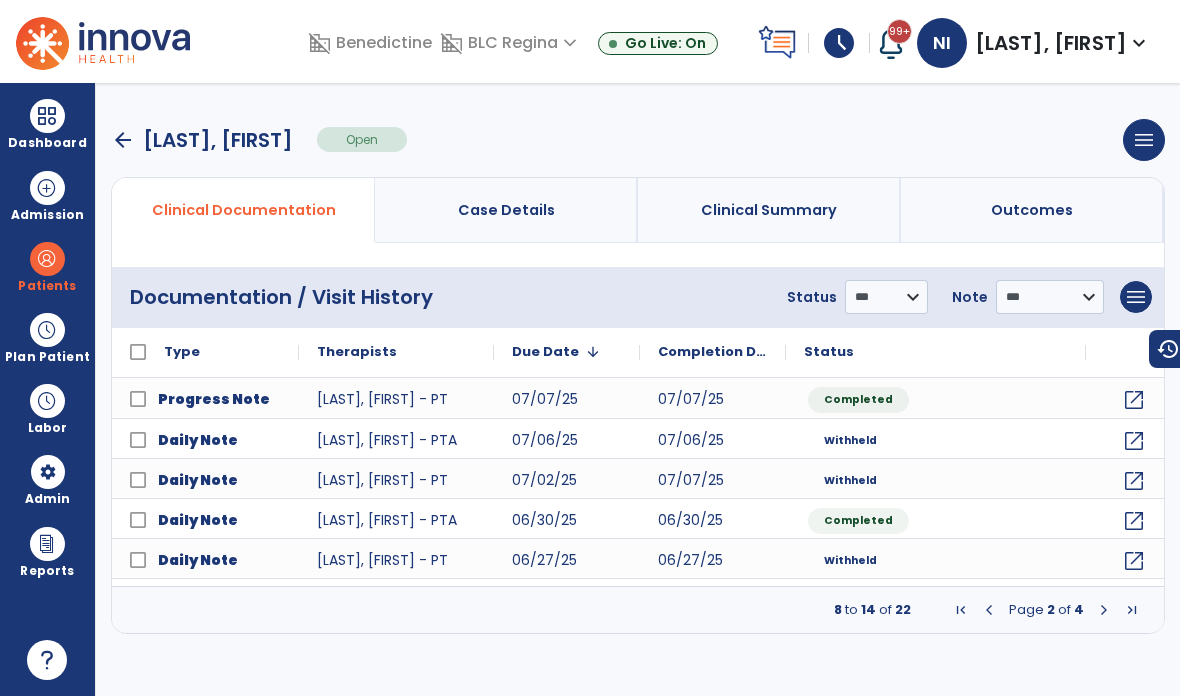 click at bounding box center [1104, 610] 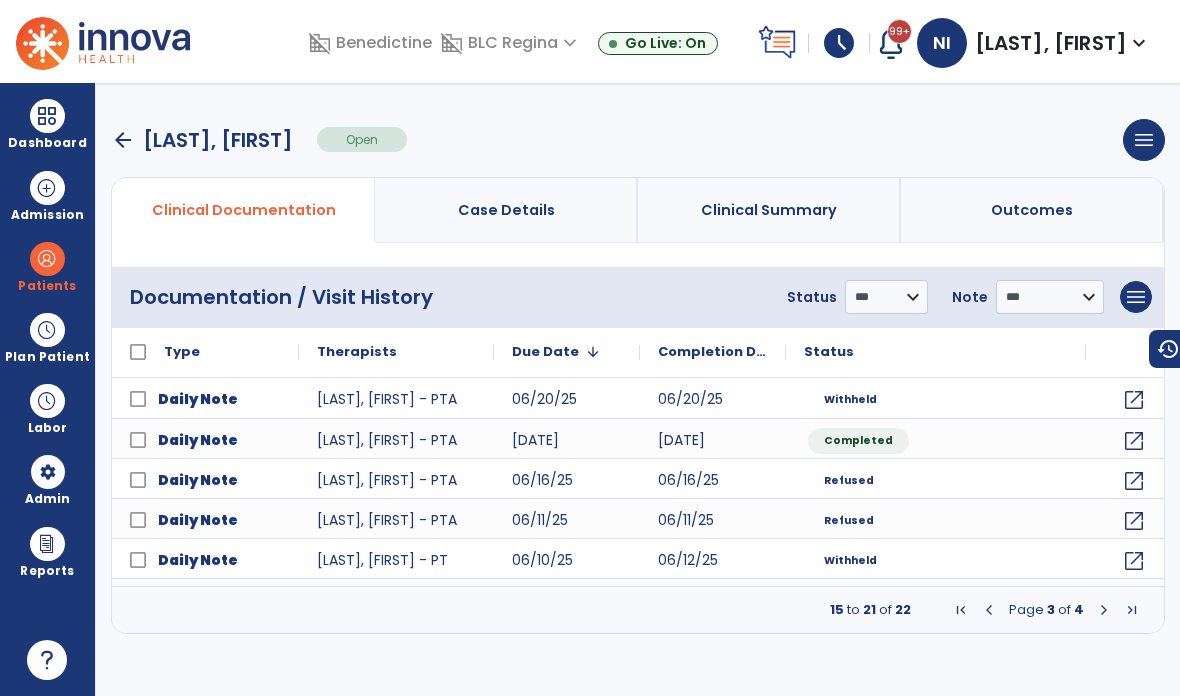 click at bounding box center (989, 610) 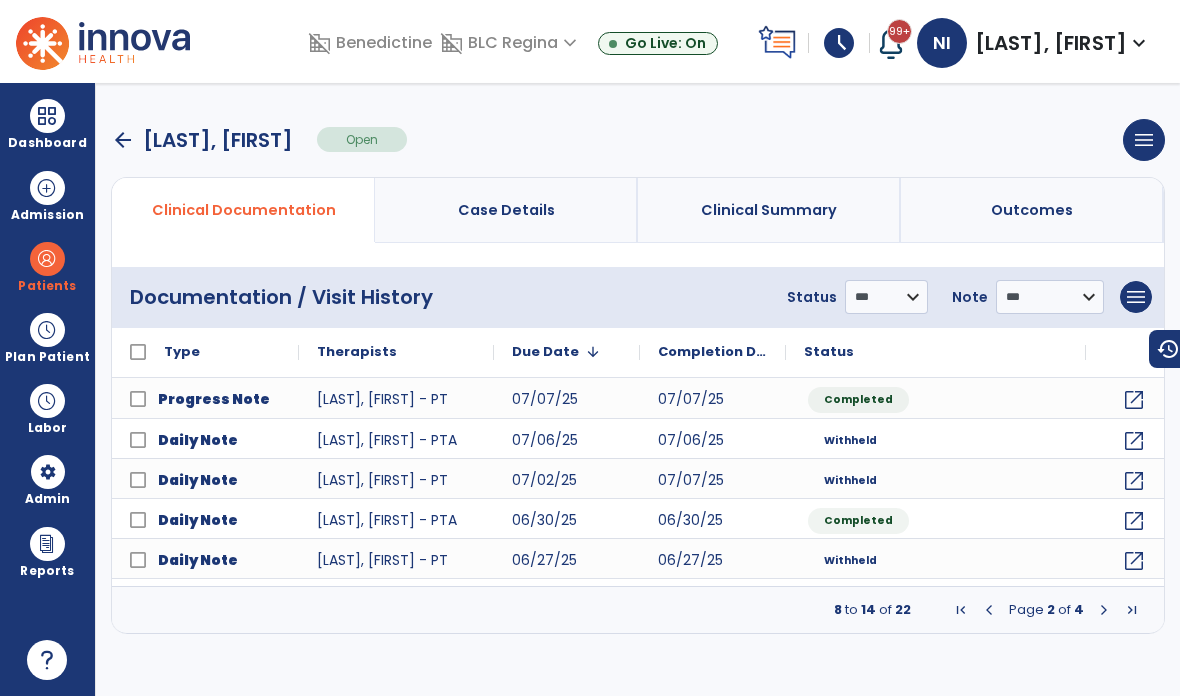 click at bounding box center [989, 610] 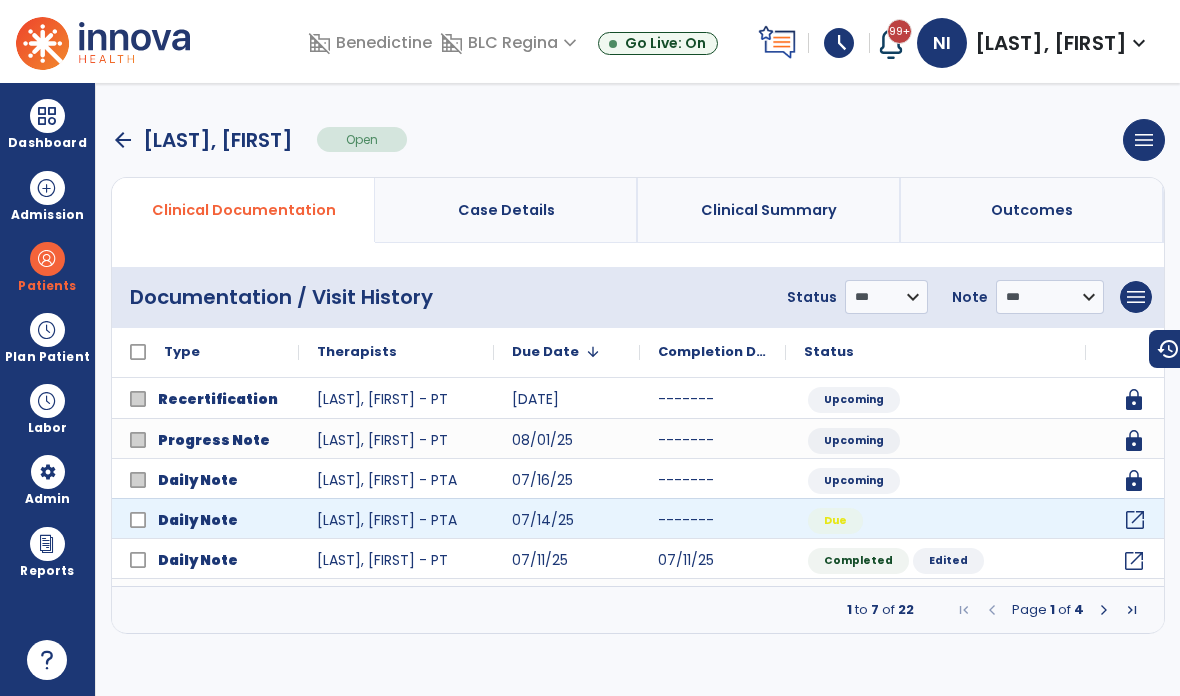 click on "open_in_new" 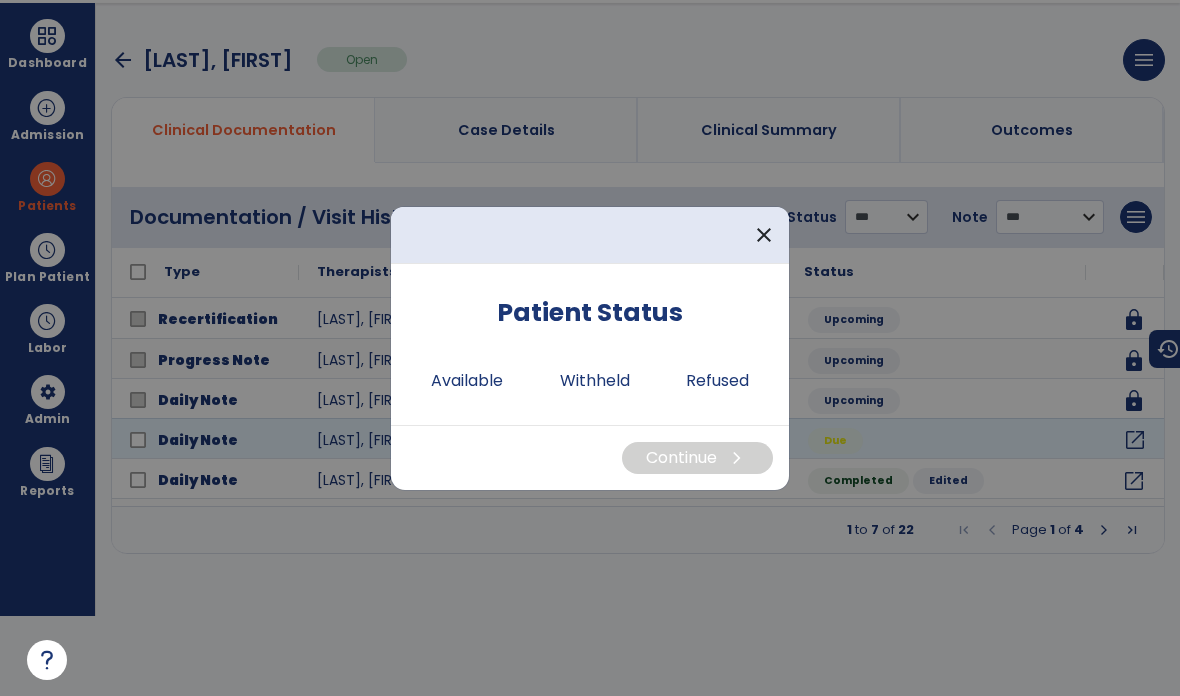 scroll, scrollTop: 0, scrollLeft: 0, axis: both 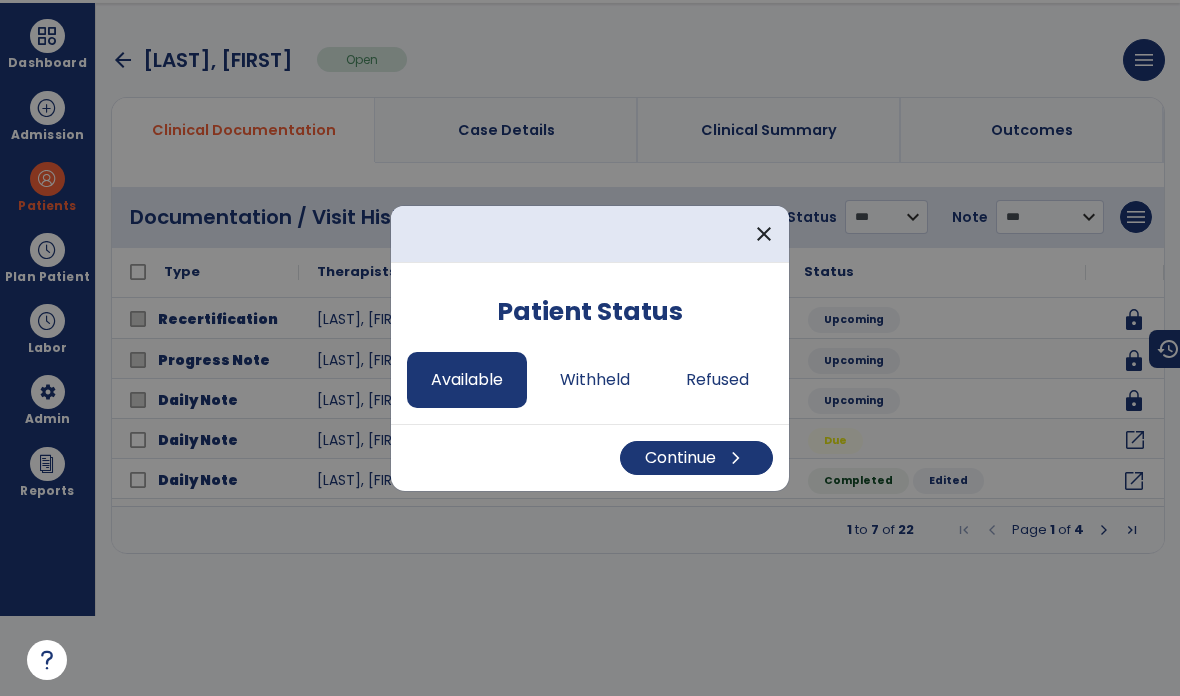 click on "Continue   chevron_right" at bounding box center (696, 458) 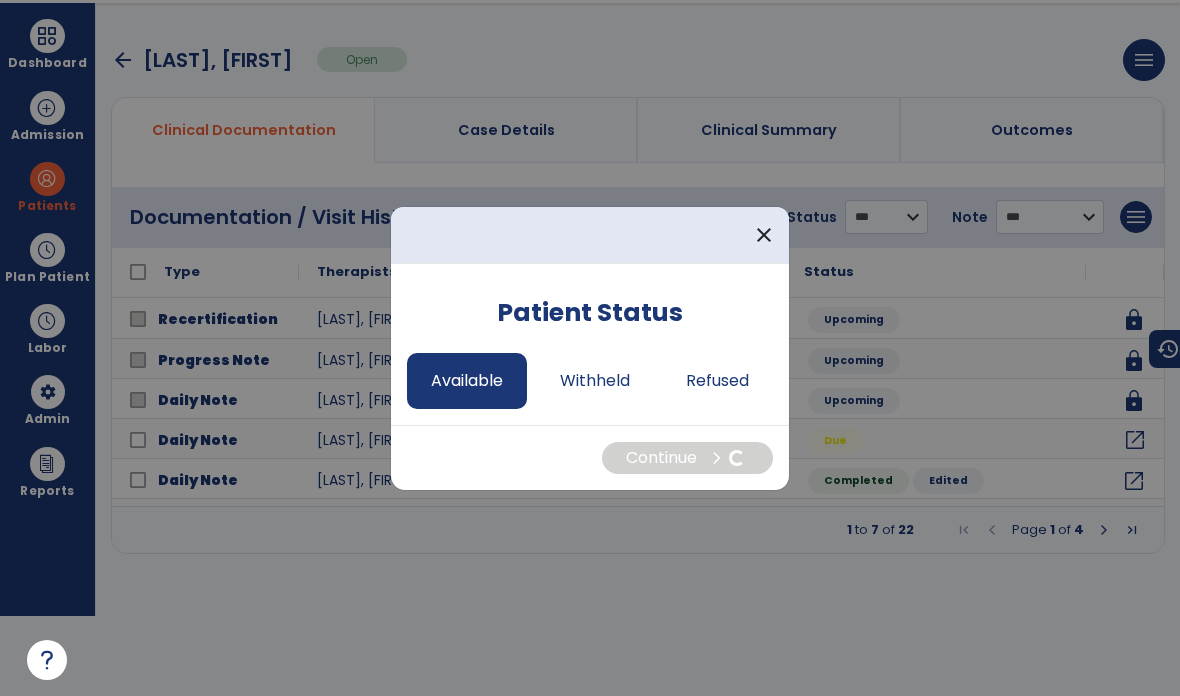 select on "*" 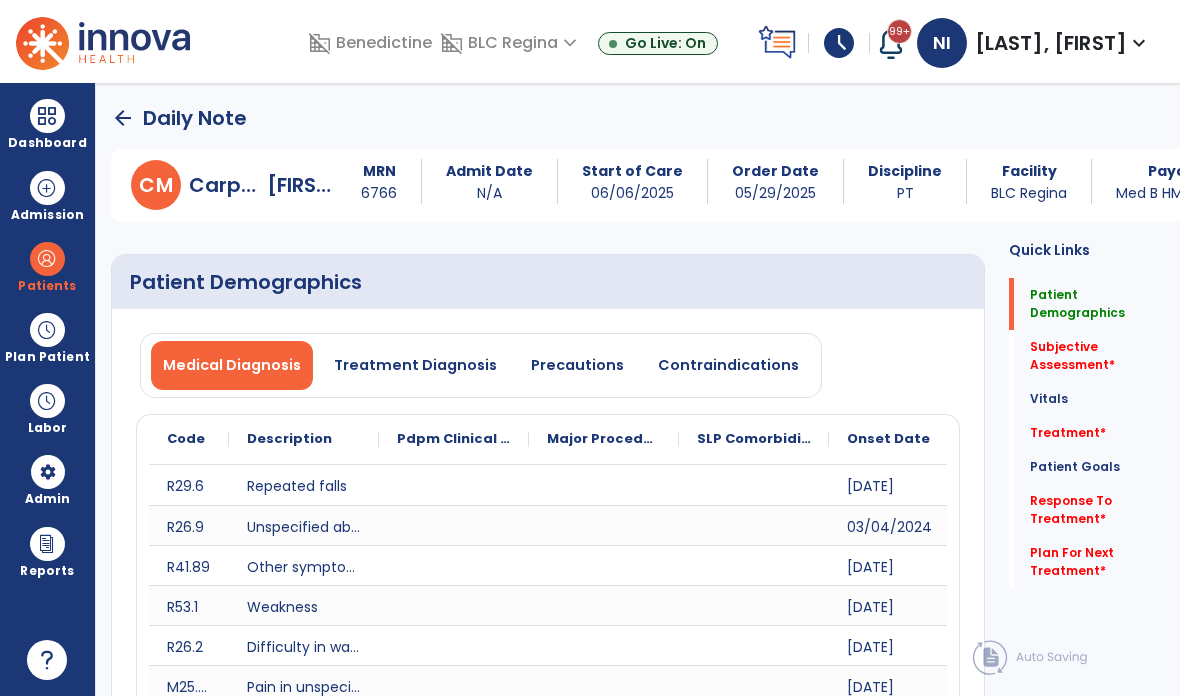 scroll, scrollTop: 80, scrollLeft: 0, axis: vertical 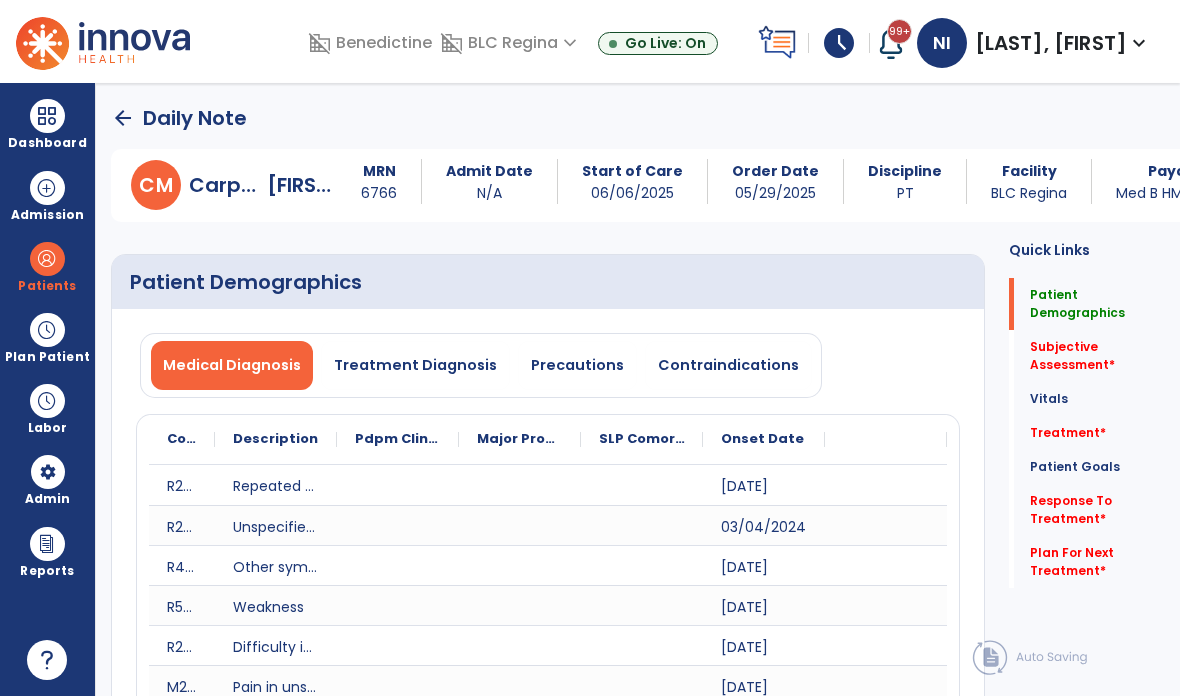 click on "Precautions" at bounding box center (577, 365) 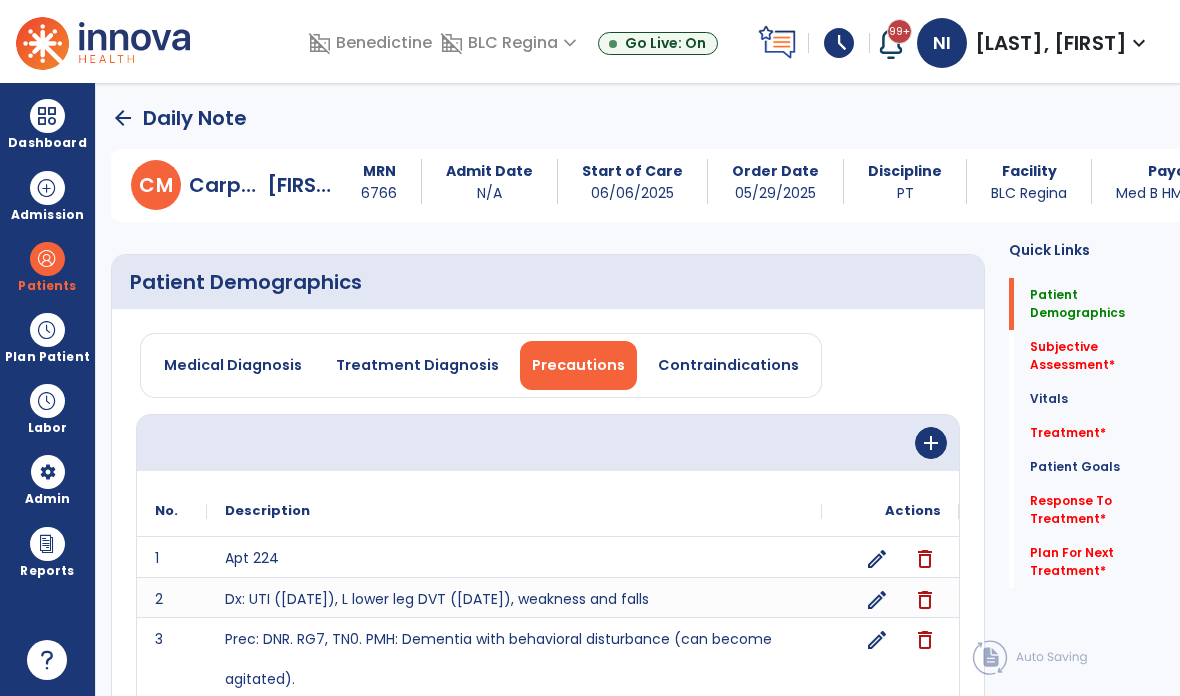 click on "edit" 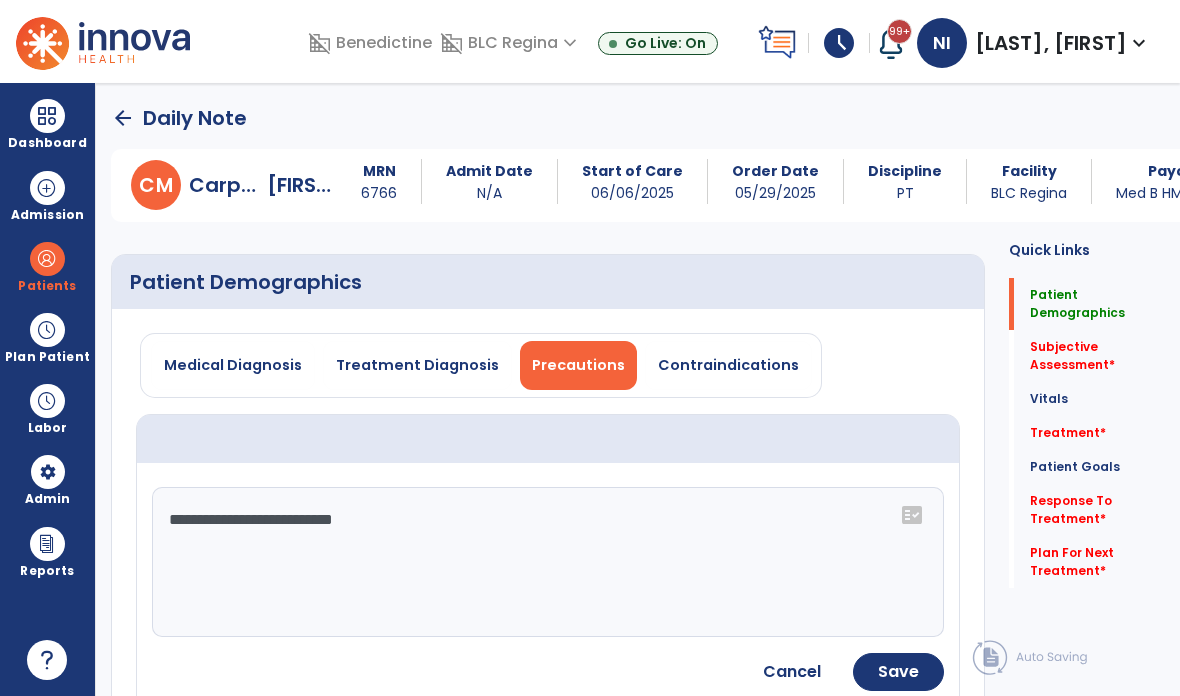 click on "**********" 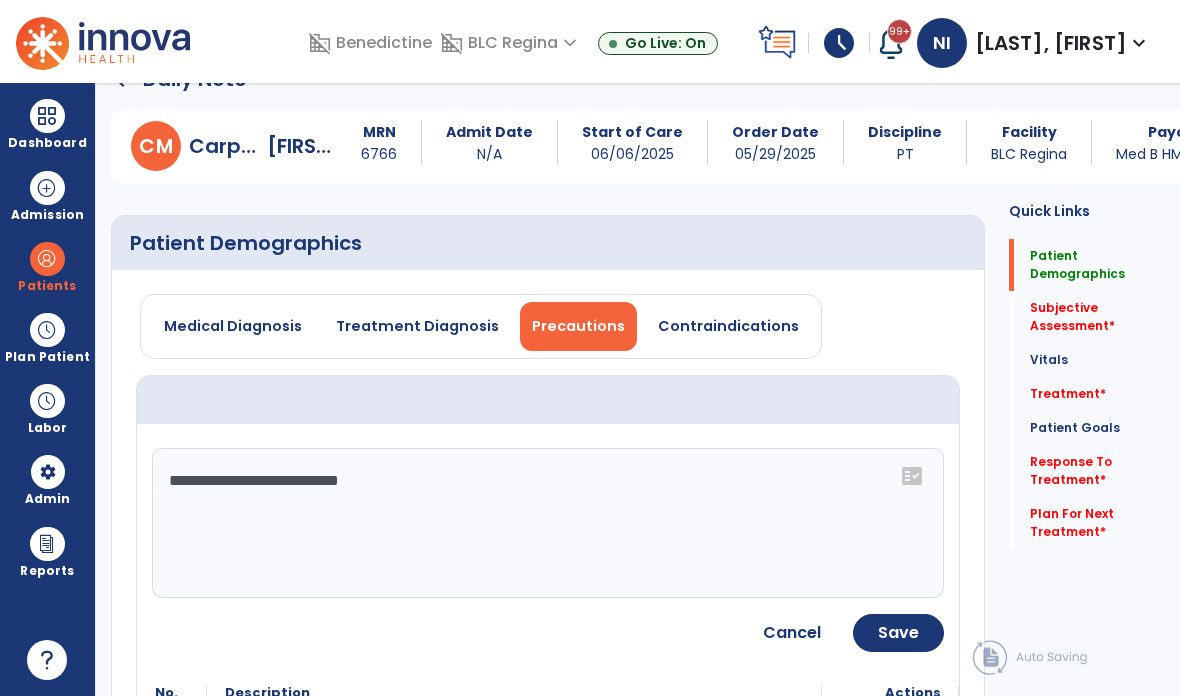 scroll, scrollTop: 55, scrollLeft: 0, axis: vertical 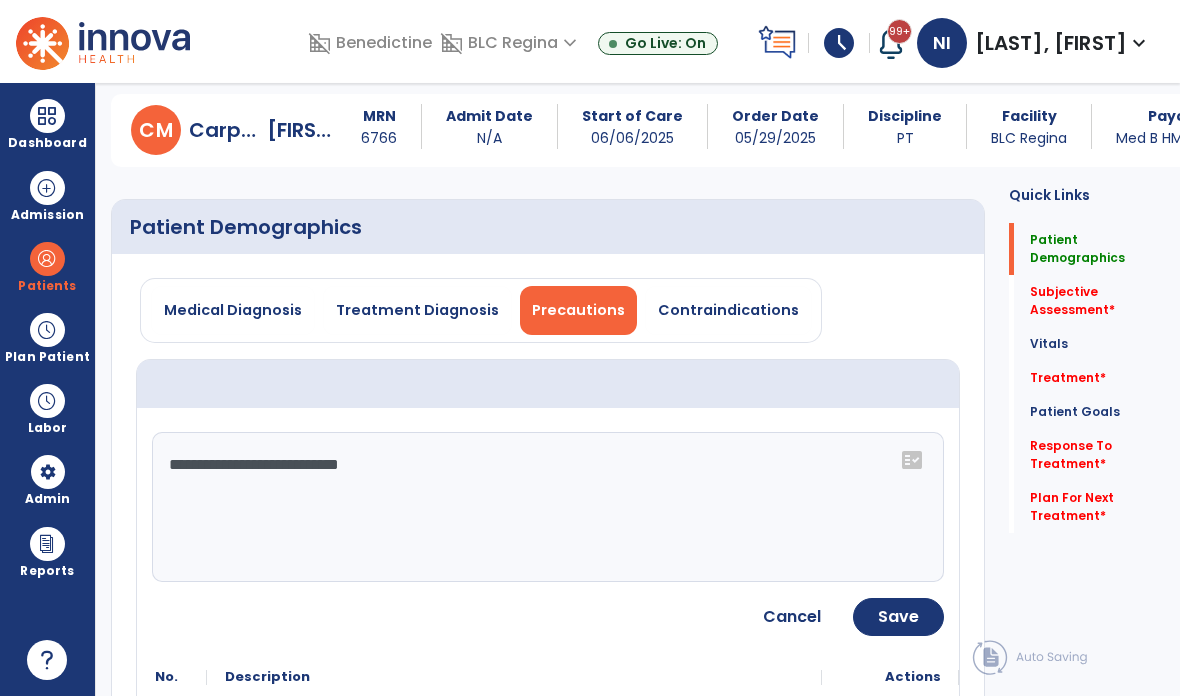 click on "Save" 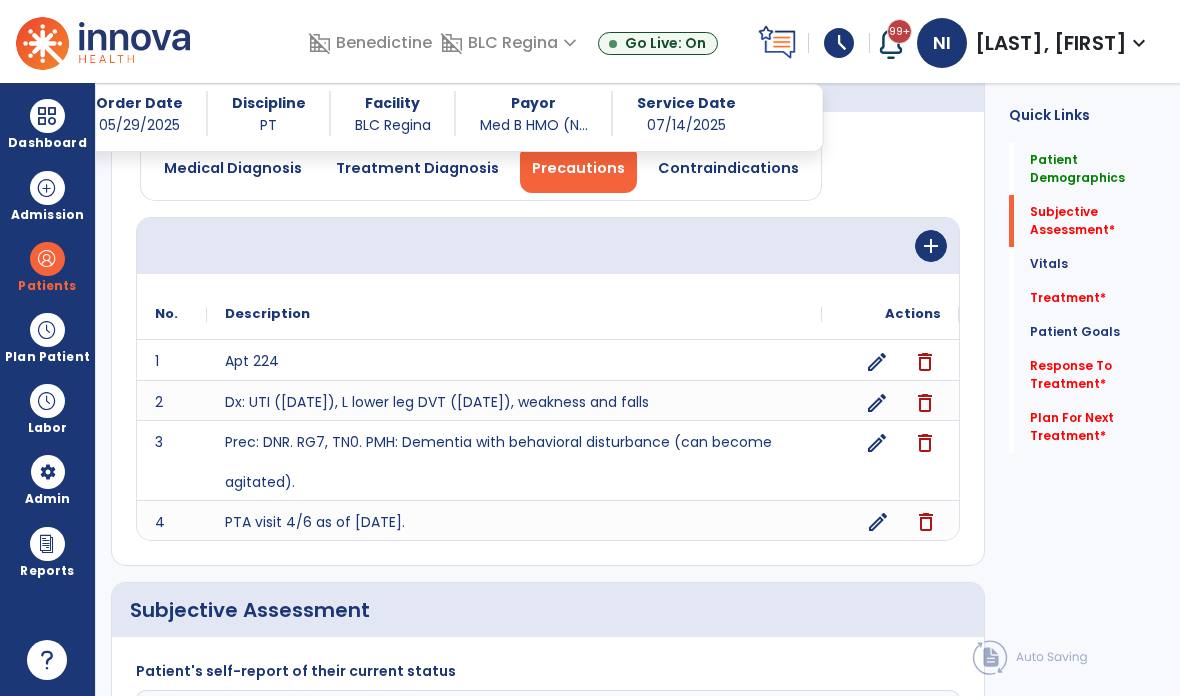 scroll, scrollTop: 451, scrollLeft: 0, axis: vertical 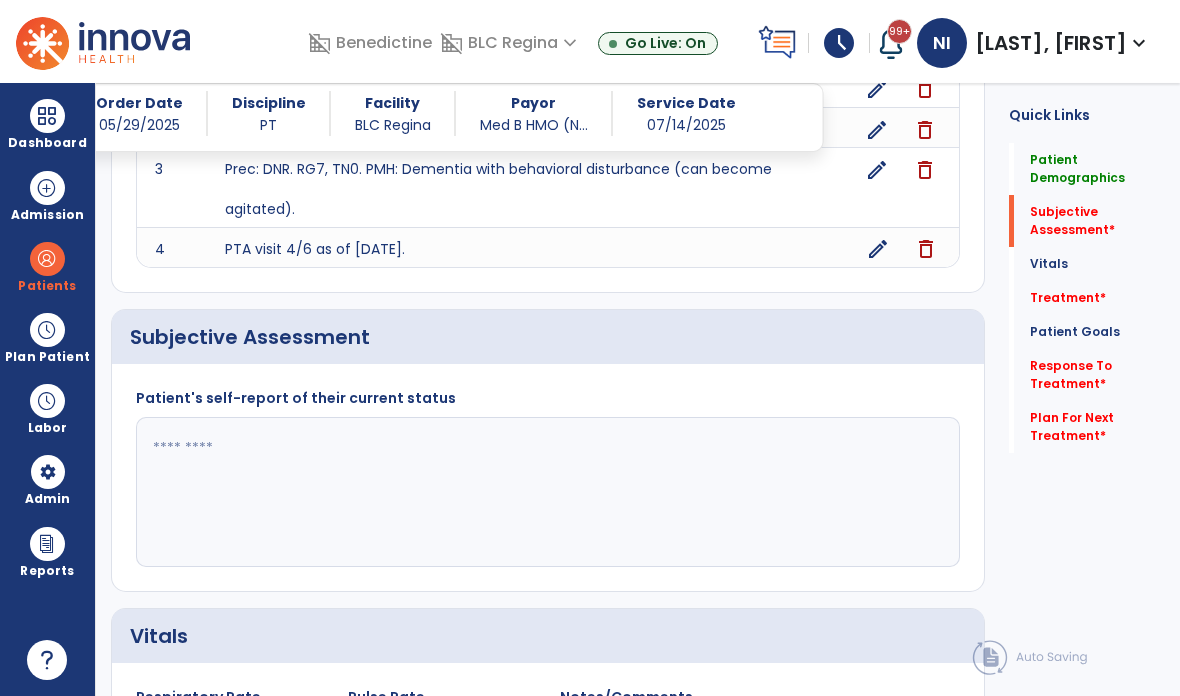 click 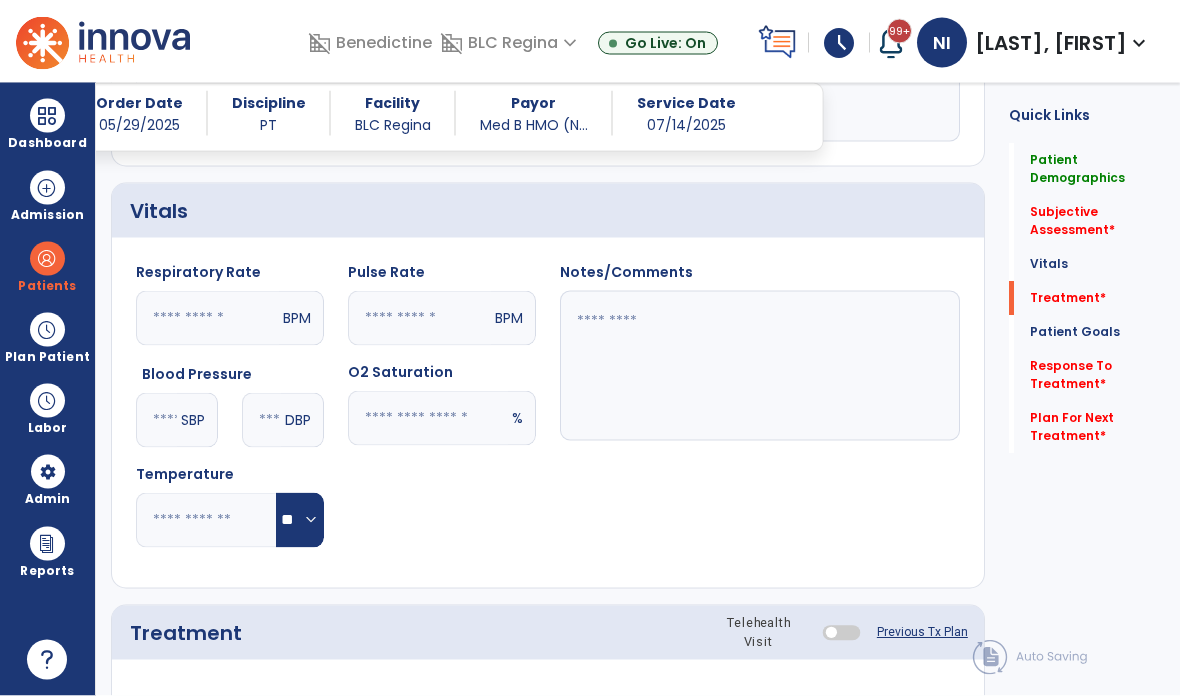 type on "**********" 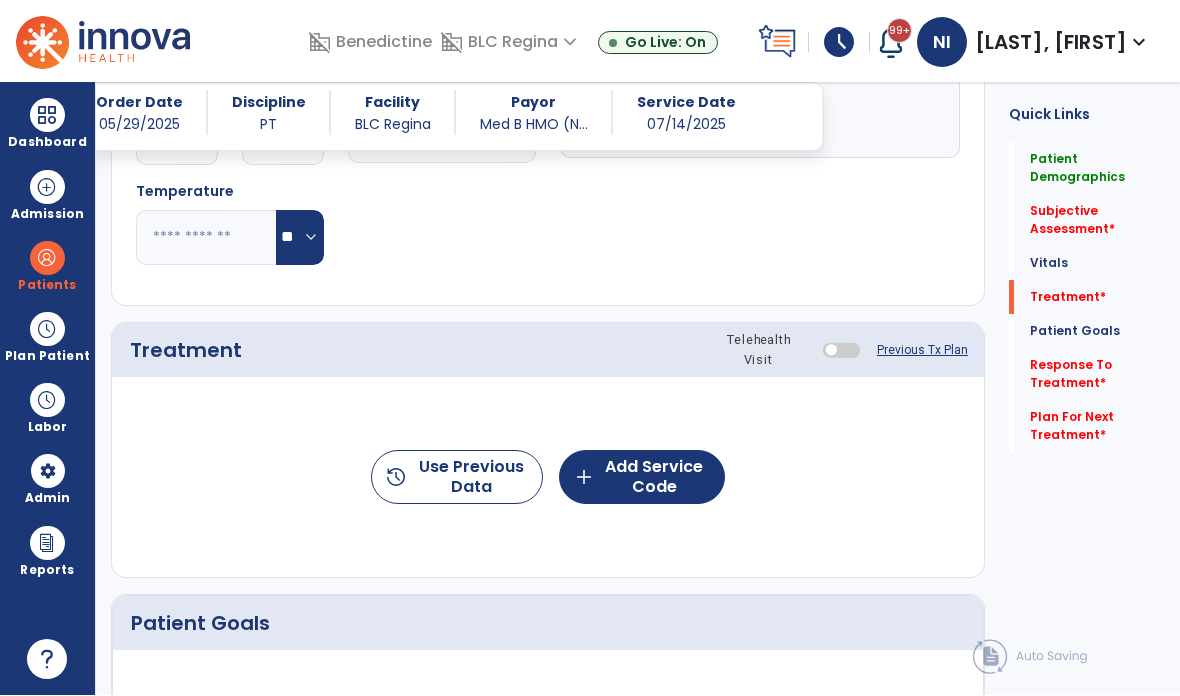 scroll, scrollTop: 1181, scrollLeft: 0, axis: vertical 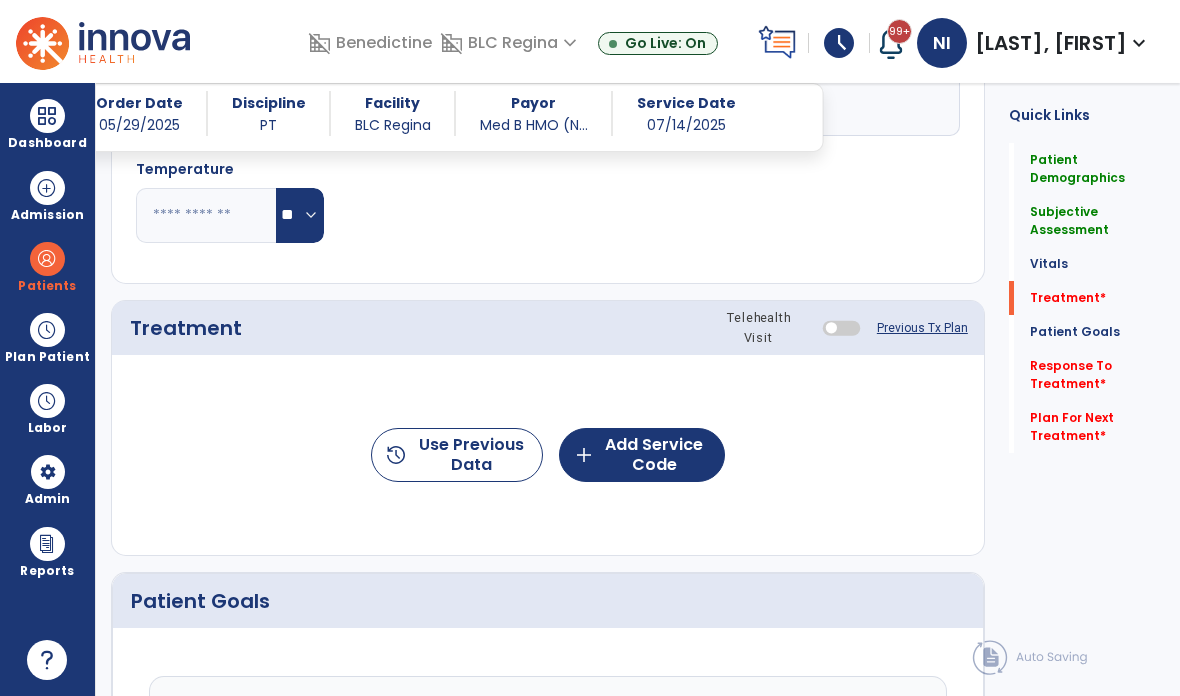 click on "add  Add Service Code" 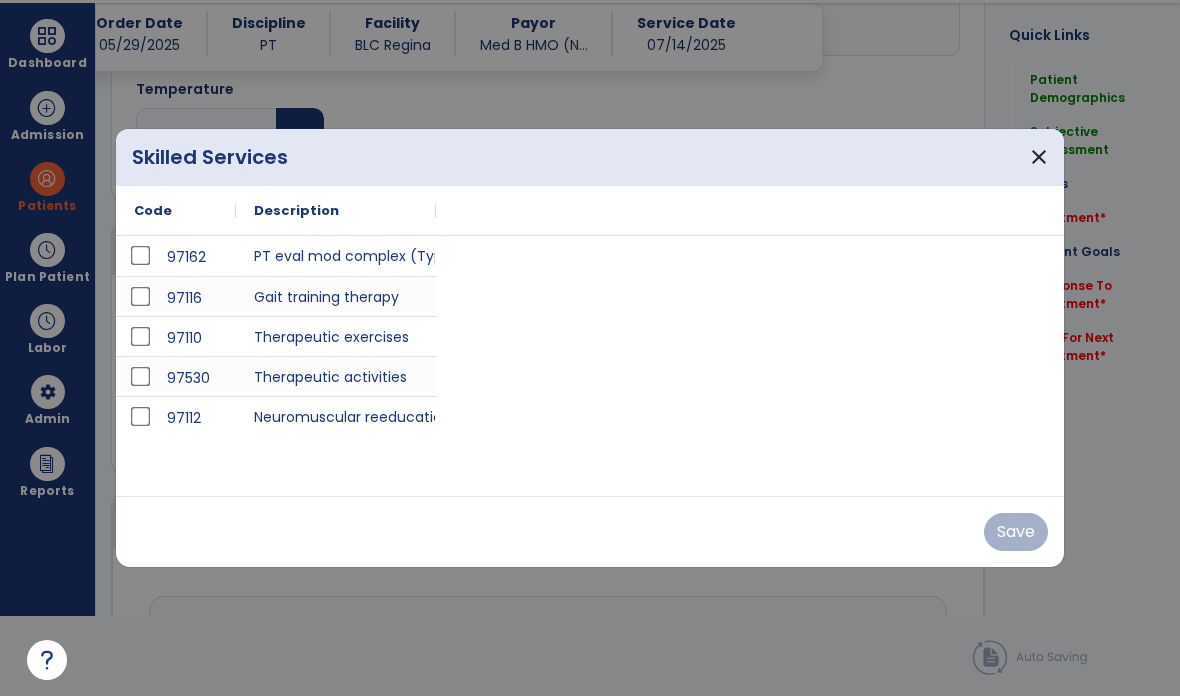 scroll, scrollTop: 0, scrollLeft: 0, axis: both 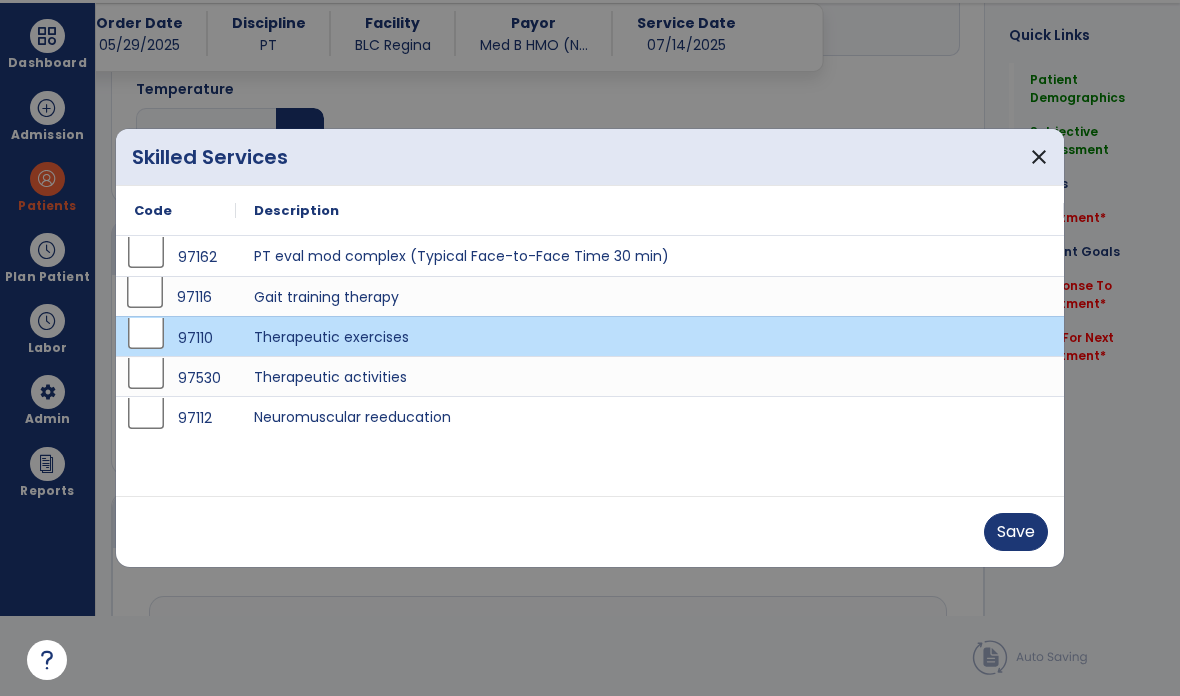click on "97116" at bounding box center (176, 296) 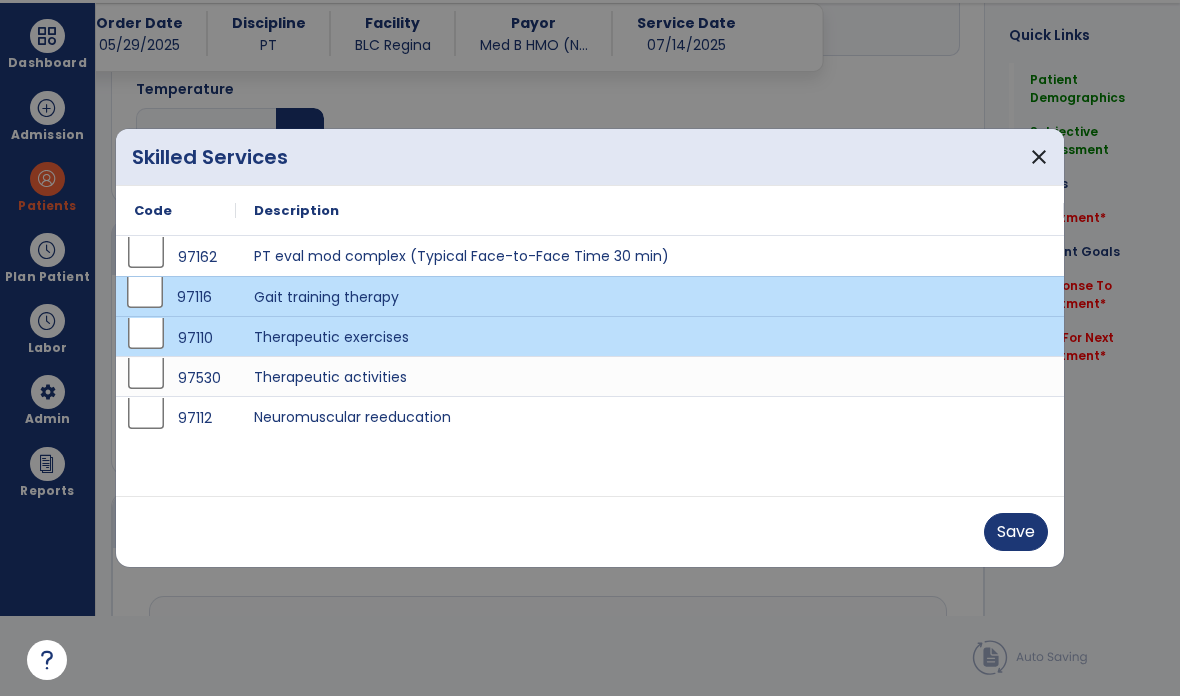 click on "Save" at bounding box center [1016, 532] 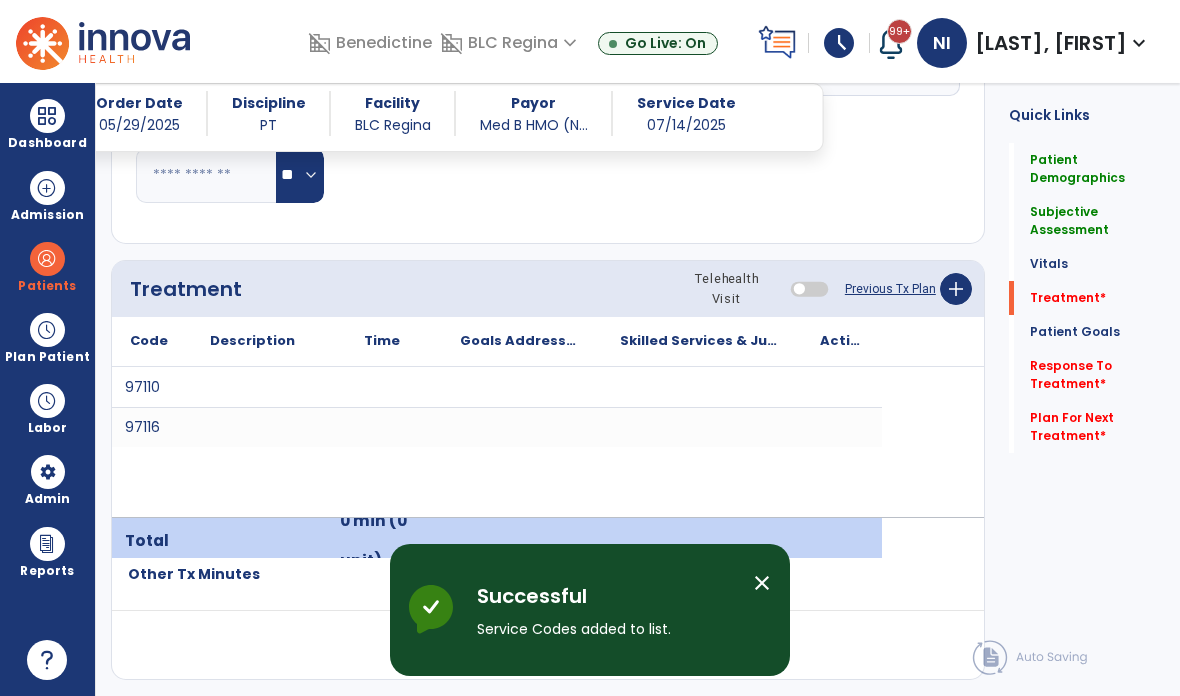 scroll, scrollTop: 80, scrollLeft: 0, axis: vertical 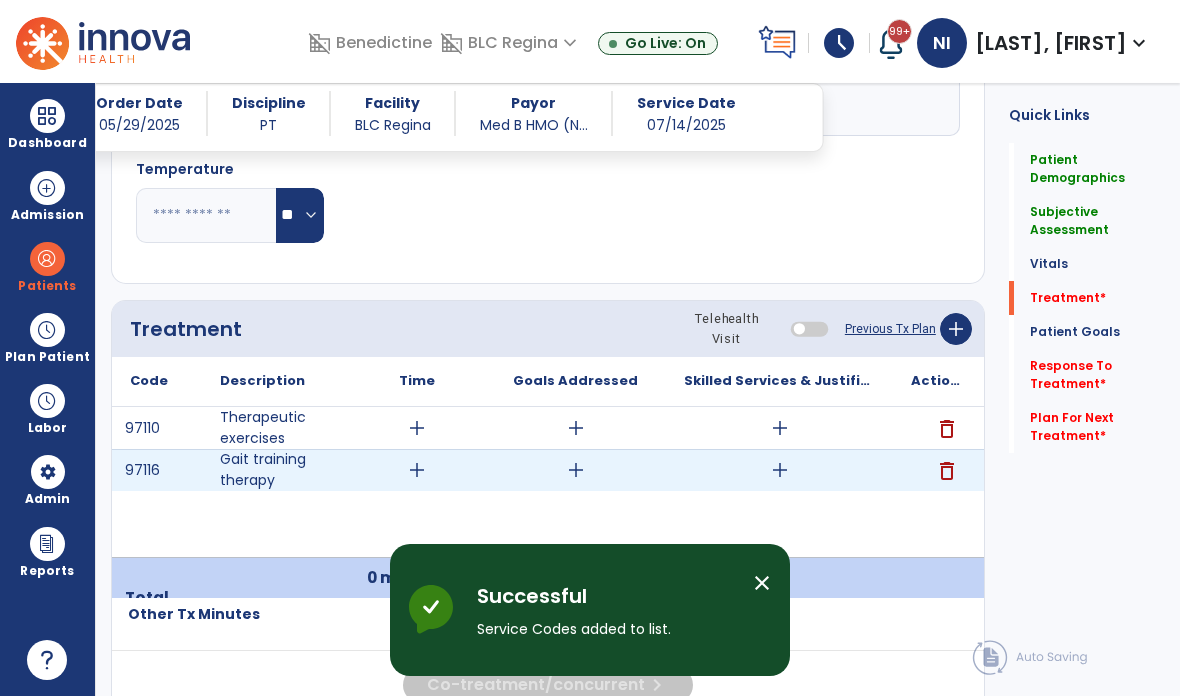 click on "add" at bounding box center [417, 470] 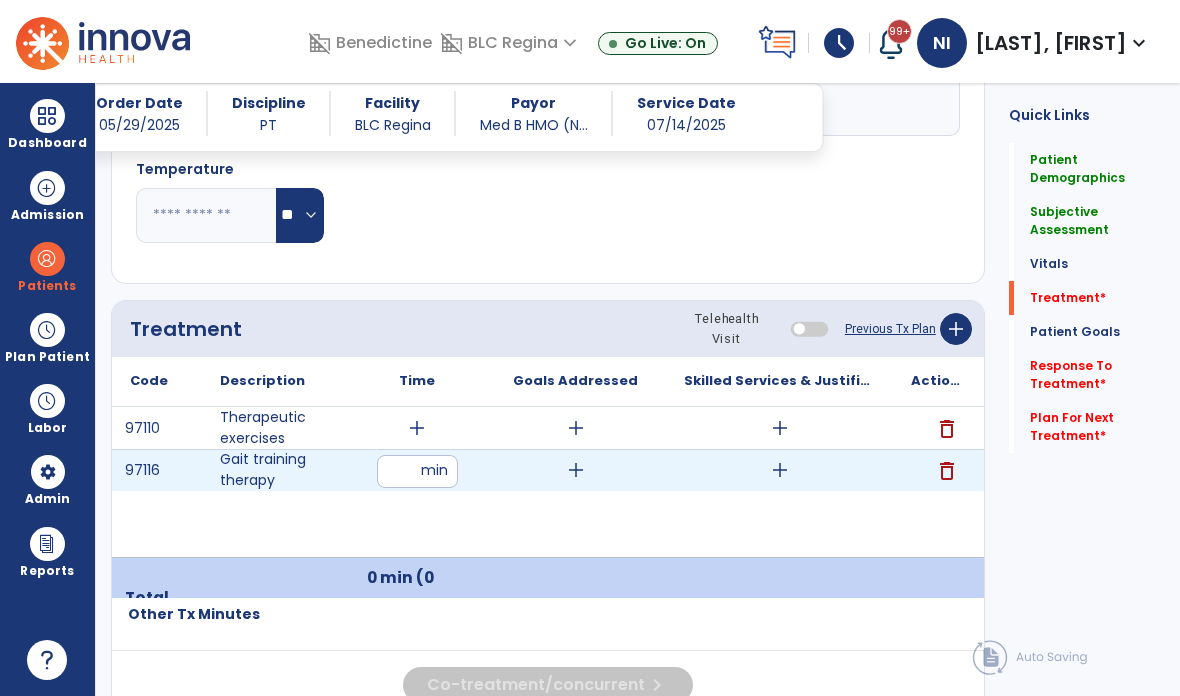 type on "**" 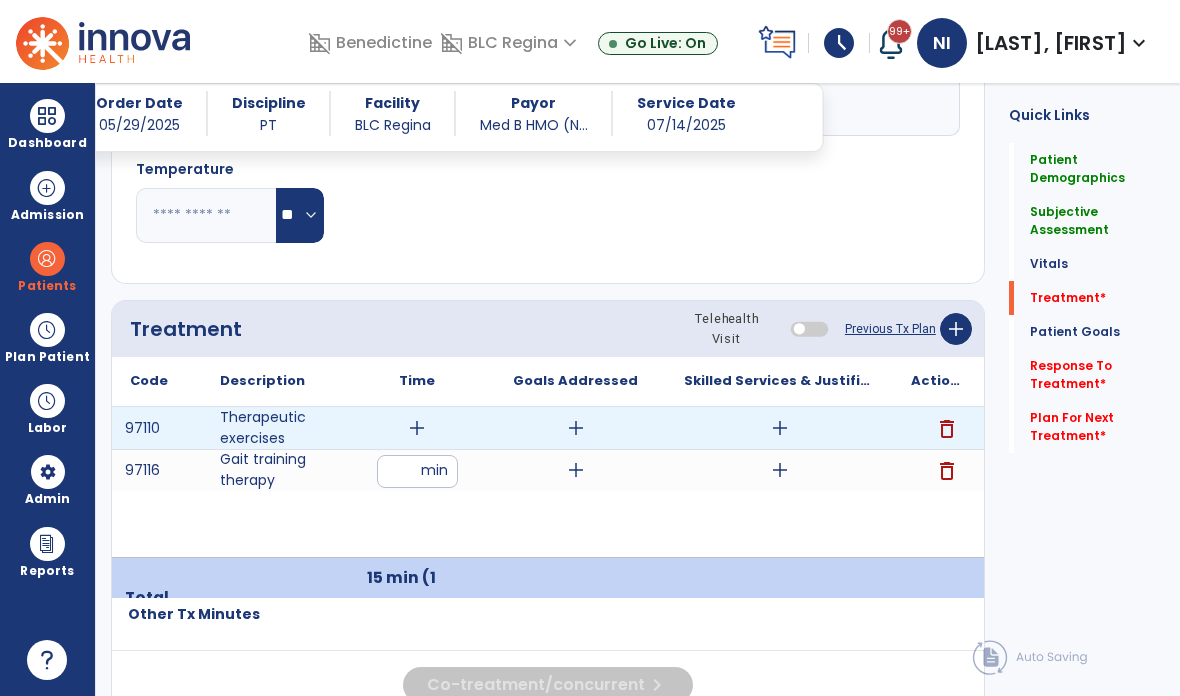 click on "add" at bounding box center (417, 428) 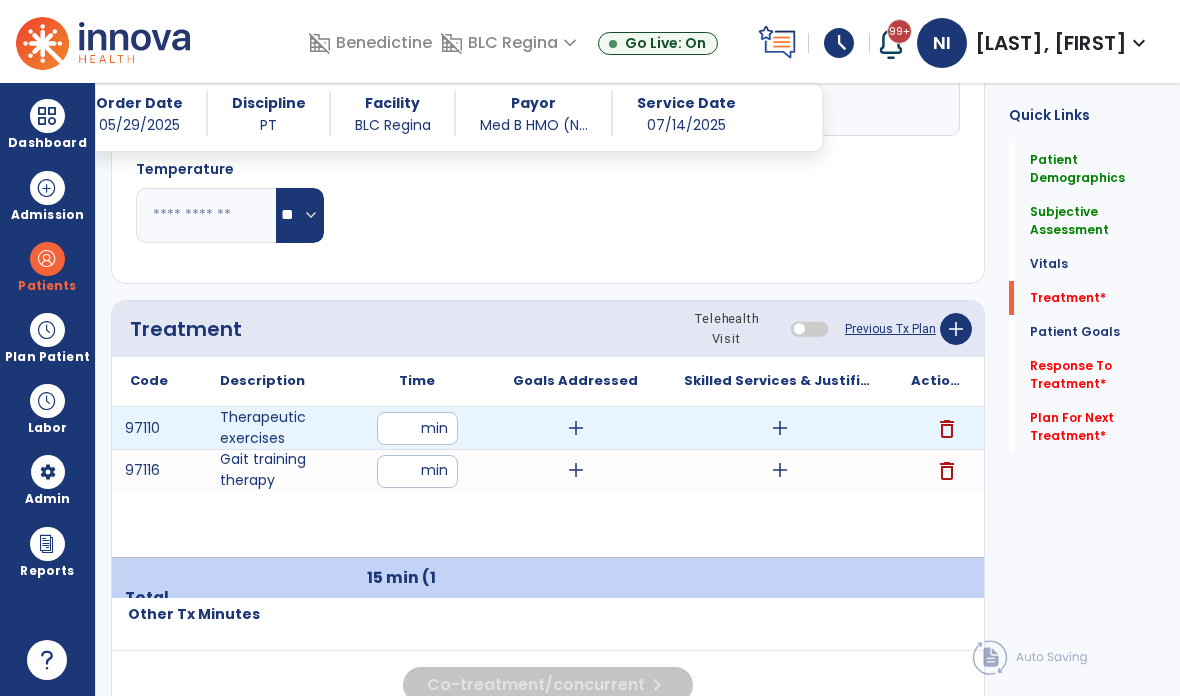 type on "**" 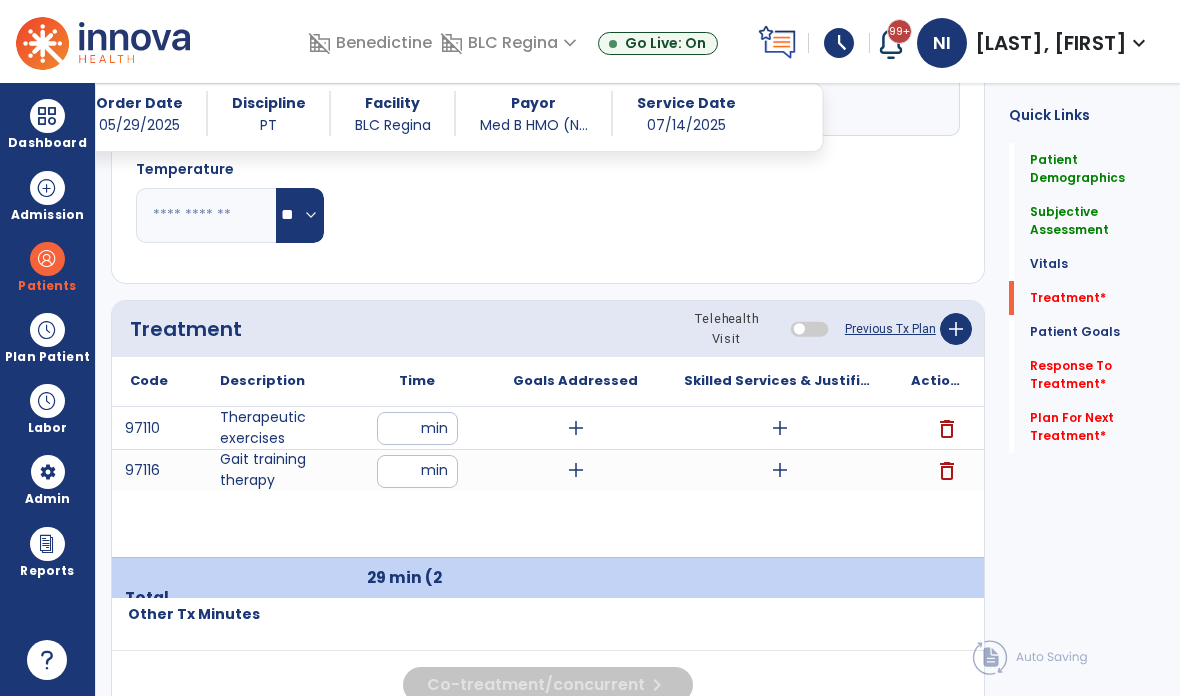 click on "add" at bounding box center [576, 428] 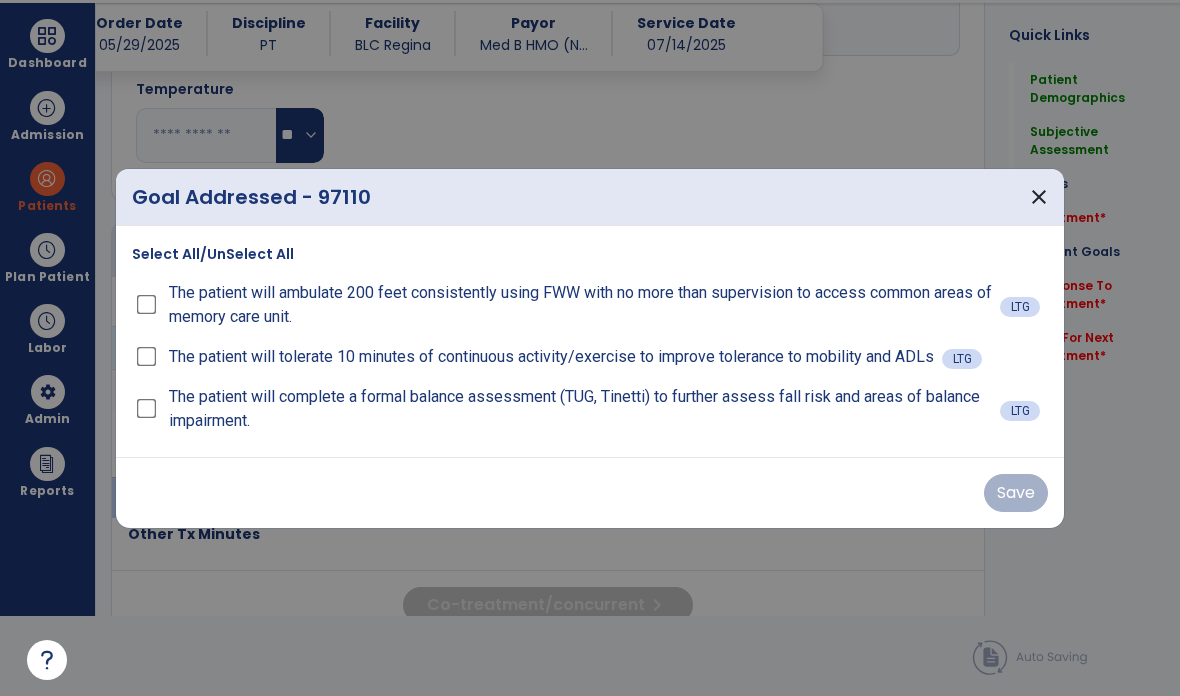 scroll, scrollTop: 0, scrollLeft: 0, axis: both 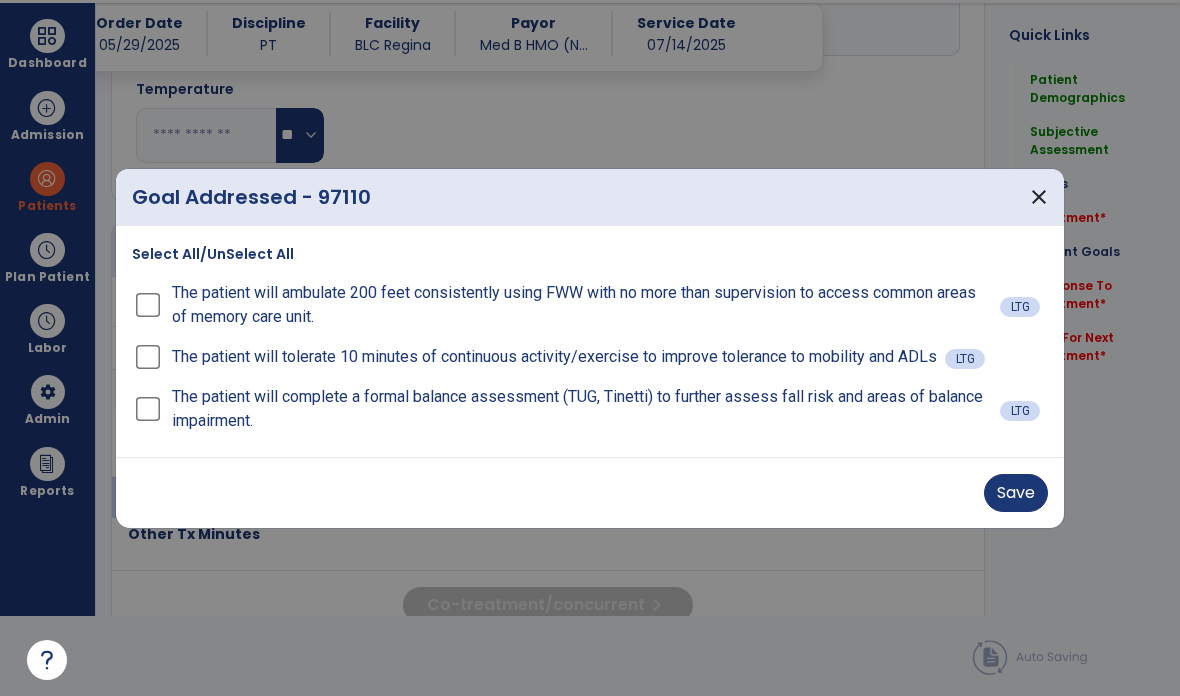 click on "Save" at bounding box center (1016, 493) 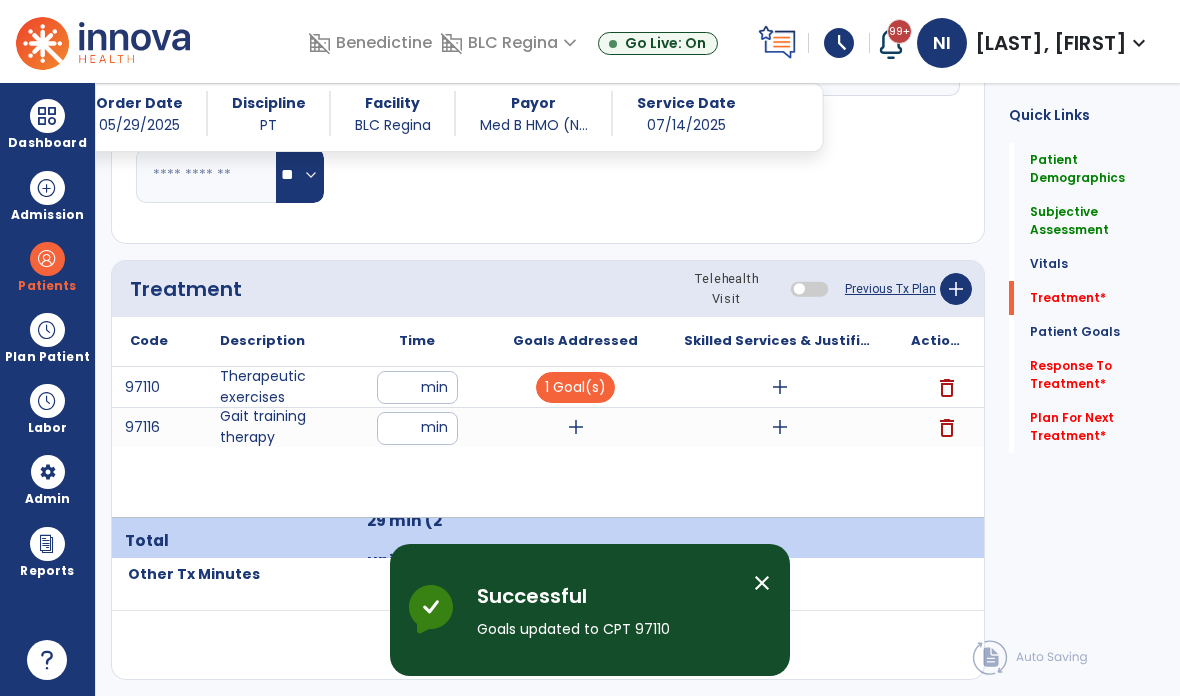 scroll, scrollTop: 80, scrollLeft: 0, axis: vertical 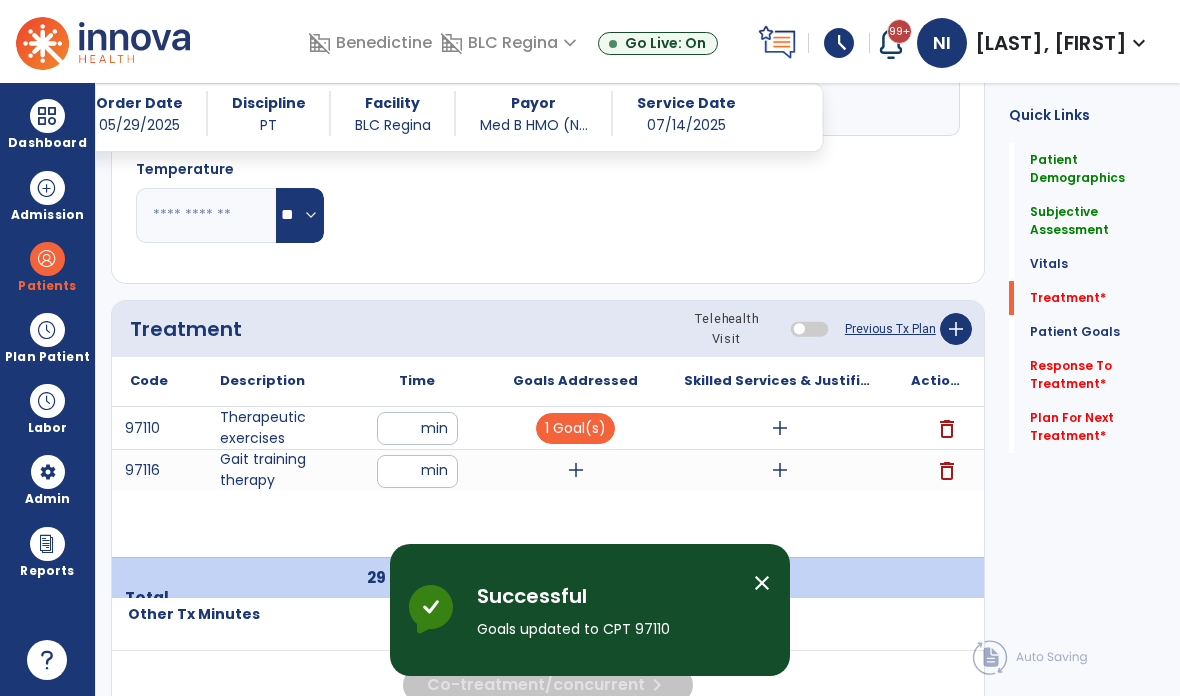 click on "add" at bounding box center (576, 470) 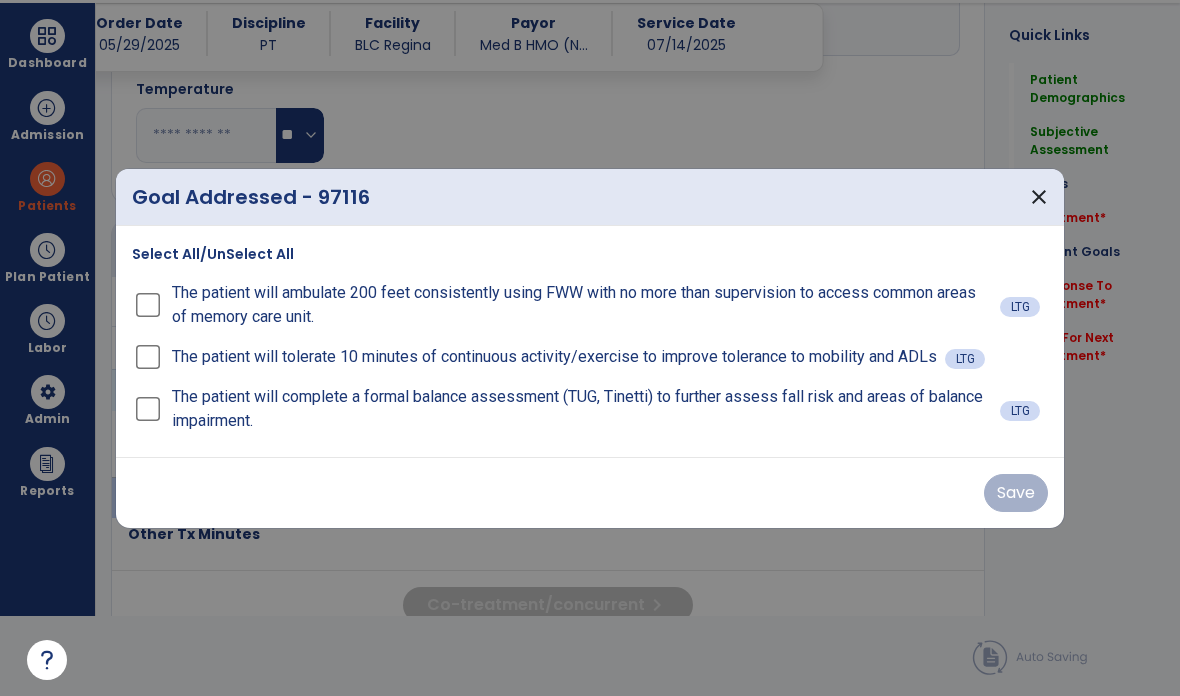 scroll, scrollTop: 0, scrollLeft: 0, axis: both 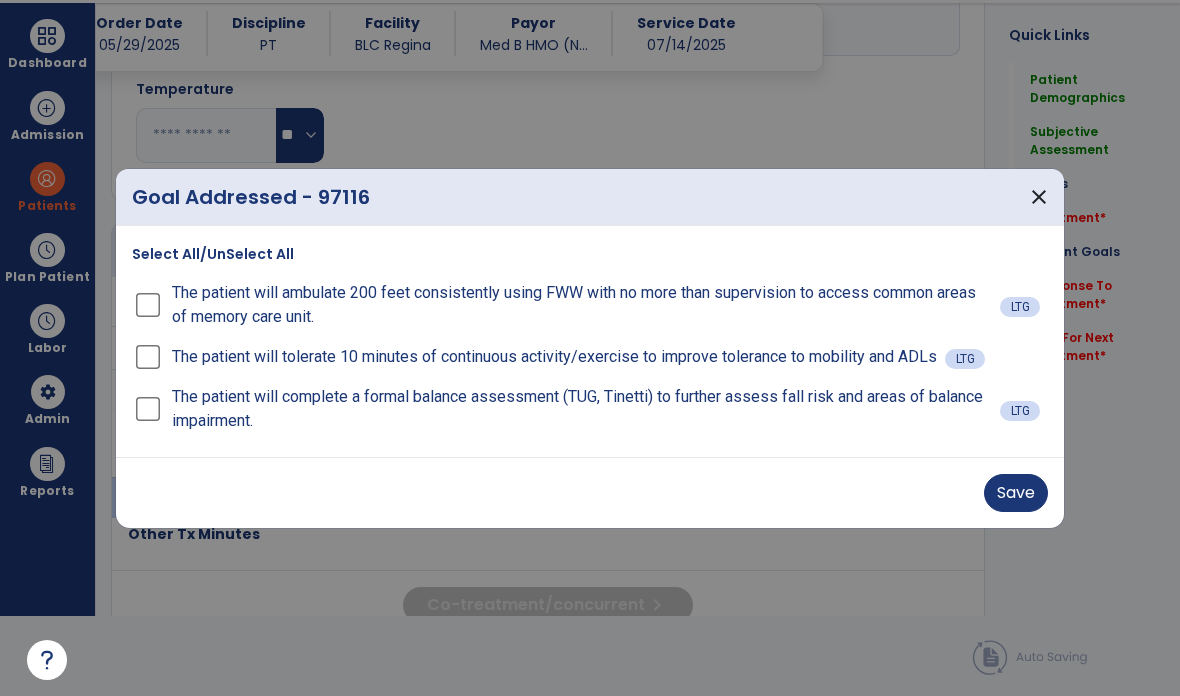 click on "Save" at bounding box center (1016, 493) 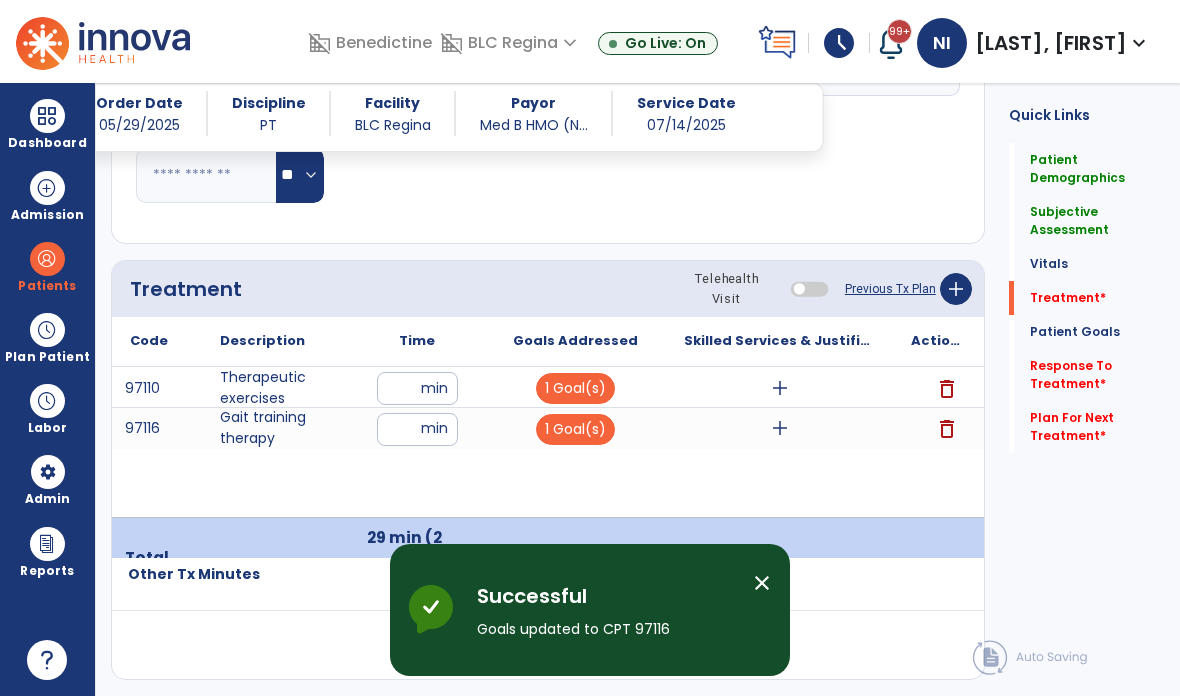 scroll, scrollTop: 80, scrollLeft: 0, axis: vertical 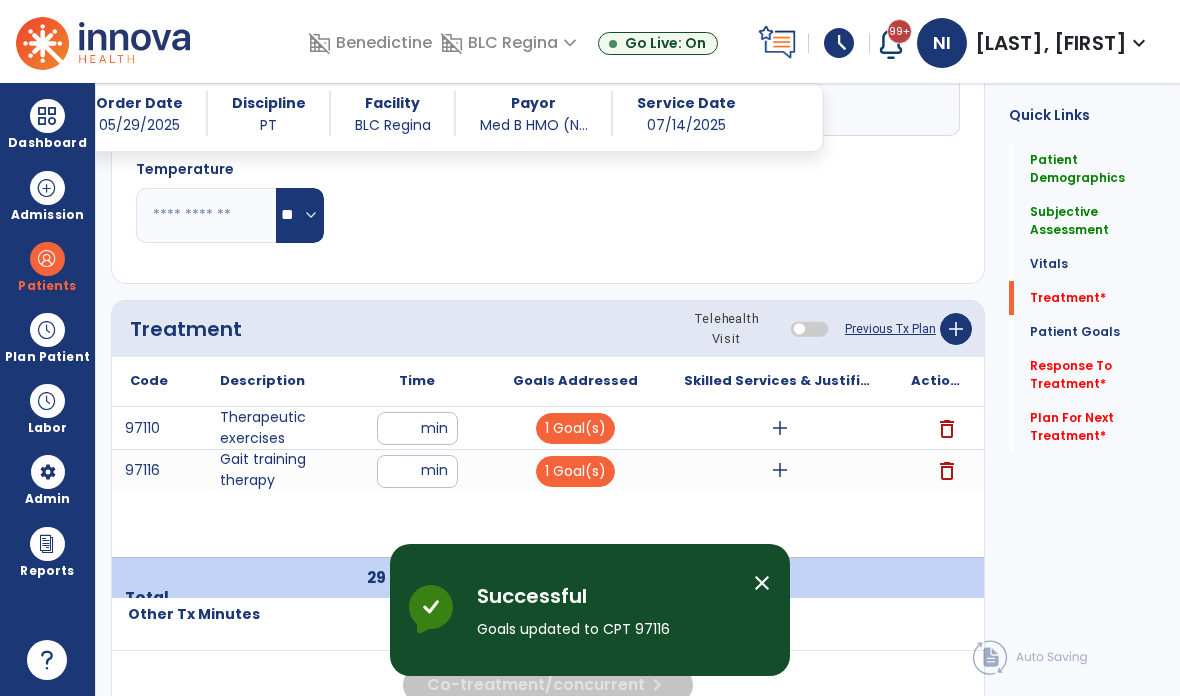 click on "add" at bounding box center [779, 428] 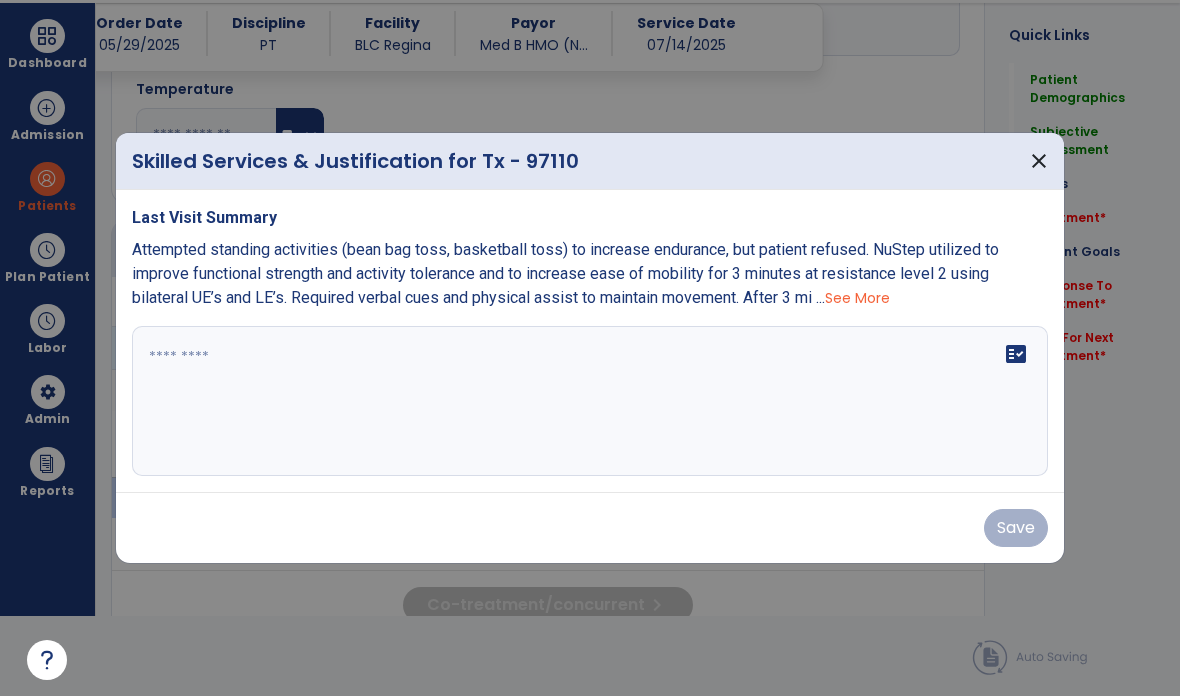 scroll, scrollTop: 0, scrollLeft: 0, axis: both 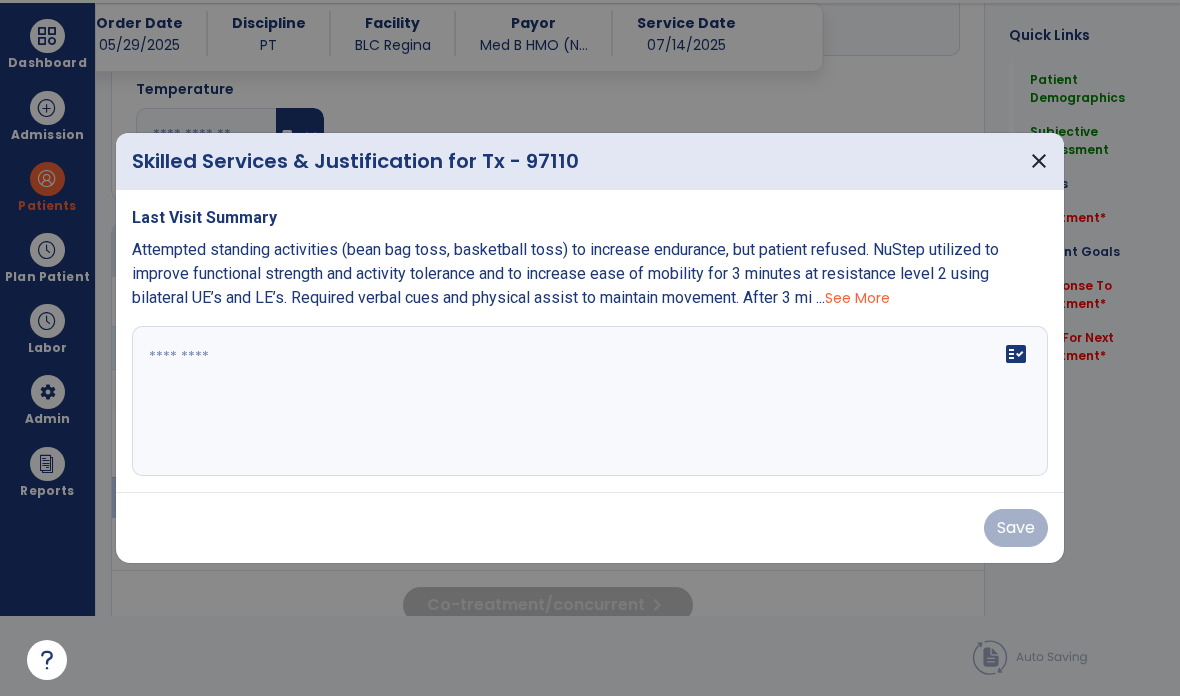 click on "fact_check" at bounding box center (590, 401) 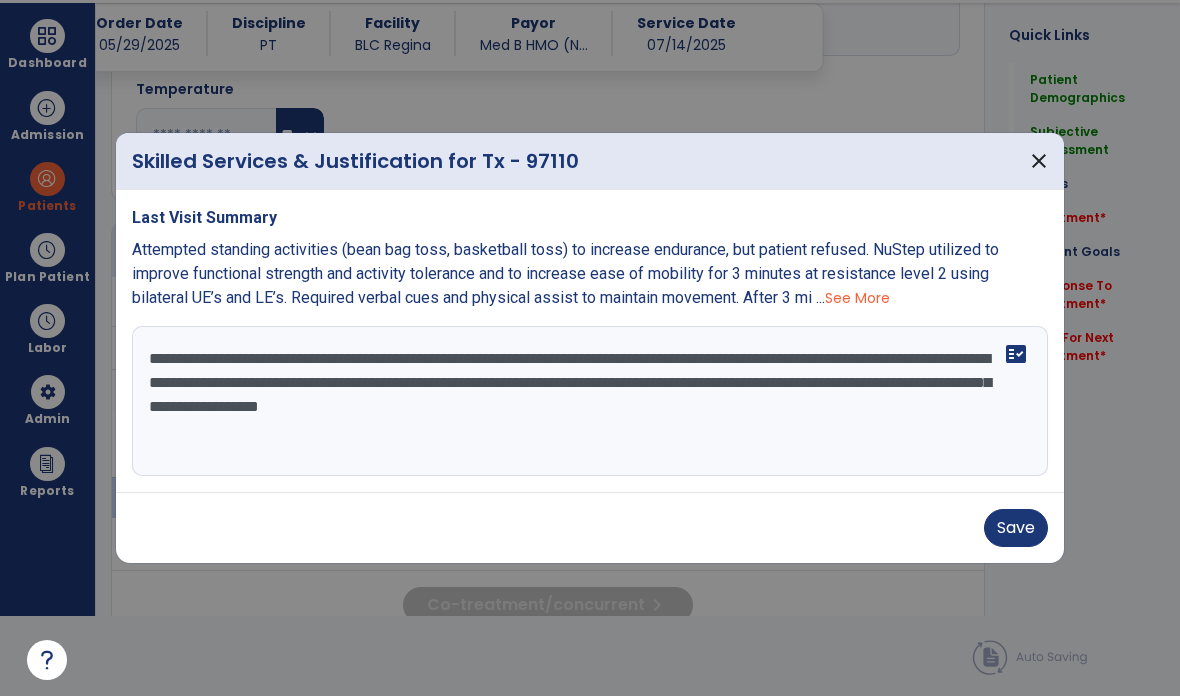 click on "**********" at bounding box center [590, 401] 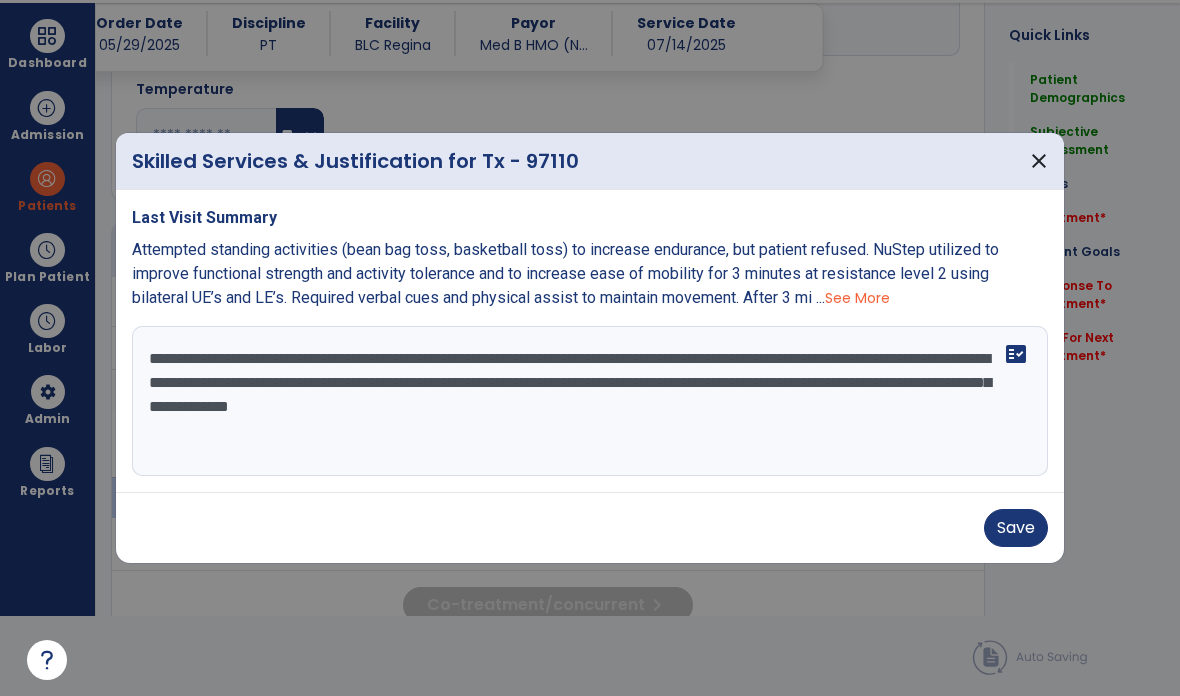 click on "**********" at bounding box center [590, 401] 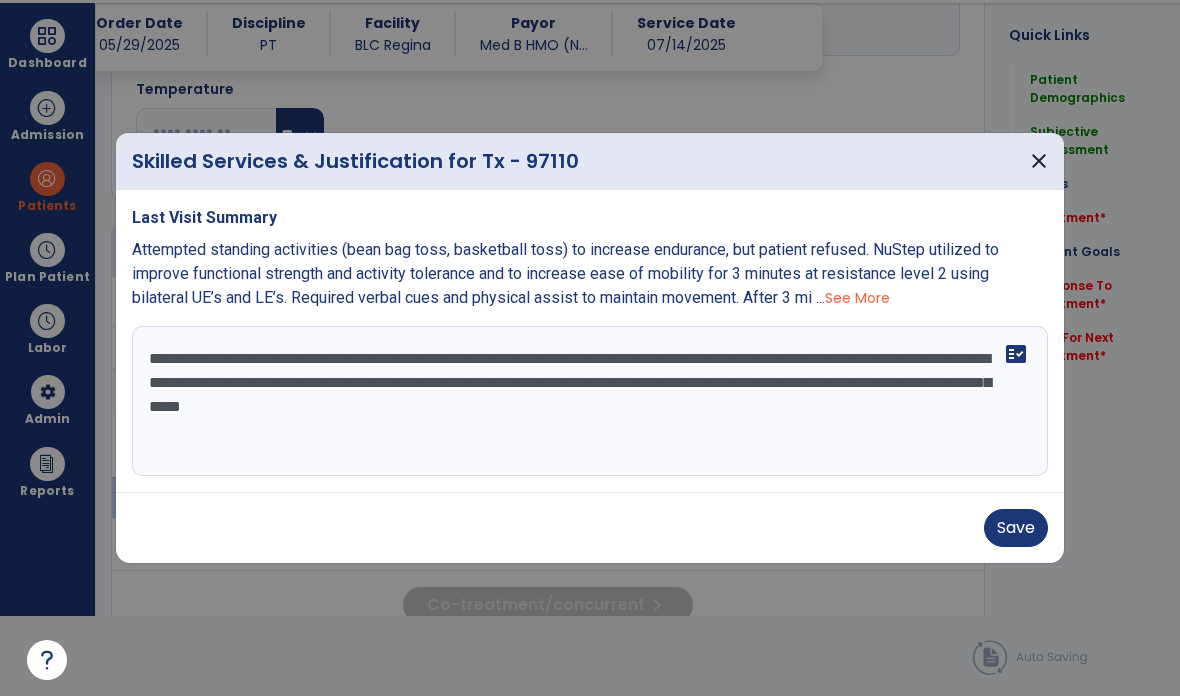 click on "**********" at bounding box center (590, 401) 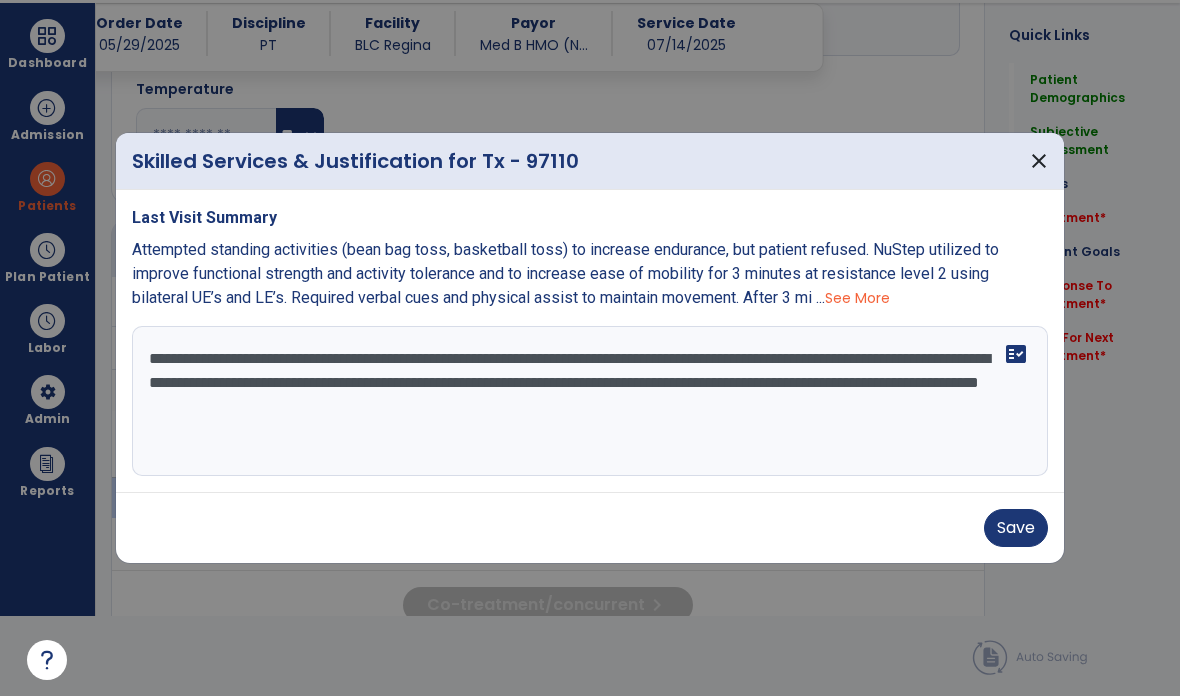 type on "**********" 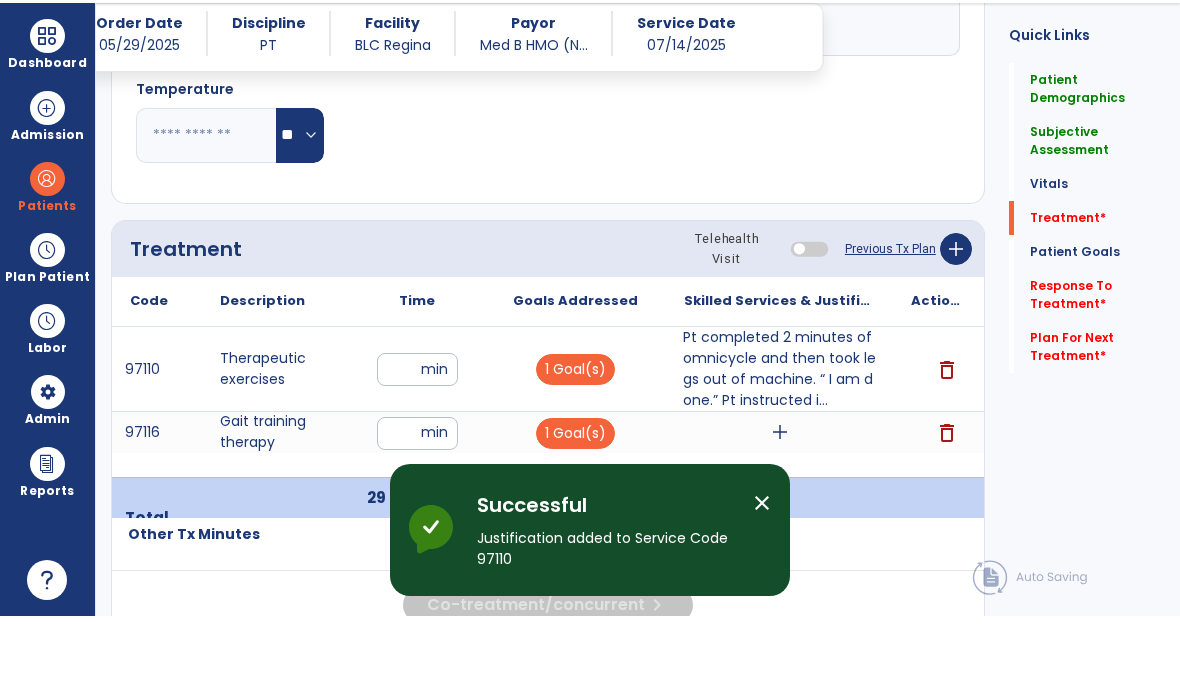 scroll, scrollTop: 80, scrollLeft: 0, axis: vertical 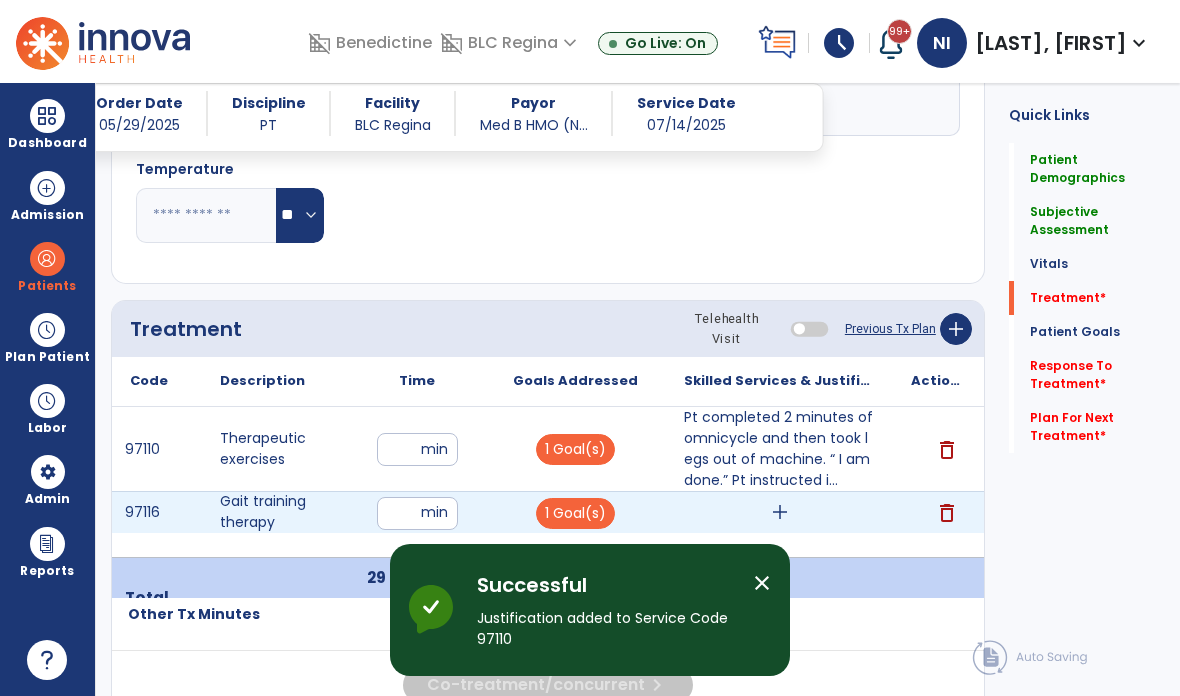 click on "add" at bounding box center (780, 512) 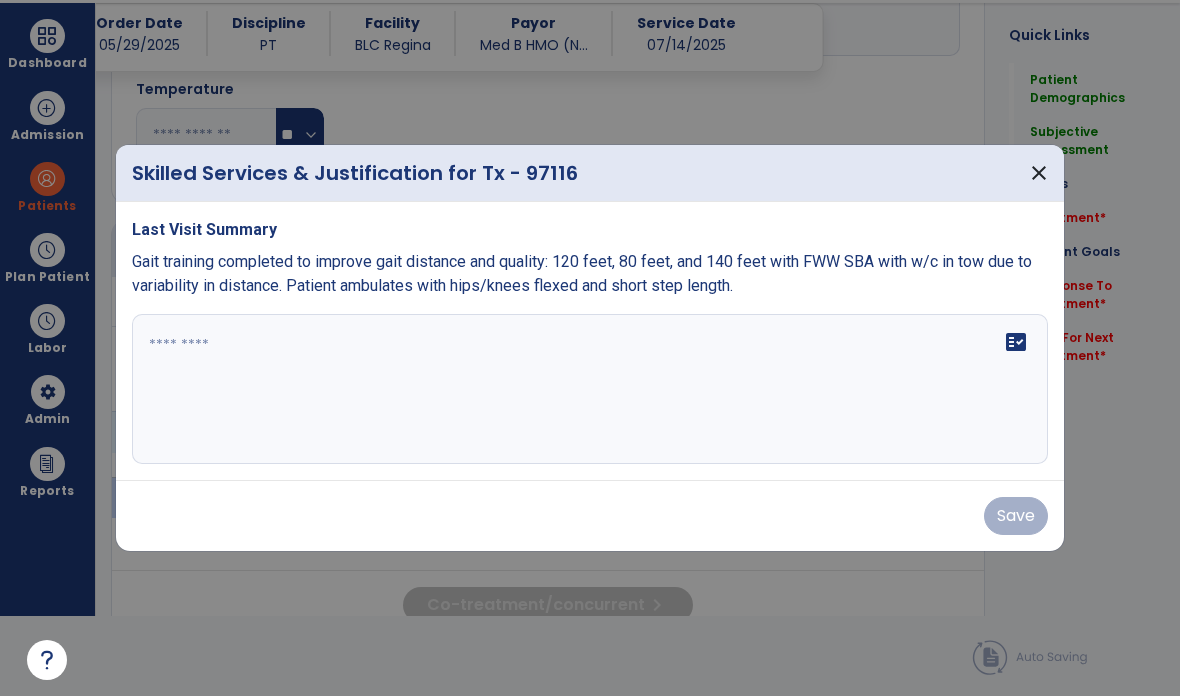 click on "fact_check" at bounding box center (590, 389) 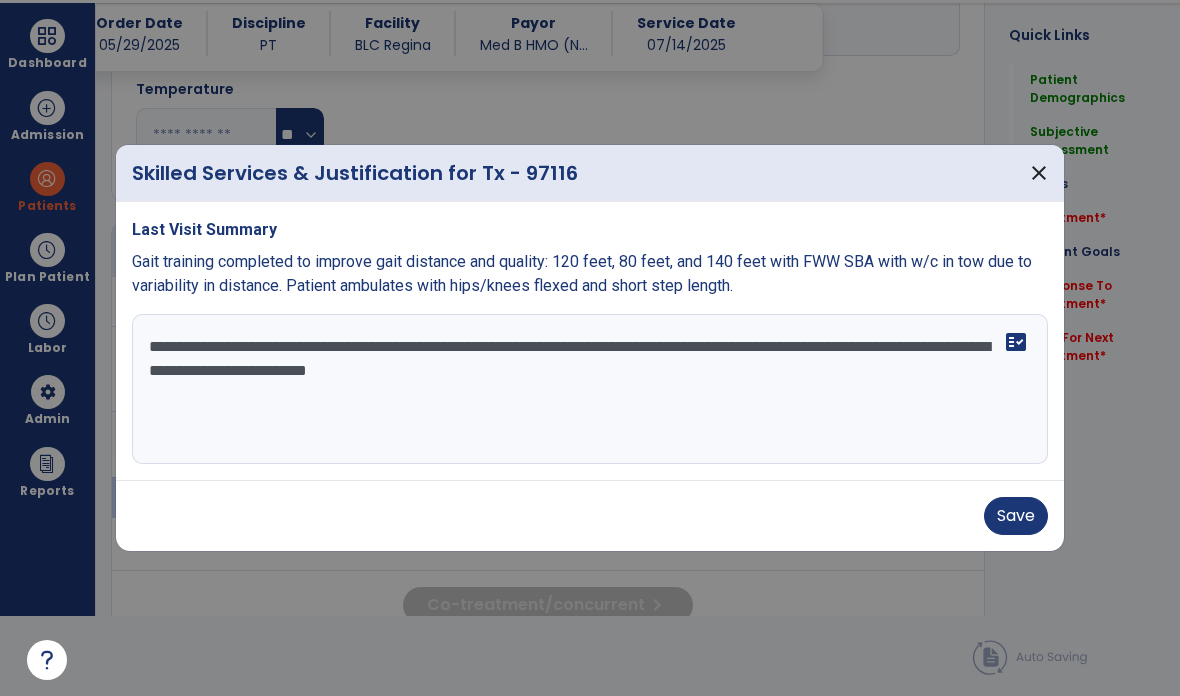 type on "**********" 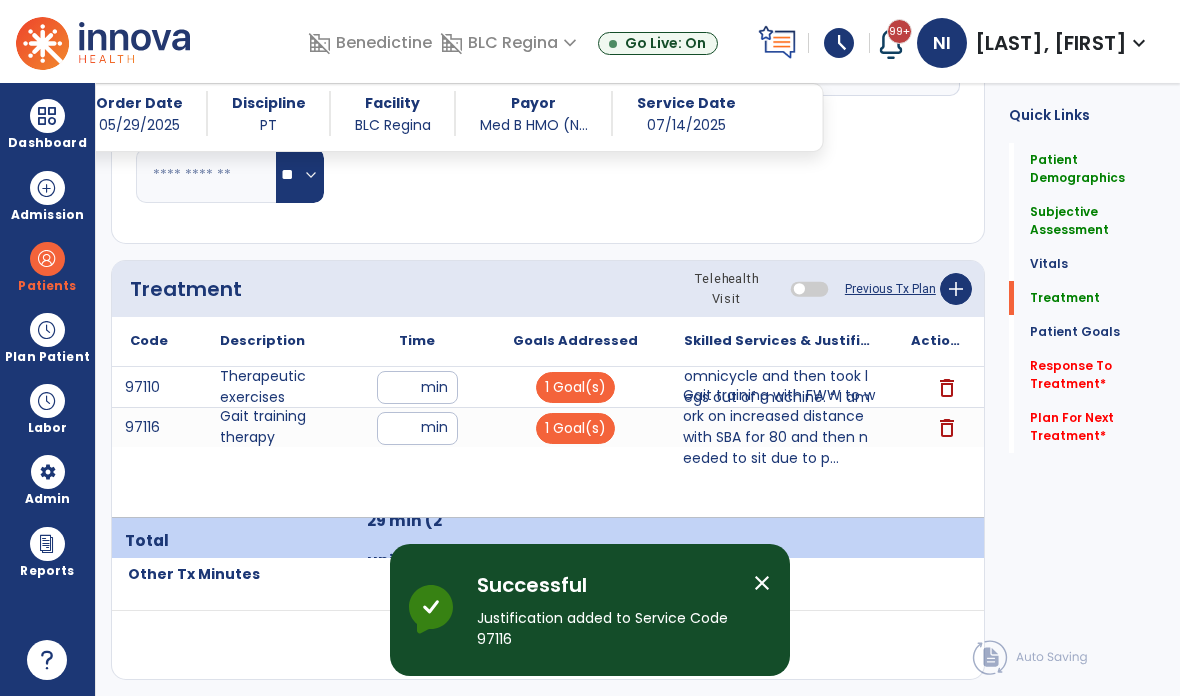 scroll, scrollTop: 80, scrollLeft: 0, axis: vertical 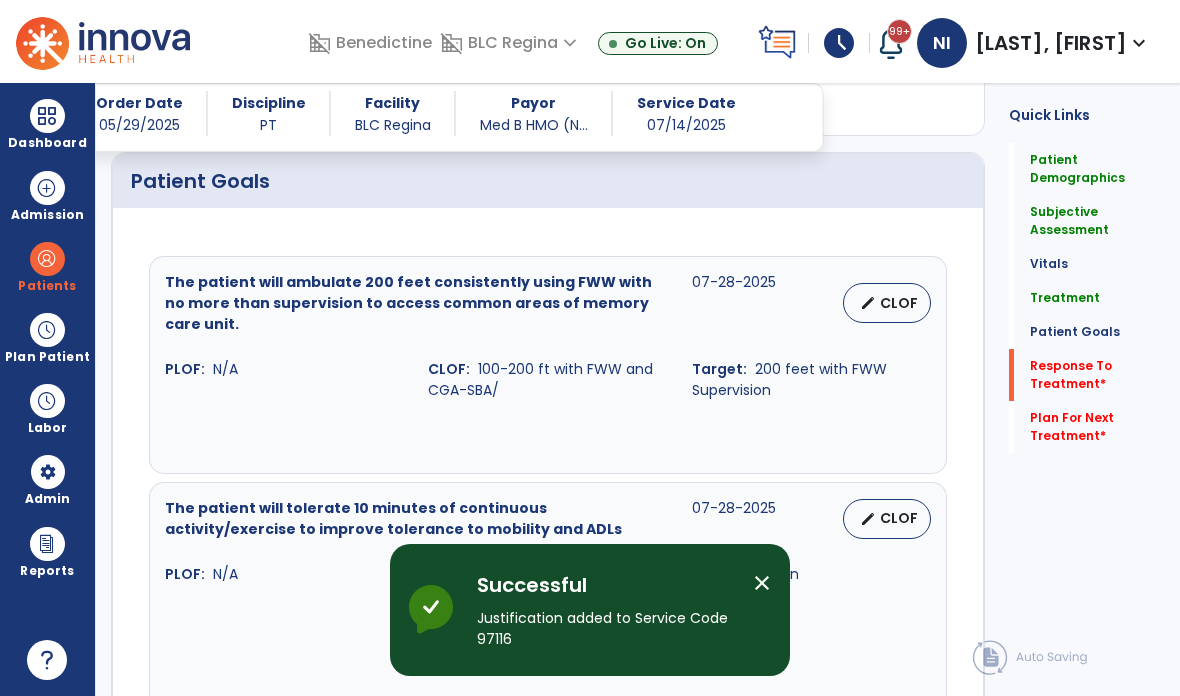 click on "Response To Treatment   *" 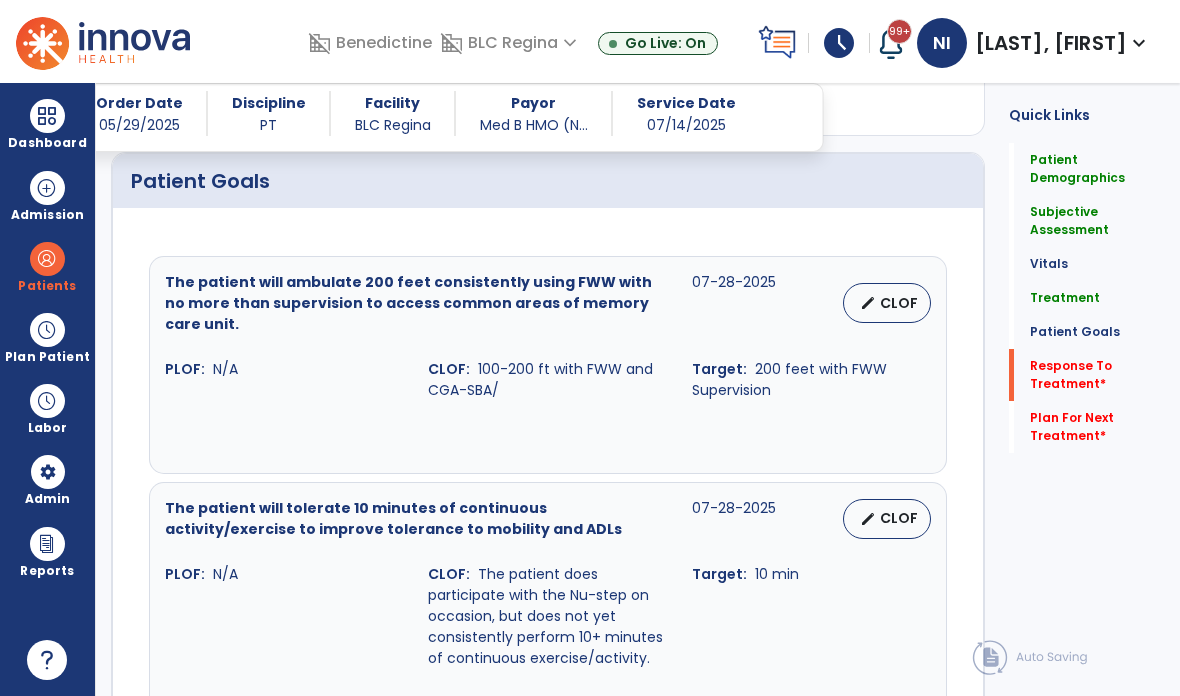 scroll, scrollTop: 2461, scrollLeft: 0, axis: vertical 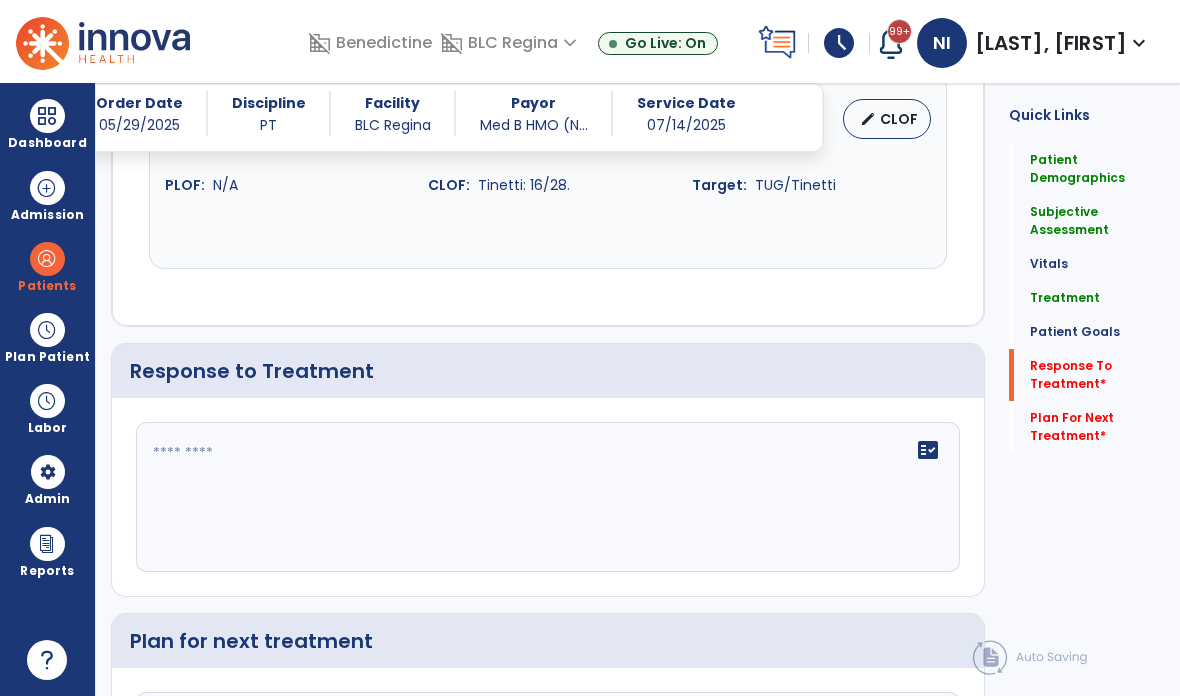 click on "fact_check" 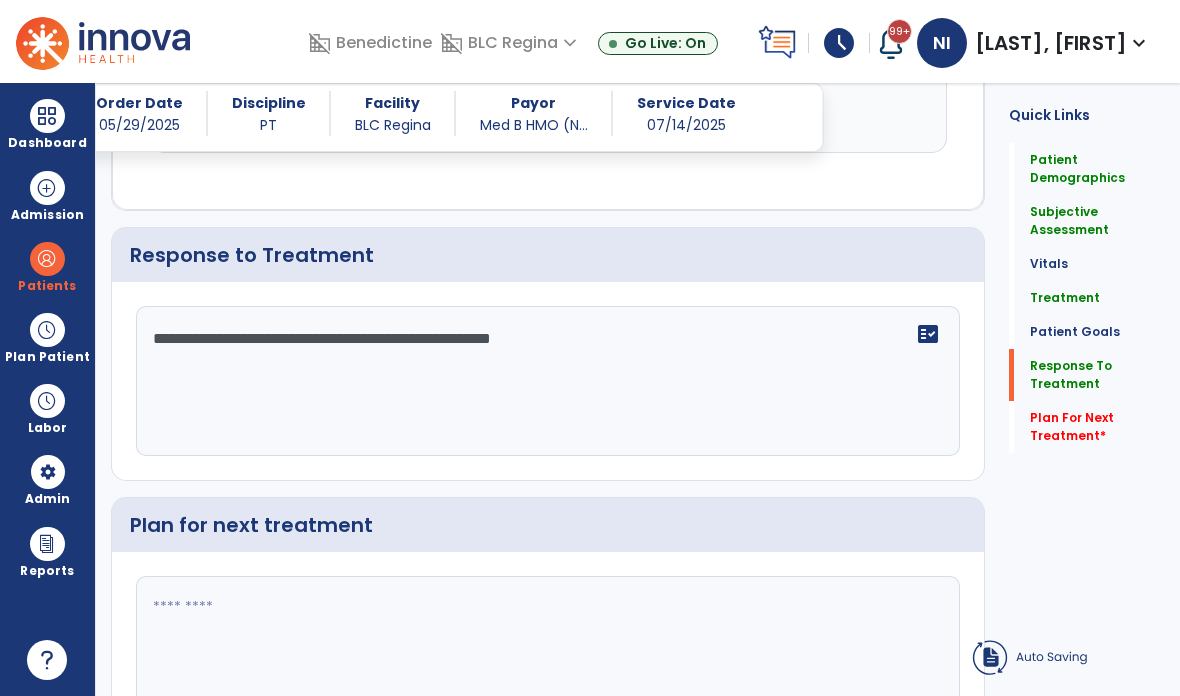scroll, scrollTop: 2519, scrollLeft: 0, axis: vertical 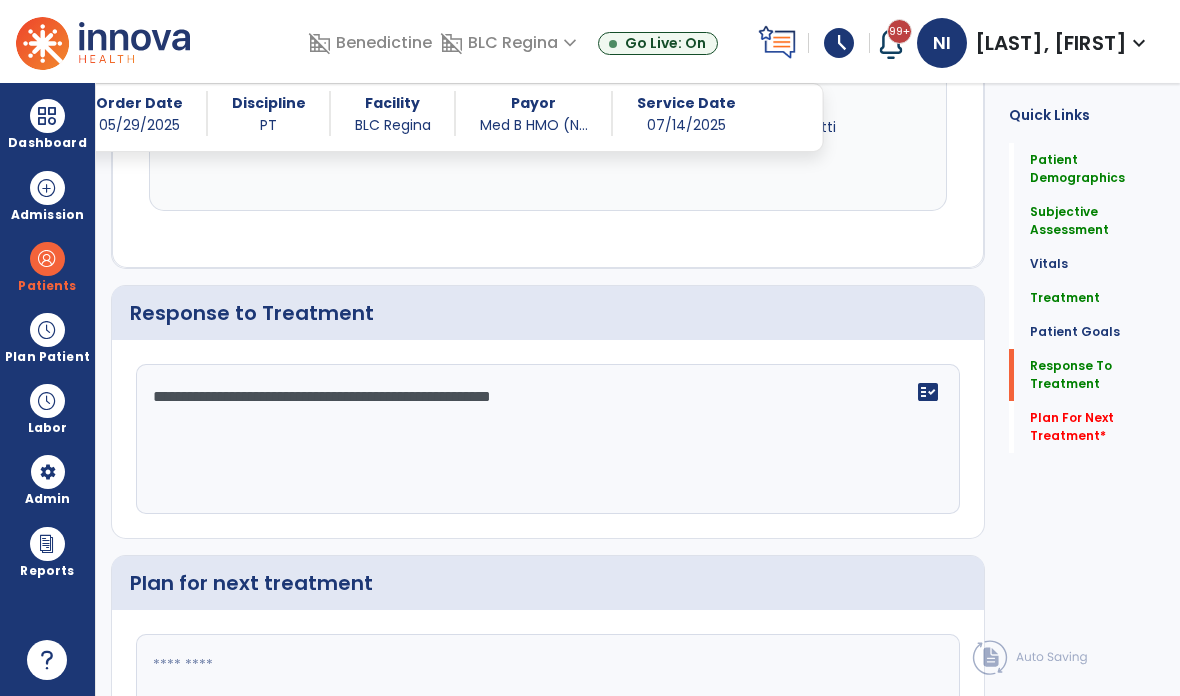 type on "**********" 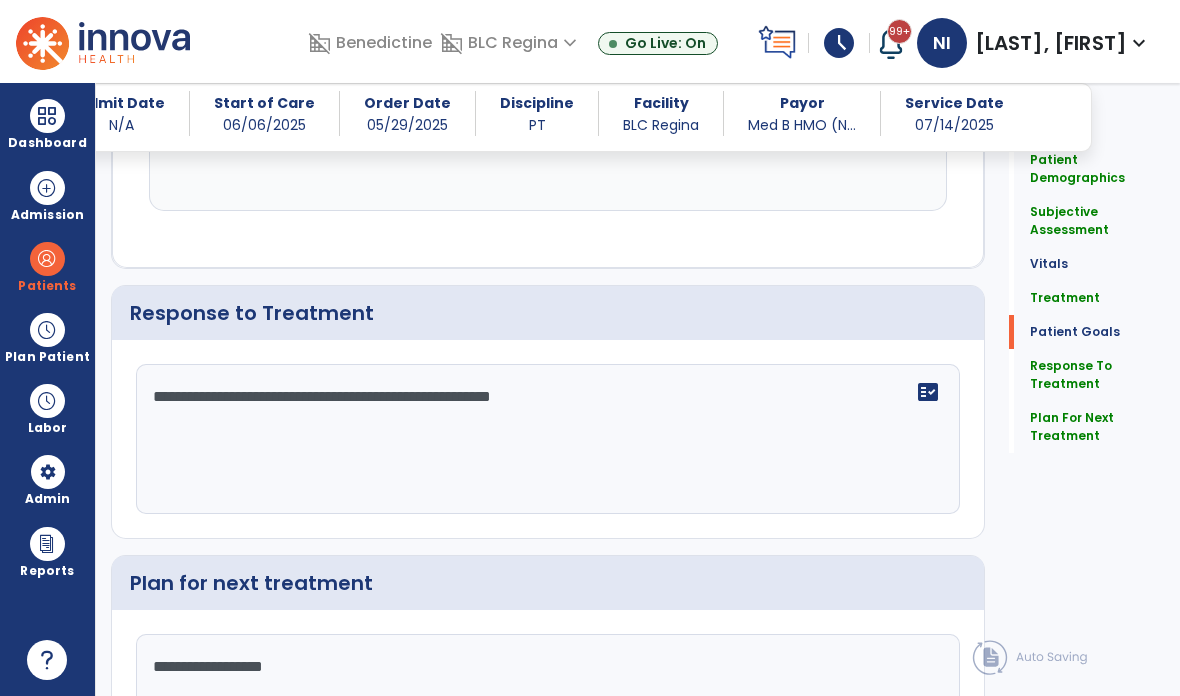 scroll, scrollTop: 80, scrollLeft: 0, axis: vertical 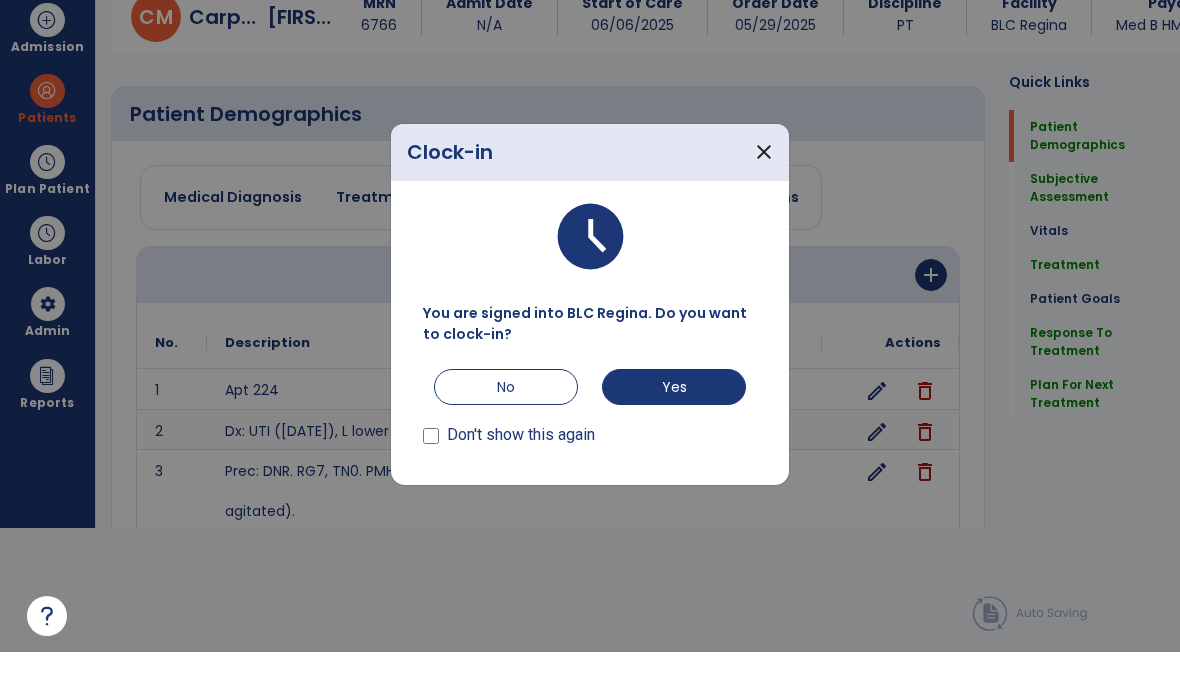 type on "**********" 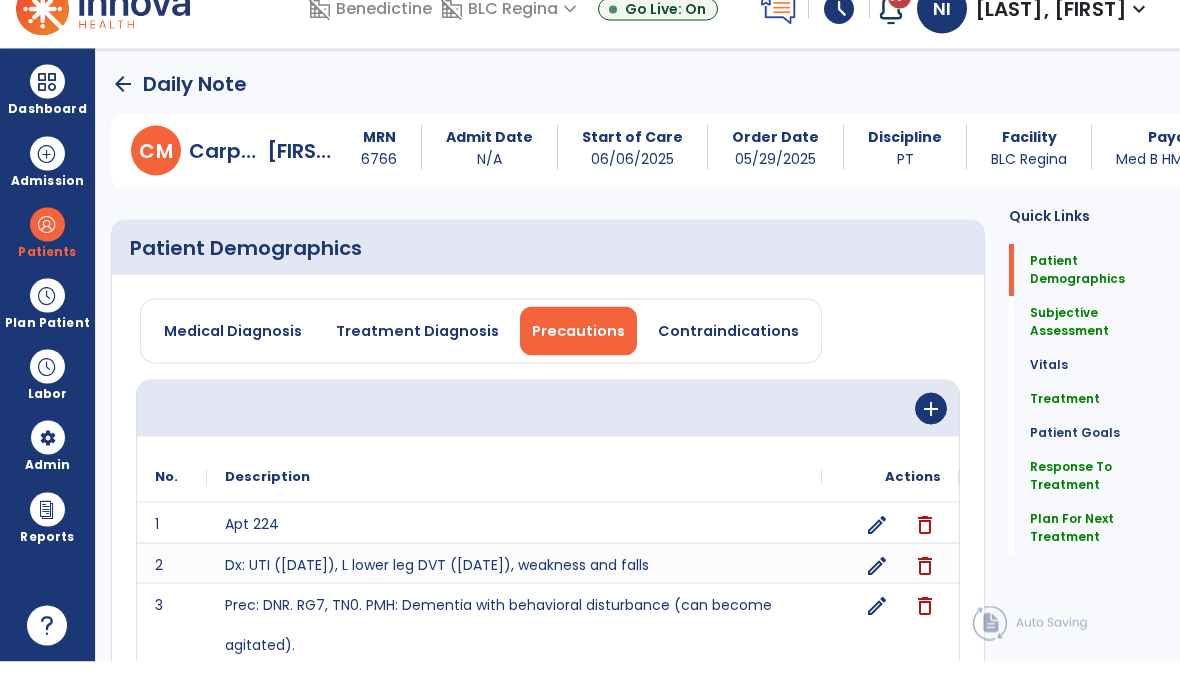 scroll, scrollTop: 0, scrollLeft: 0, axis: both 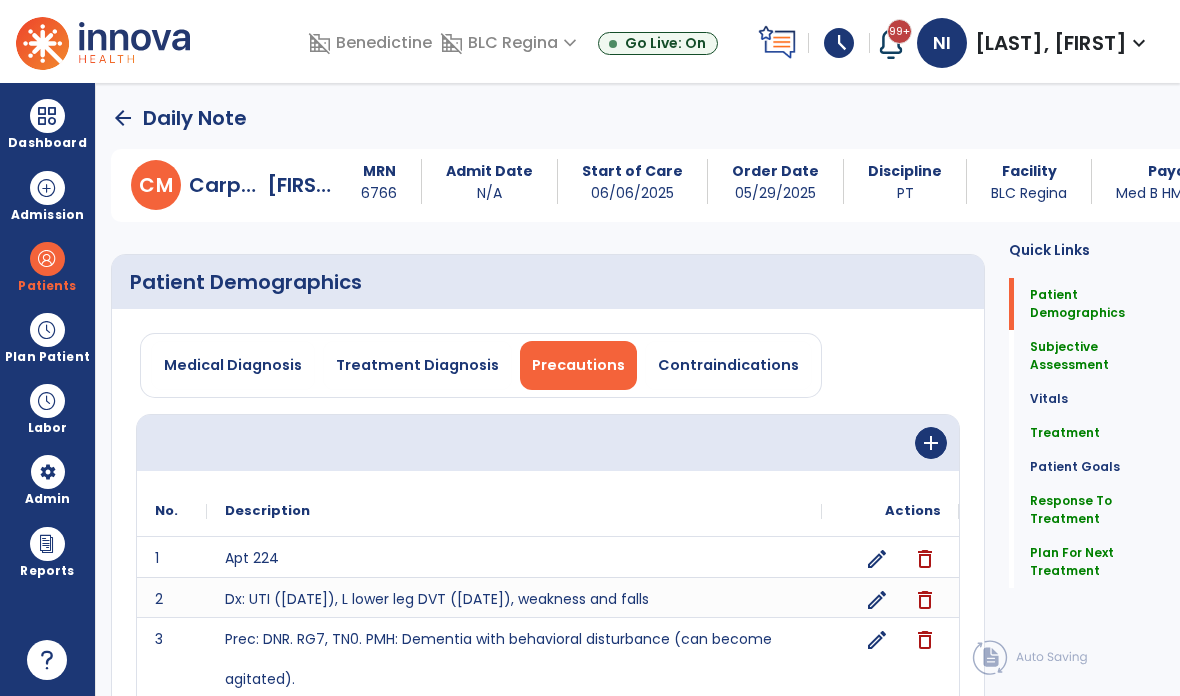 click on "arrow_back" 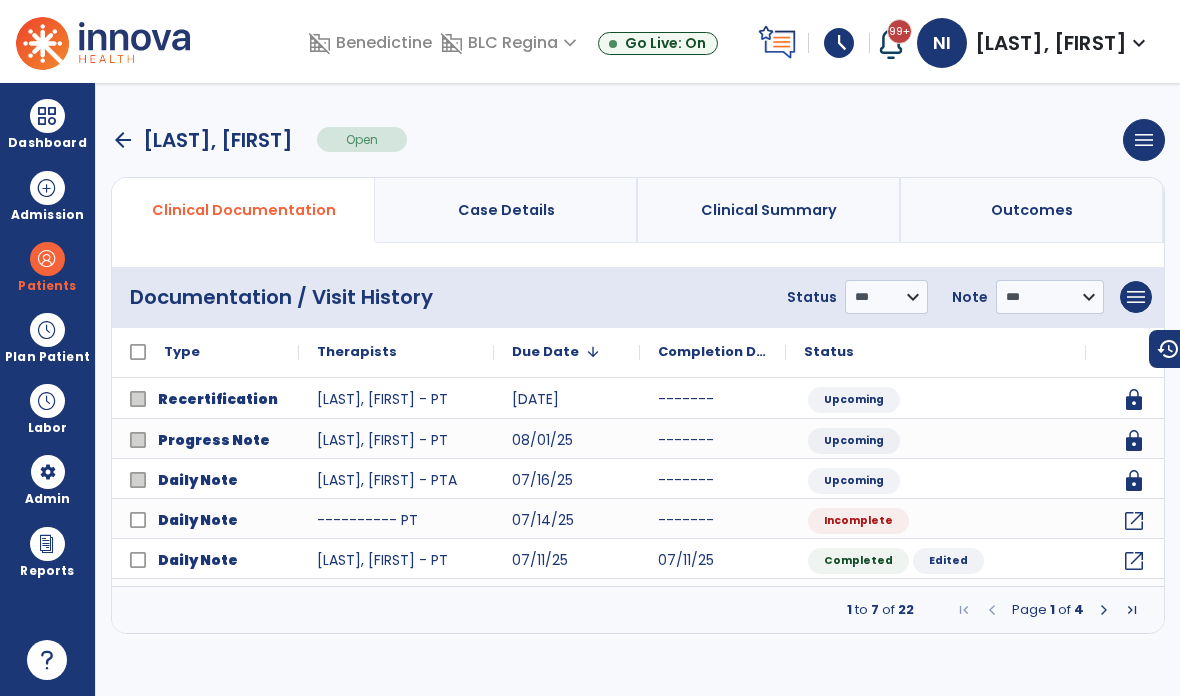 click on "arrow_back" at bounding box center [123, 140] 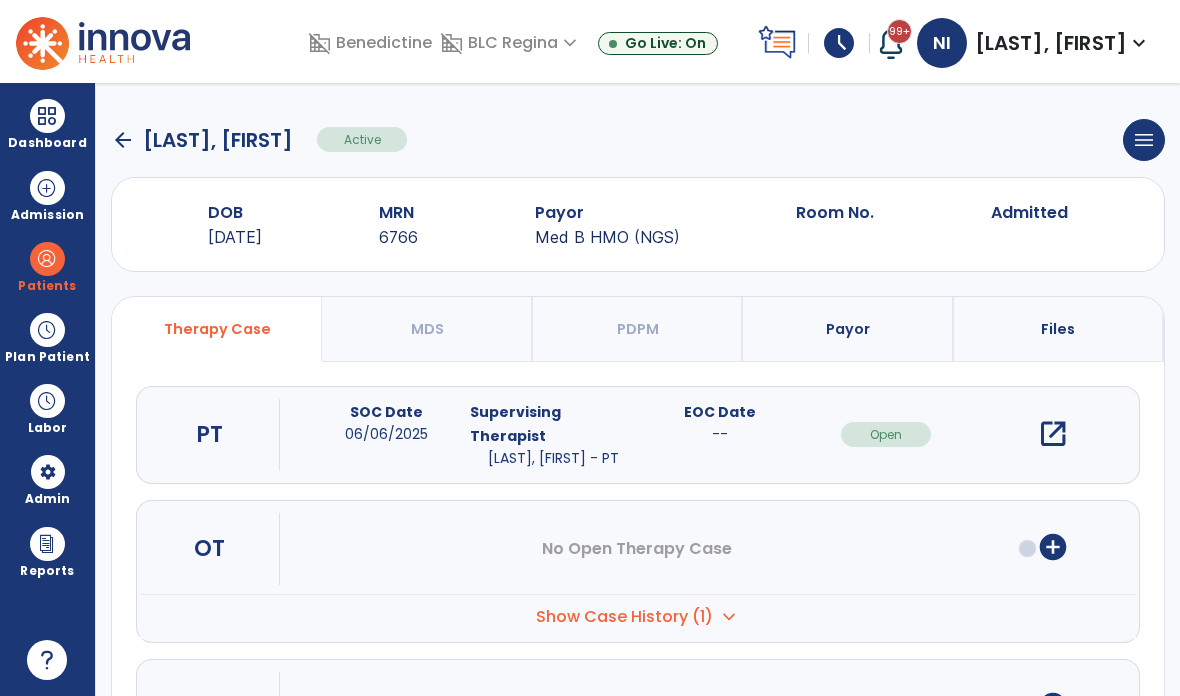 click on "arrow_back" 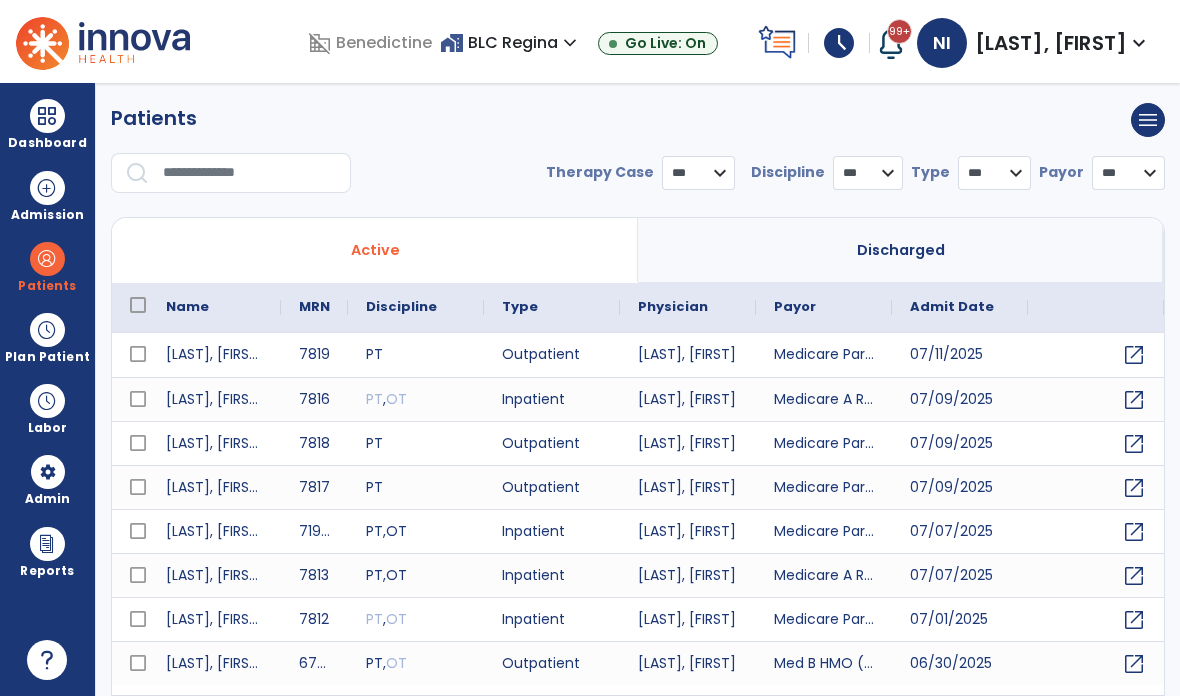 click at bounding box center (250, 173) 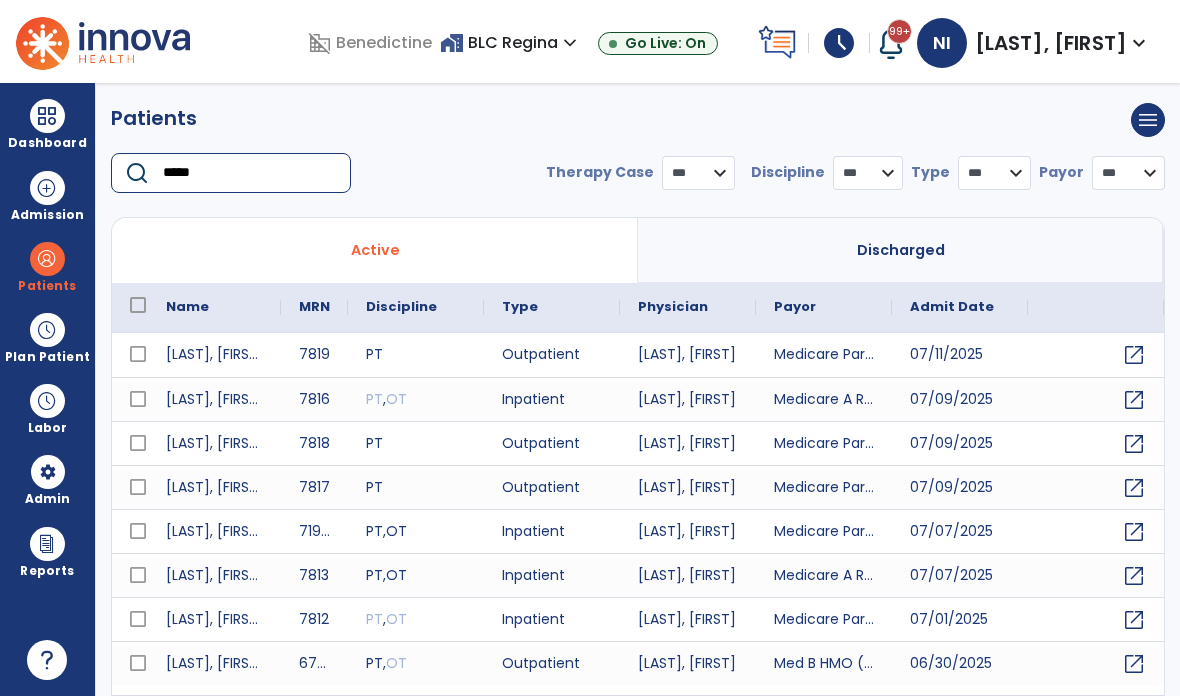 type on "******" 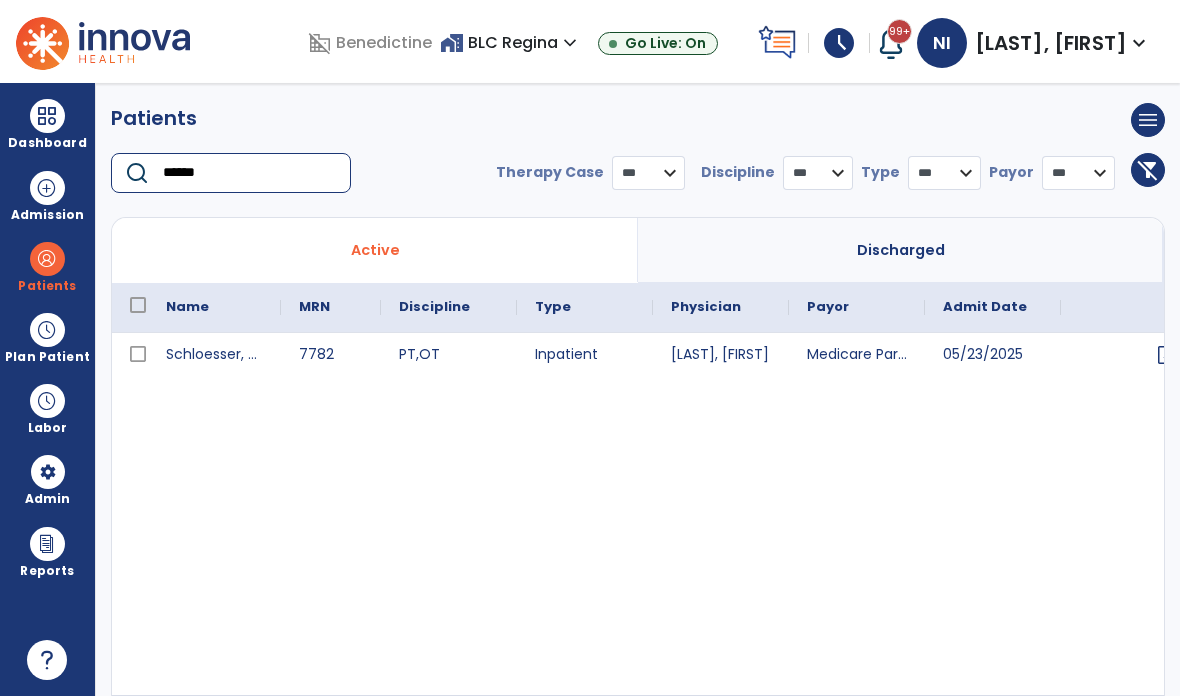 select on "***" 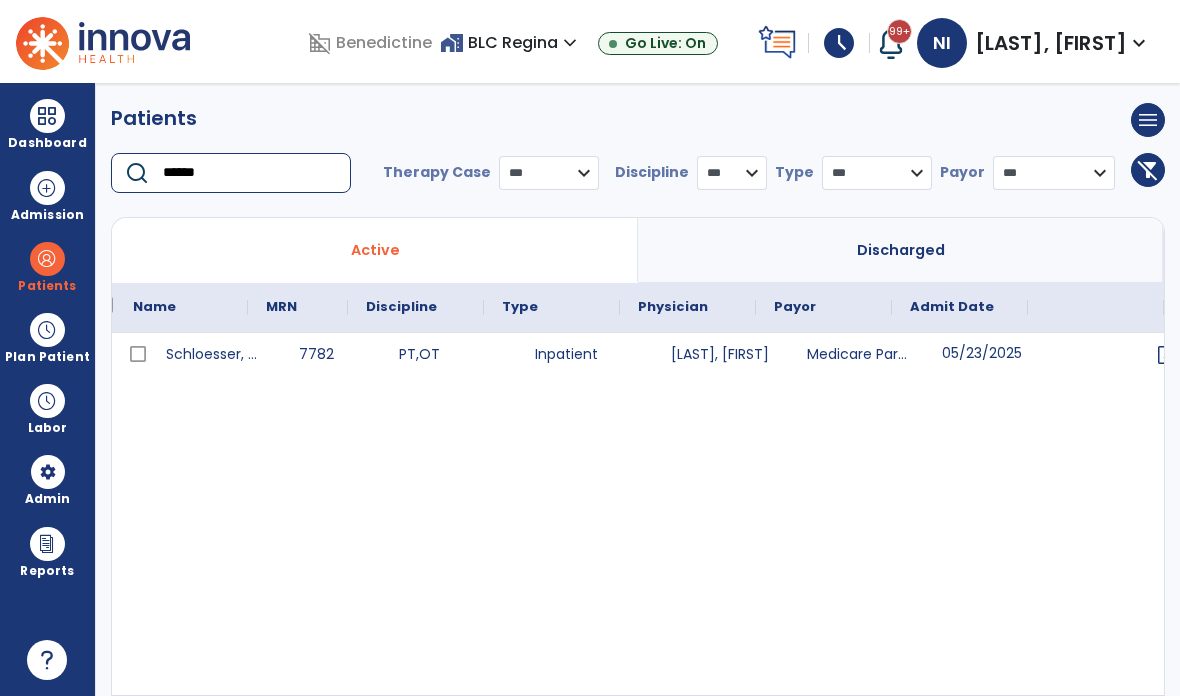 scroll, scrollTop: 0, scrollLeft: 49, axis: horizontal 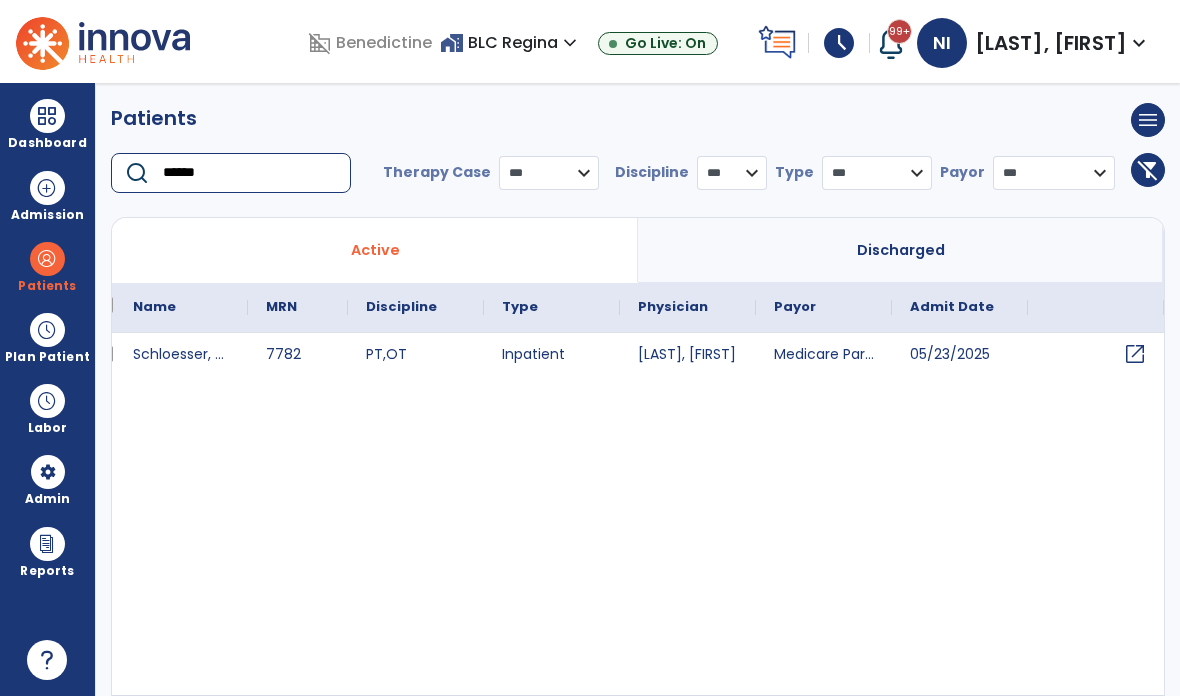 type on "******" 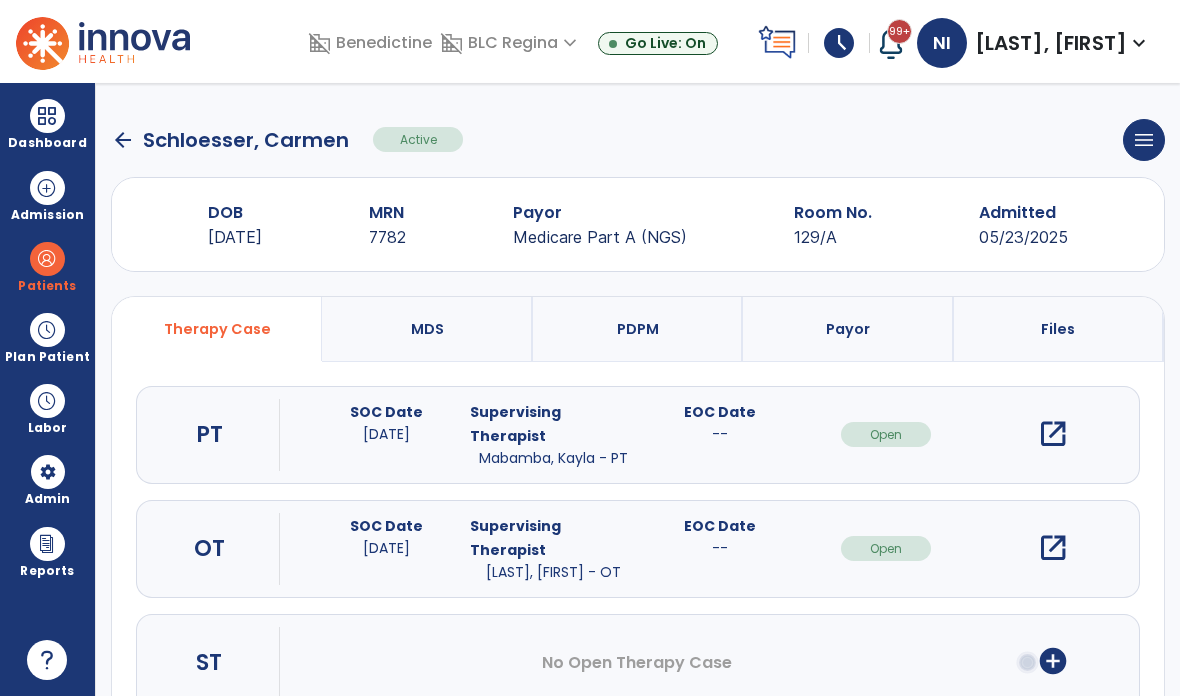 click on "open_in_new" at bounding box center (1053, 434) 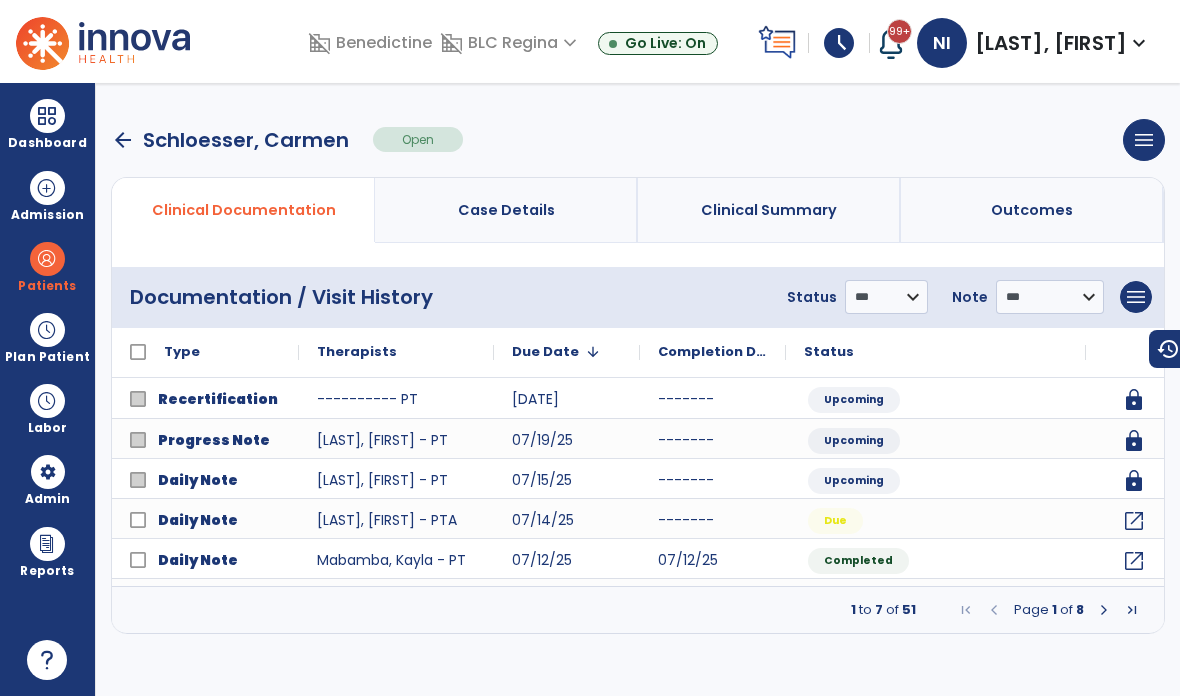 click on "arrow_back" at bounding box center [123, 140] 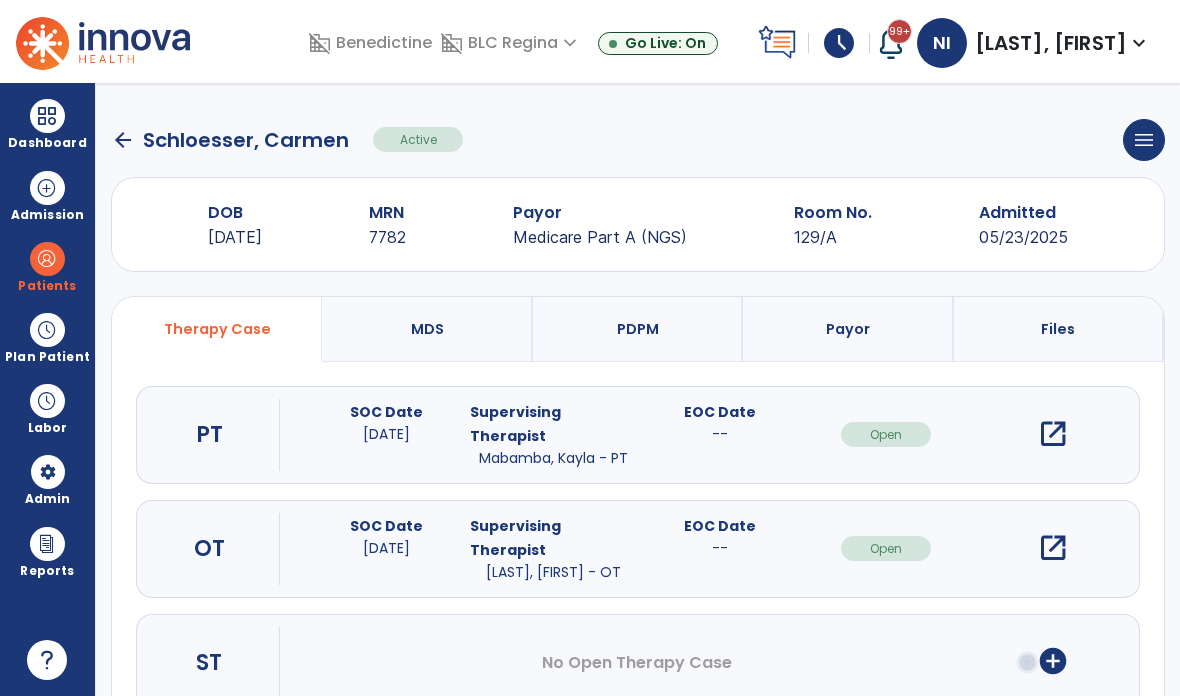 click on "arrow_back" 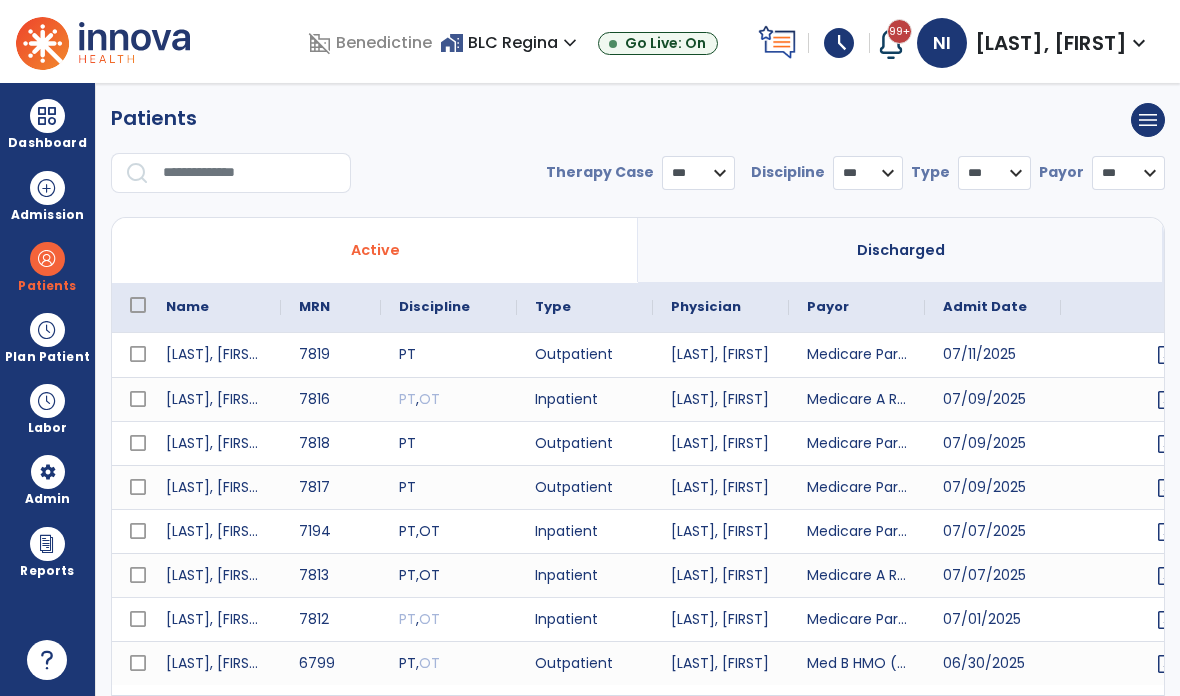 select on "***" 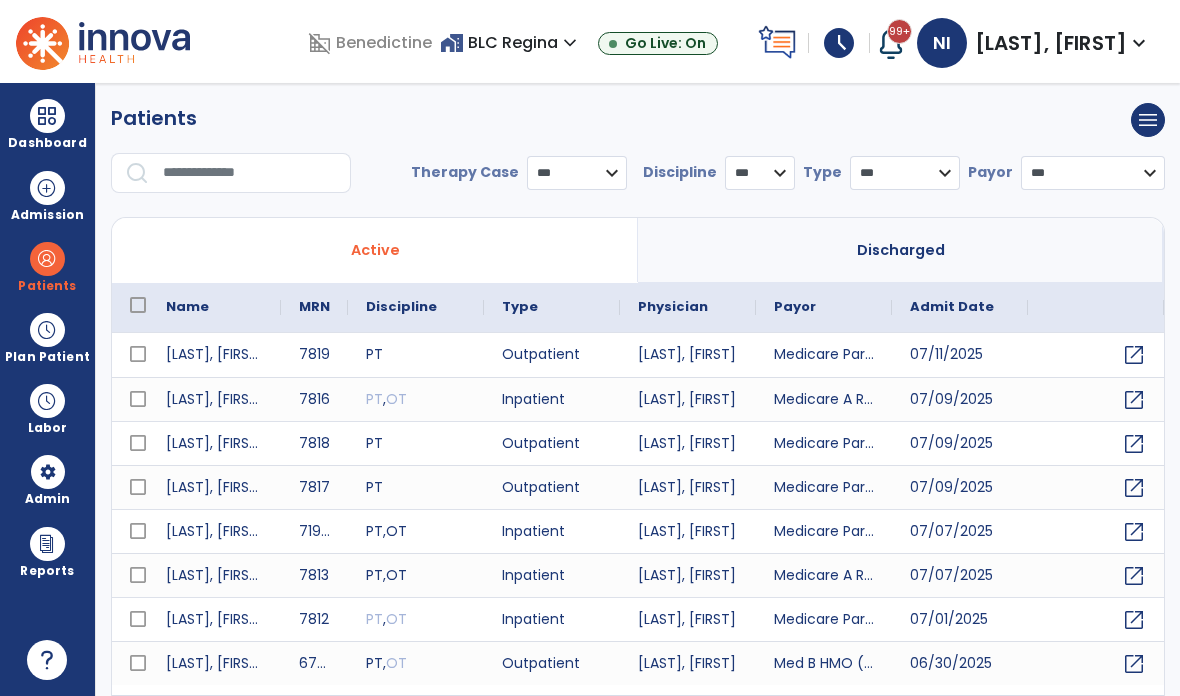 click at bounding box center [250, 173] 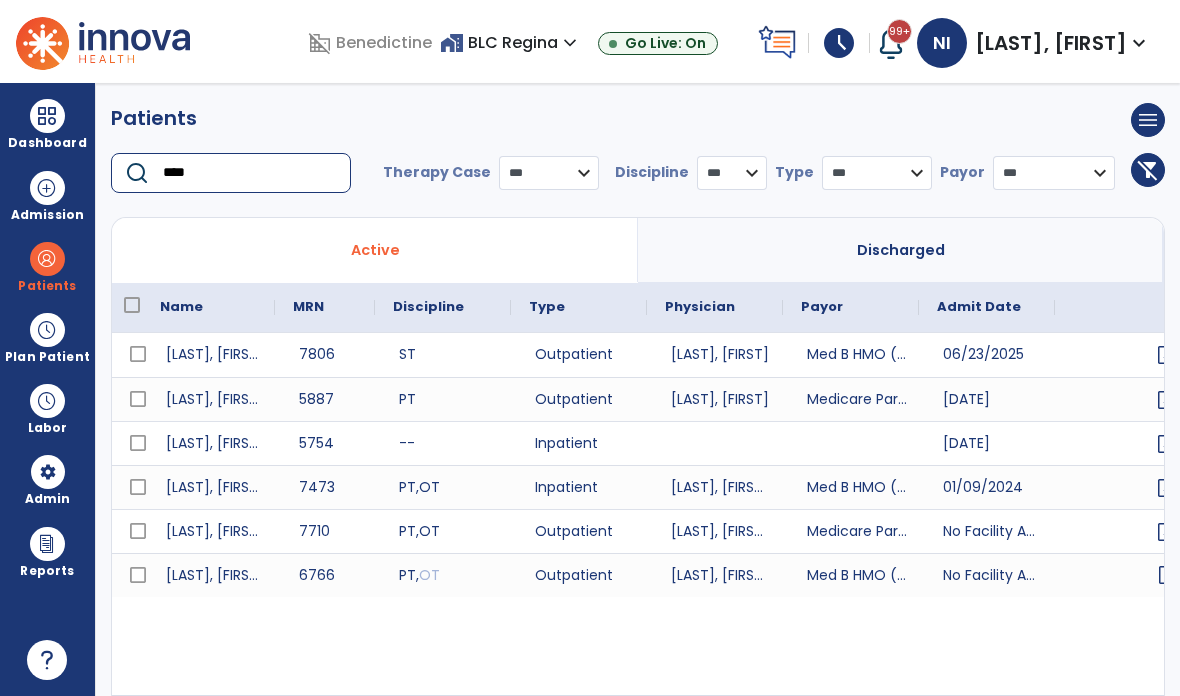 scroll, scrollTop: 0, scrollLeft: 25, axis: horizontal 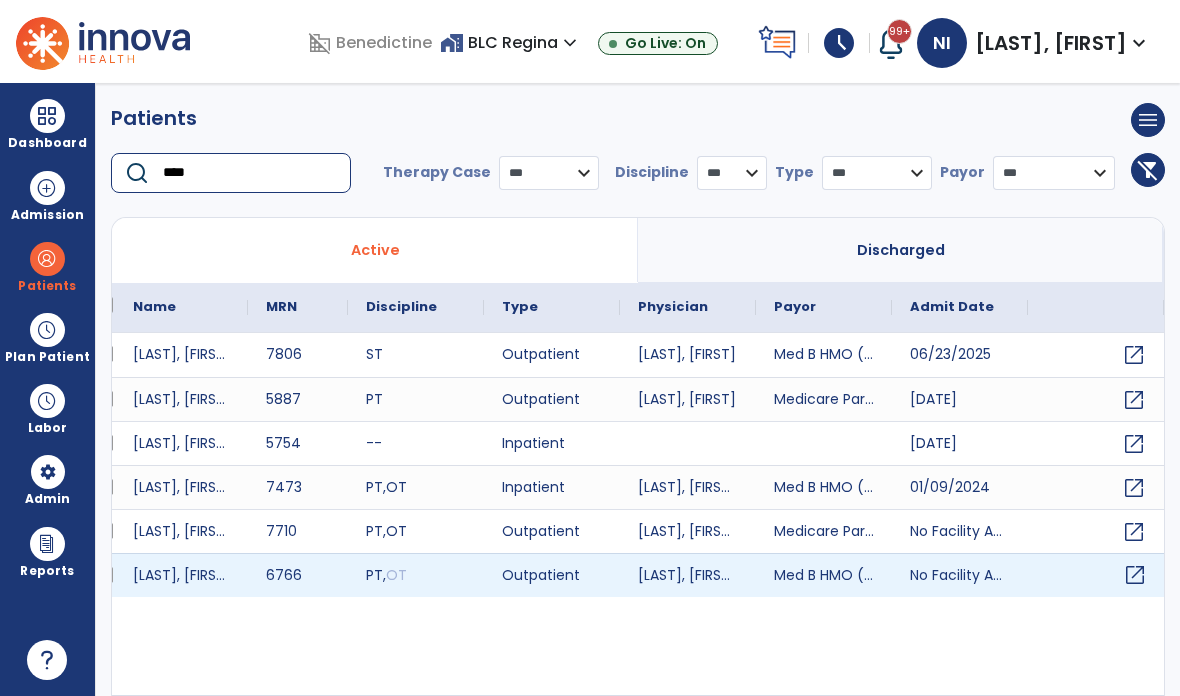 type on "****" 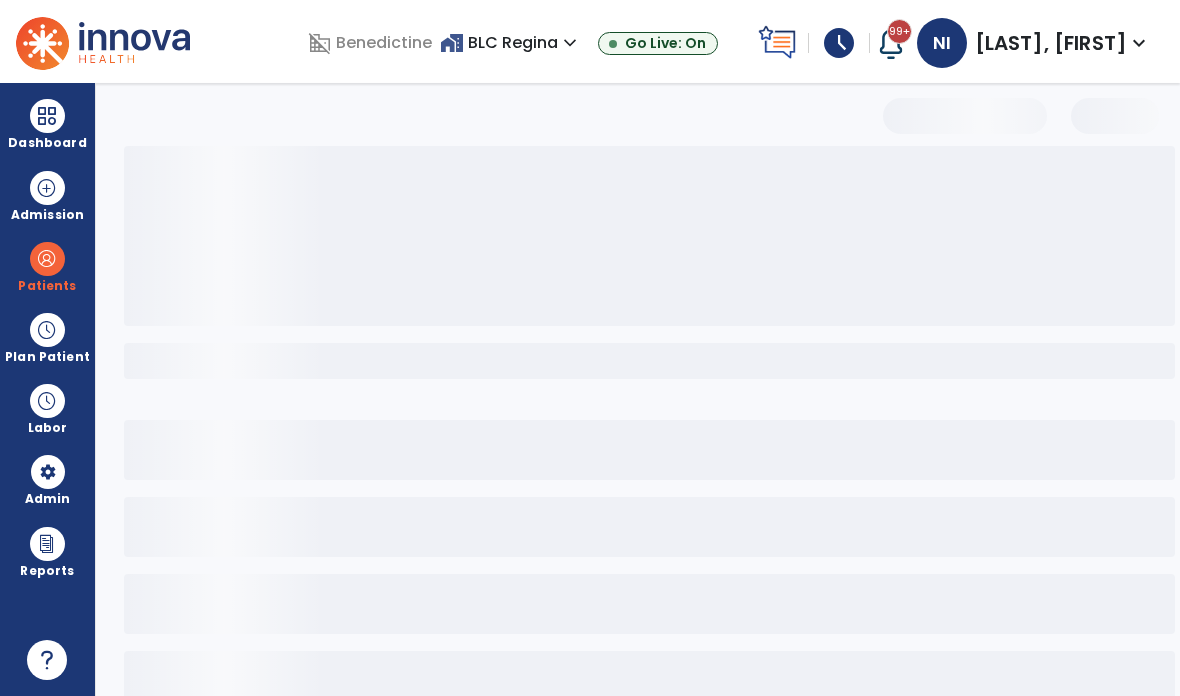 click at bounding box center [649, 604] 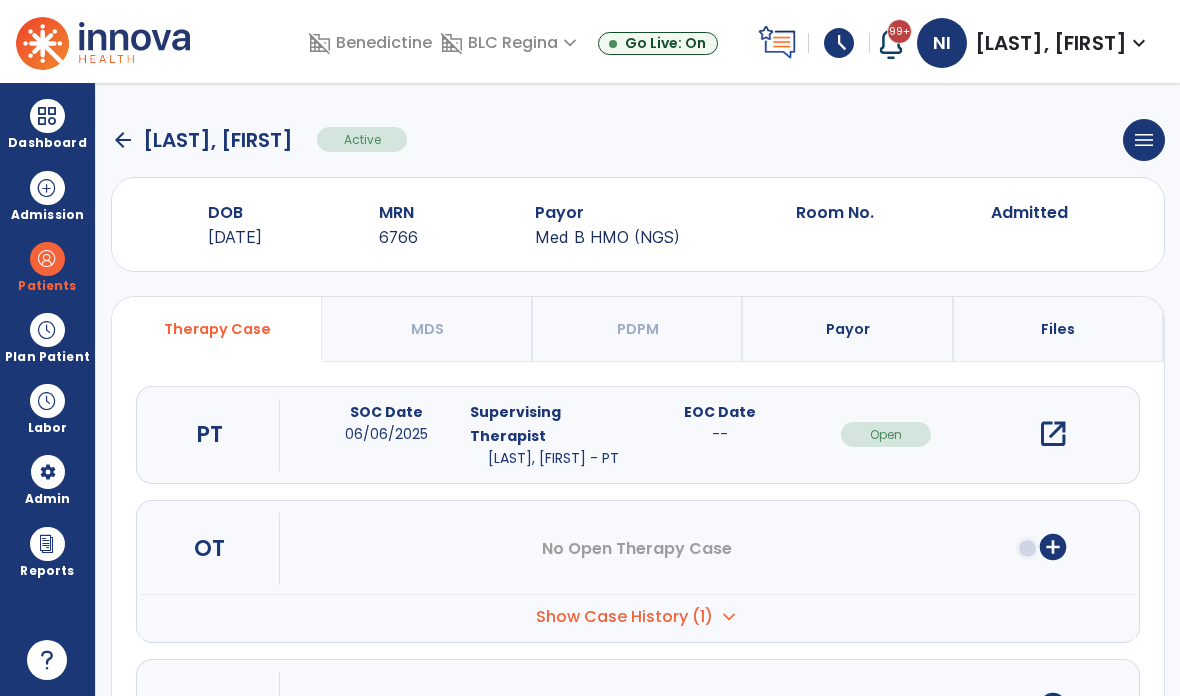 click on "open_in_new" at bounding box center [1053, 434] 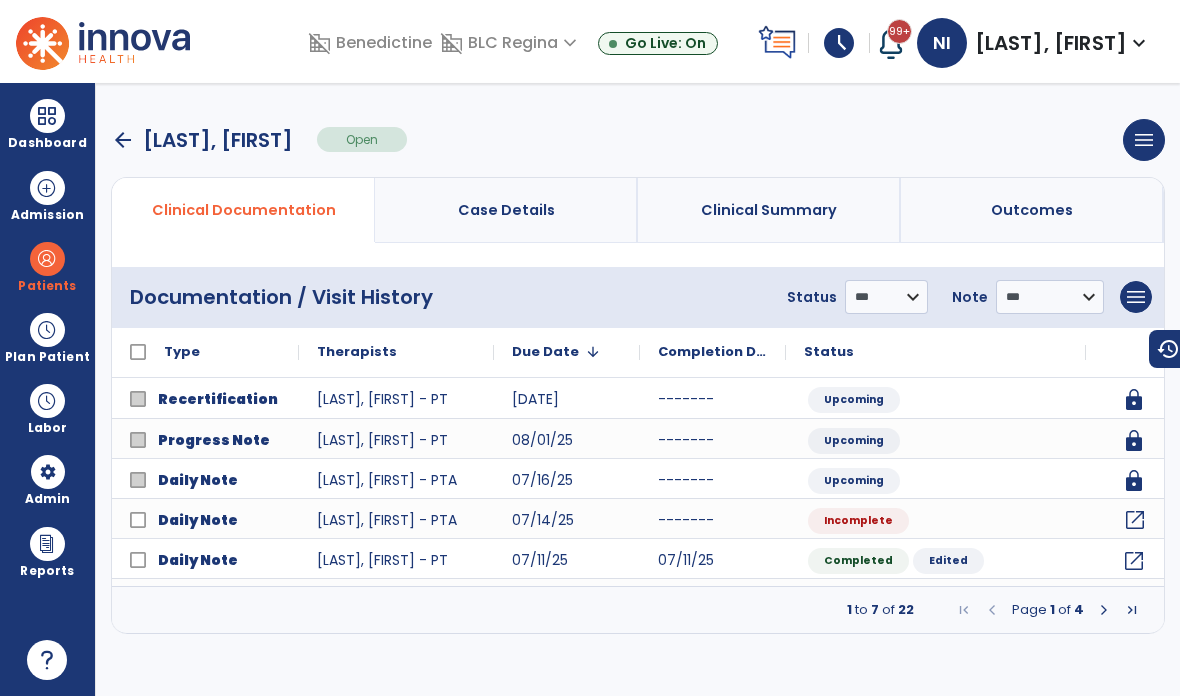 click on "open_in_new" 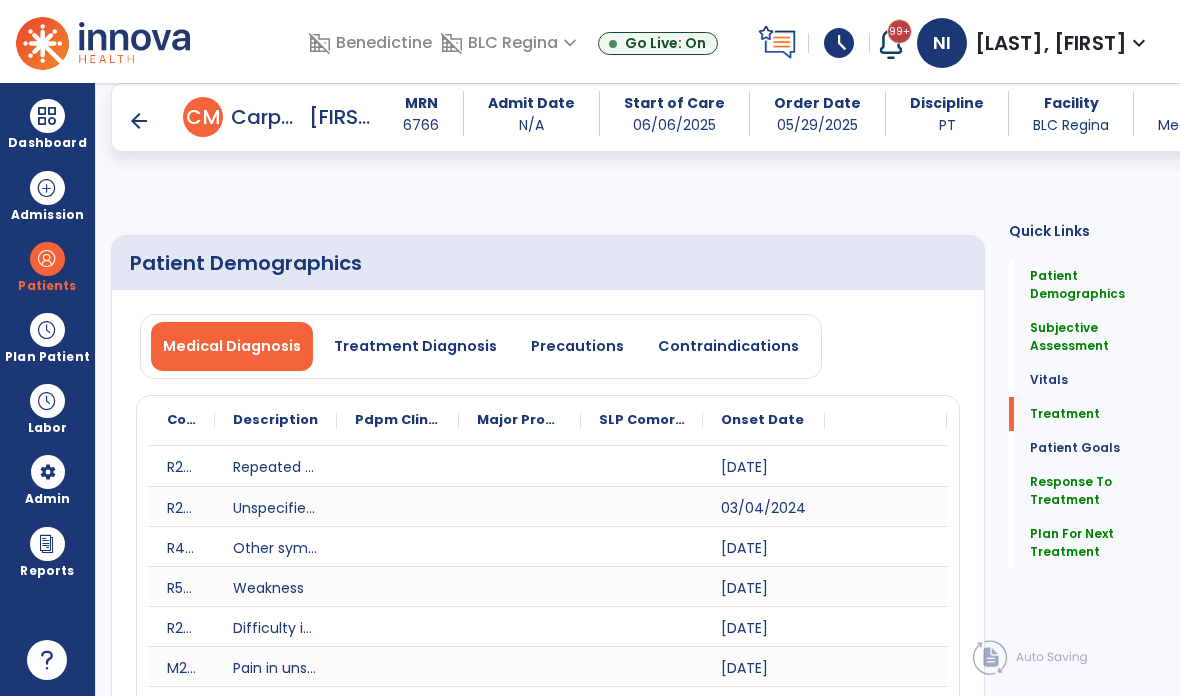 scroll, scrollTop: 832, scrollLeft: 0, axis: vertical 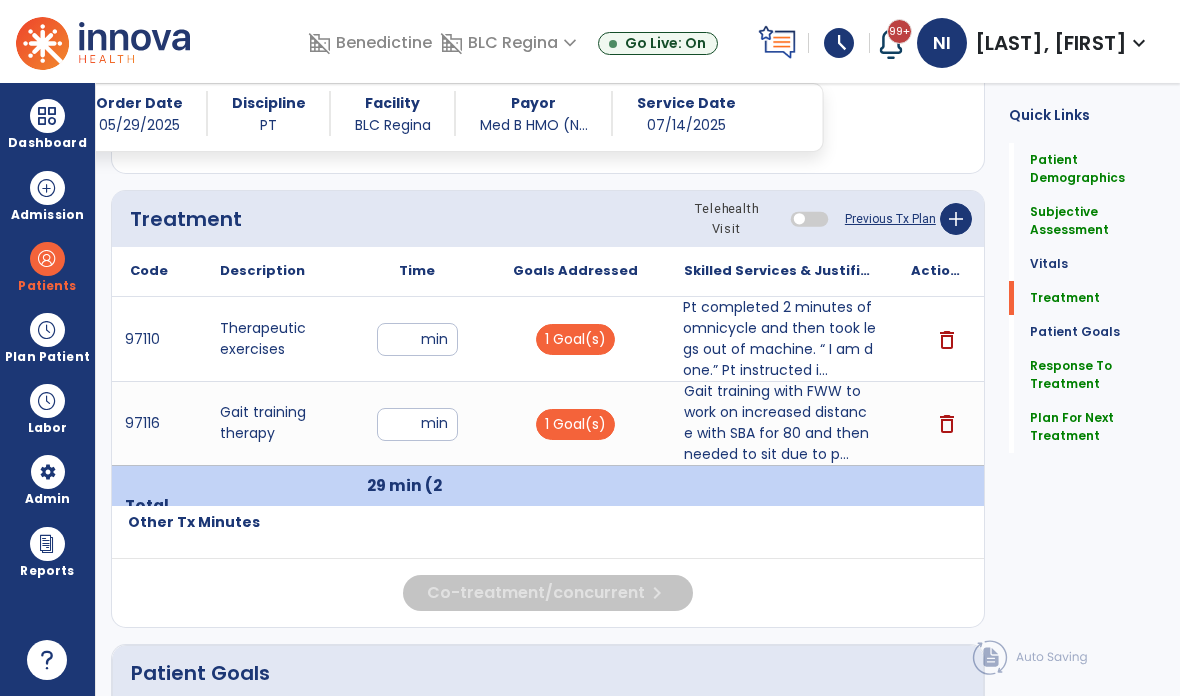 click on "Pt completed 2 minutes of omnicycle and then took legs out of machine. “ I am done.” Pt instructed i..." at bounding box center (779, 339) 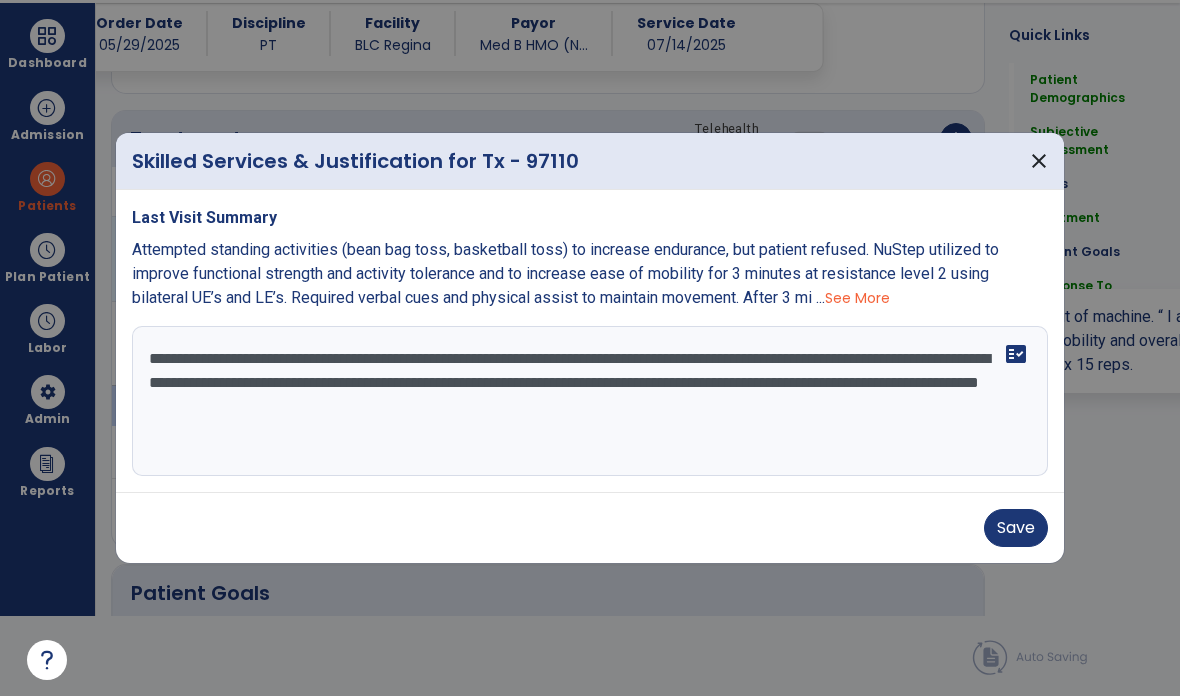 scroll, scrollTop: 0, scrollLeft: 0, axis: both 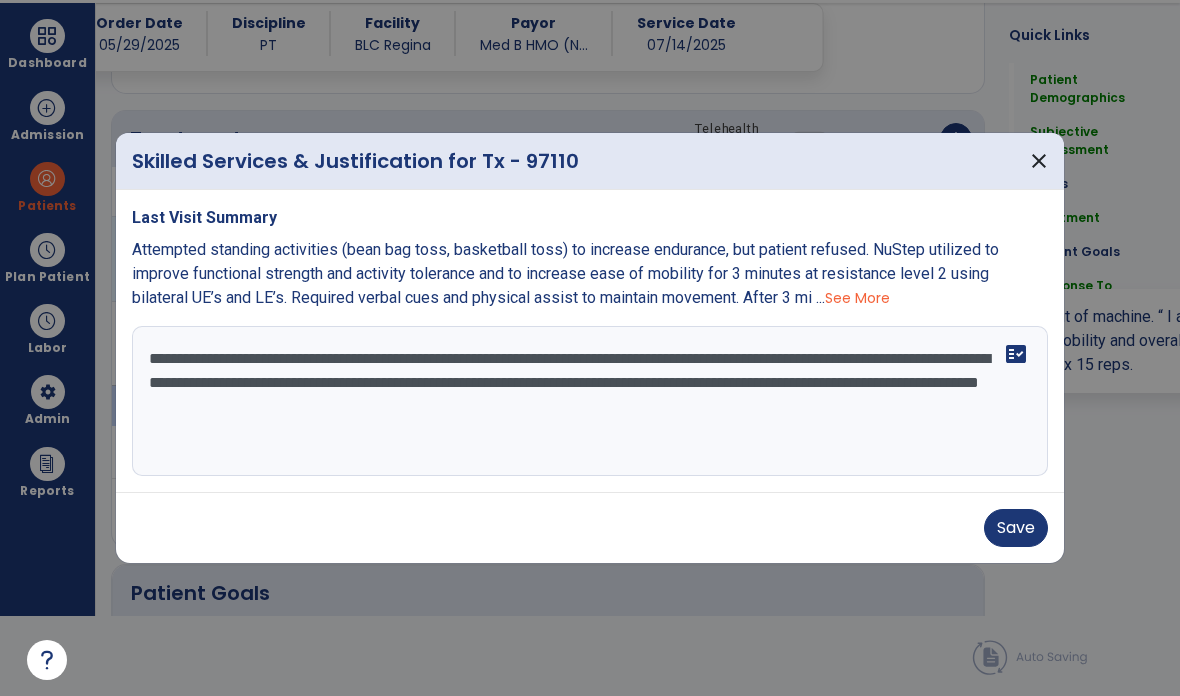 click on "**********" at bounding box center [590, 401] 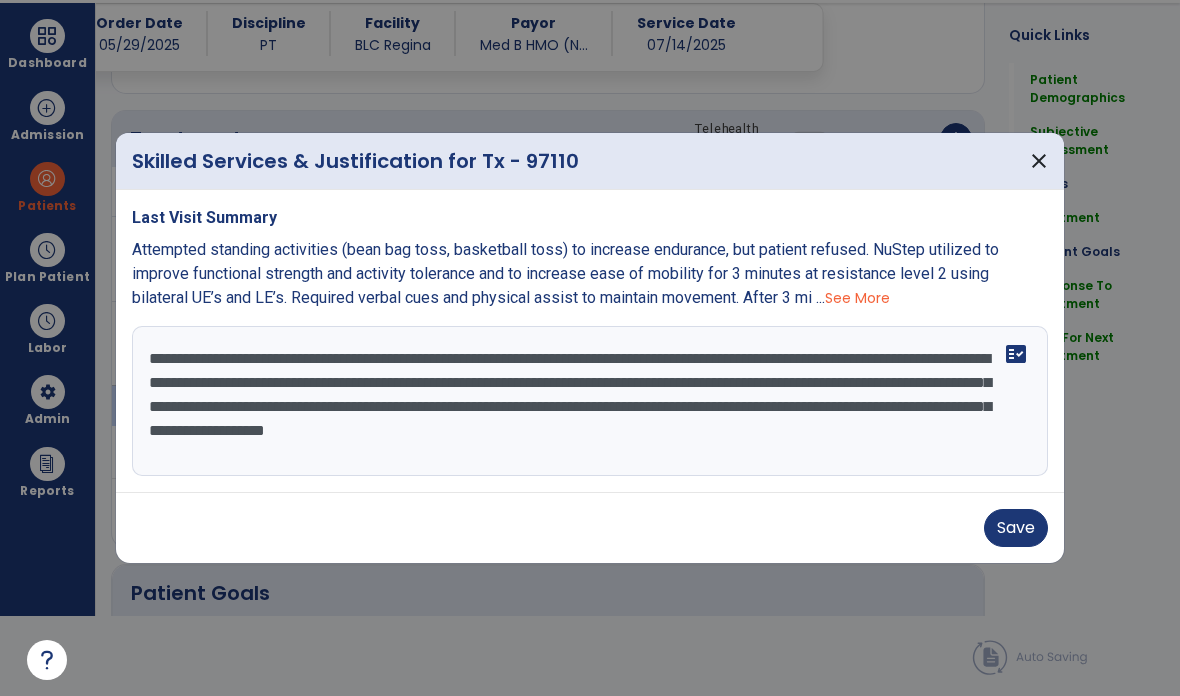 click on "**********" at bounding box center (590, 401) 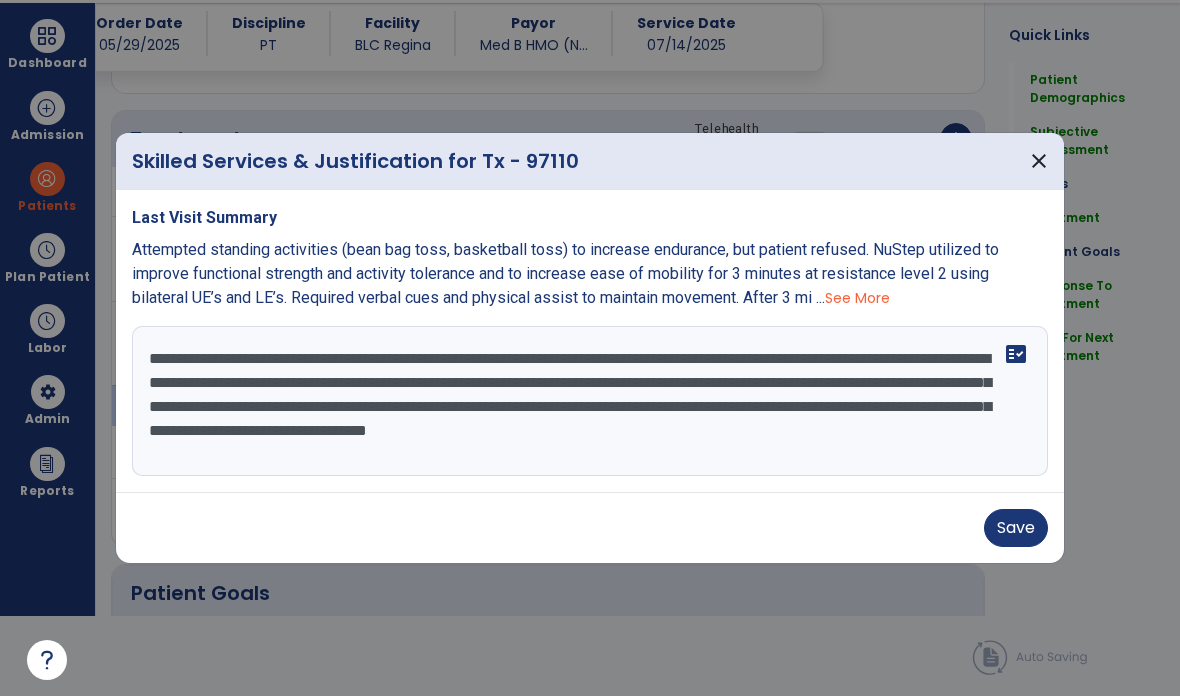 type on "**********" 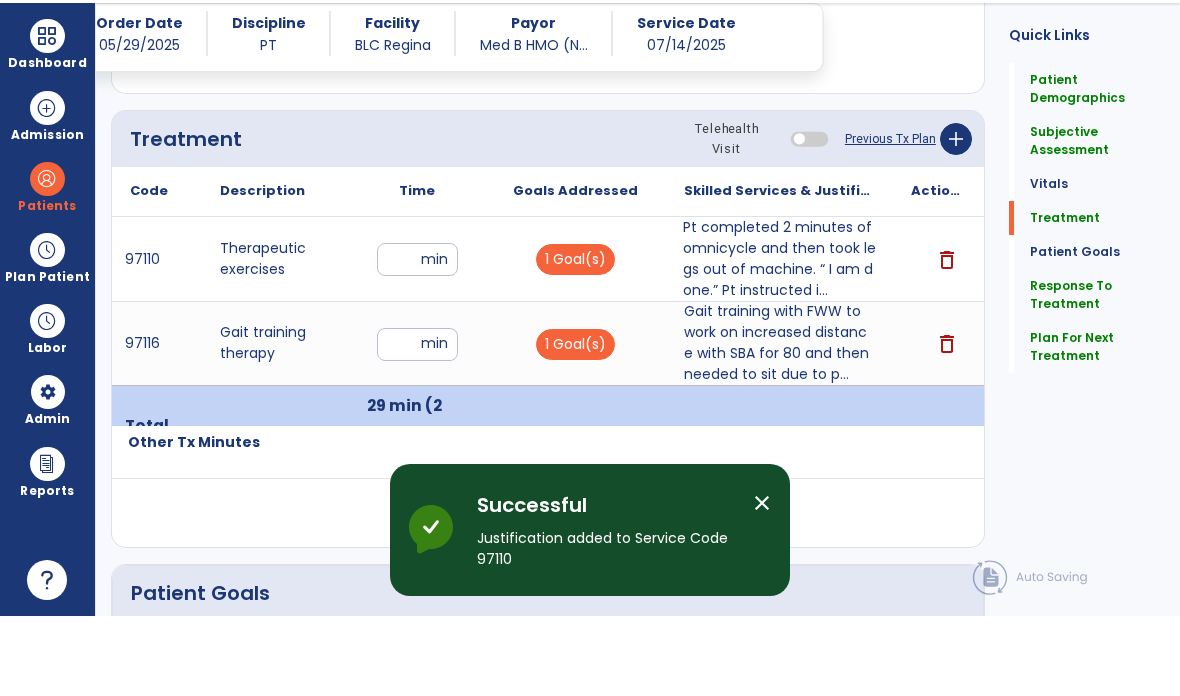 scroll, scrollTop: 80, scrollLeft: 0, axis: vertical 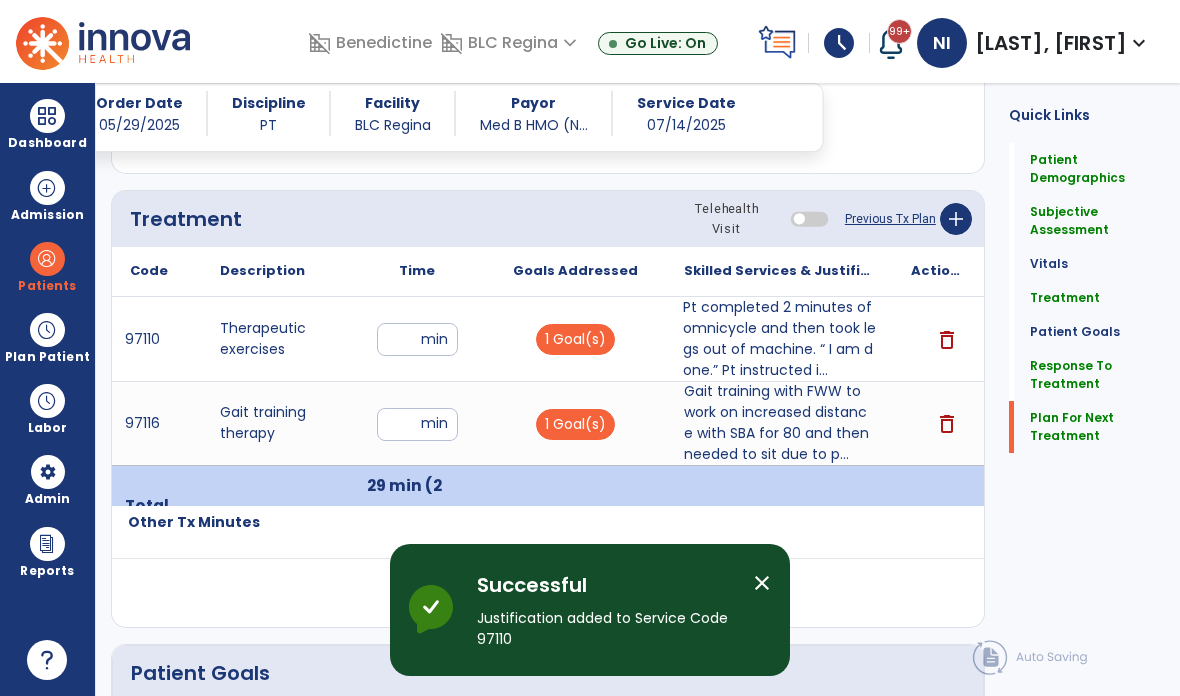 click on "Plan For Next Treatment" 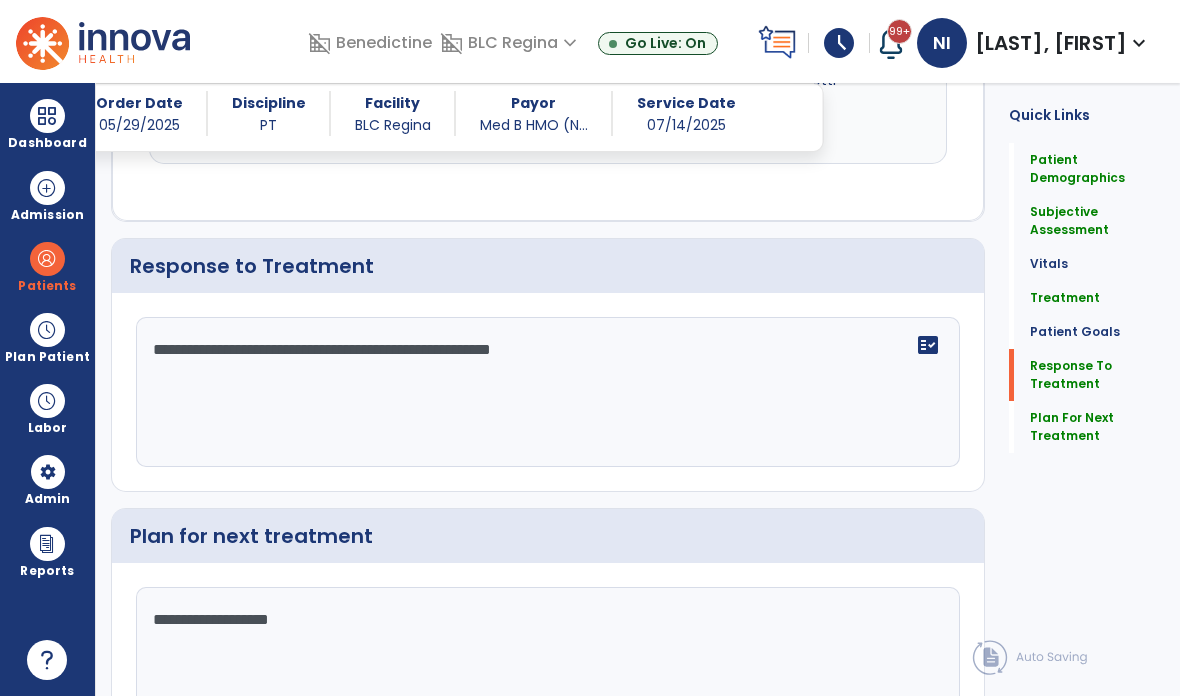 scroll, scrollTop: 3185, scrollLeft: 0, axis: vertical 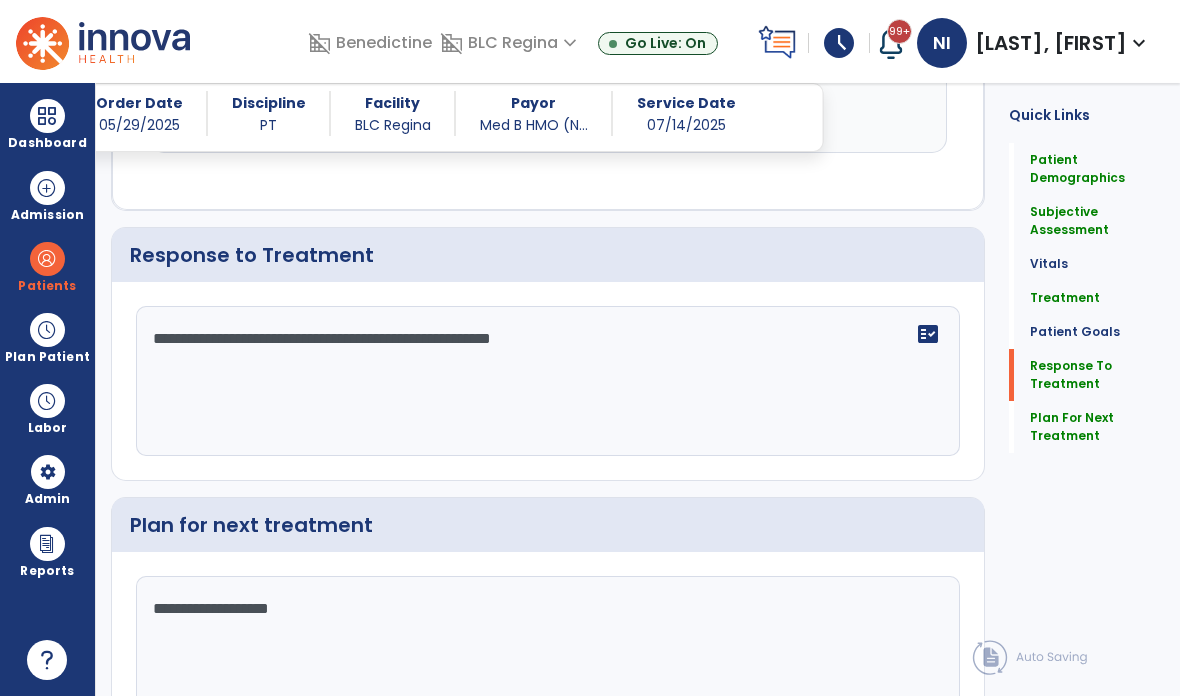 click on "Sign Doc" 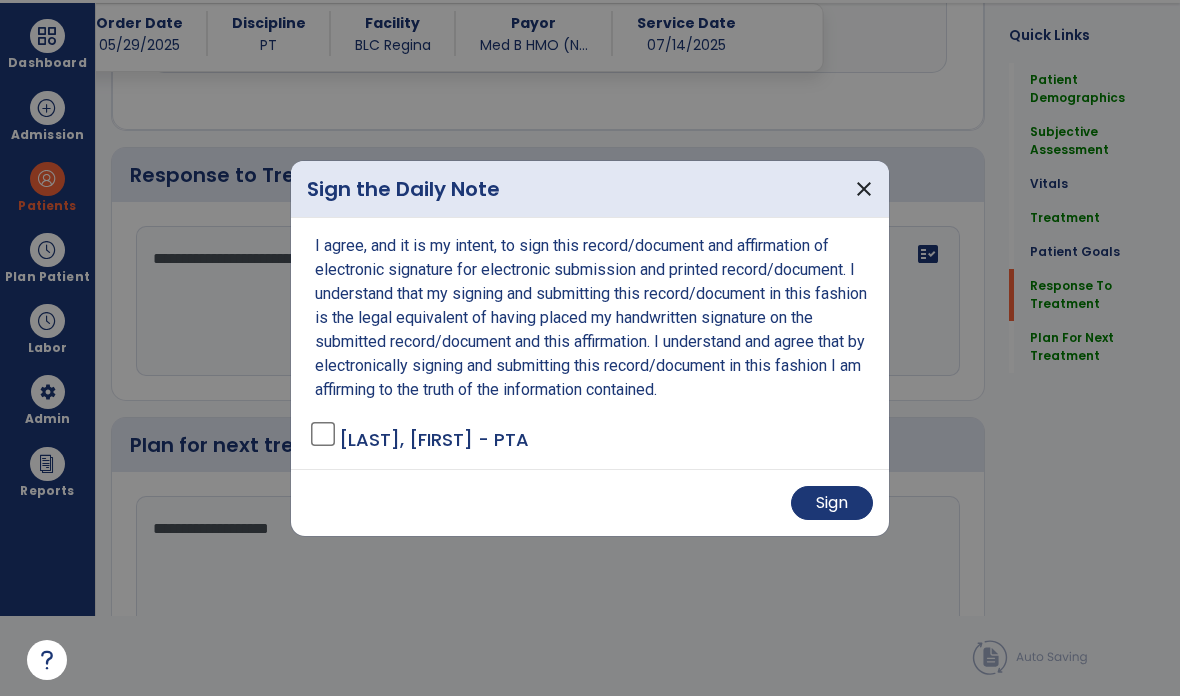 click on "Sign" at bounding box center [832, 503] 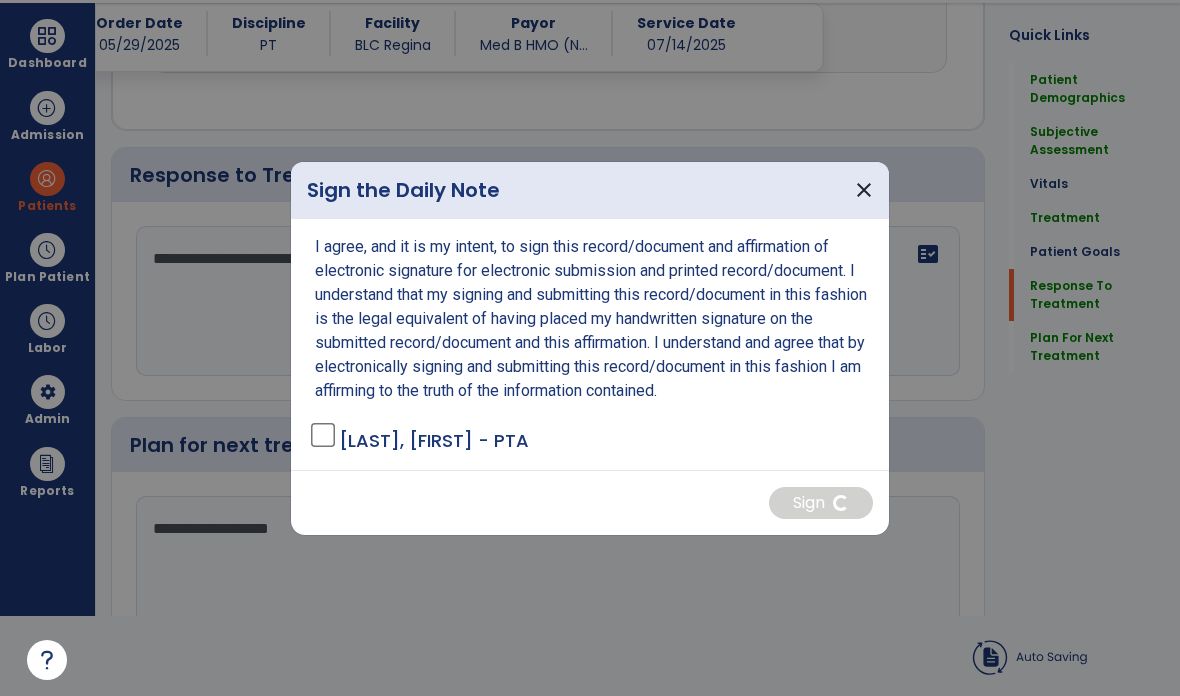 scroll, scrollTop: 80, scrollLeft: 0, axis: vertical 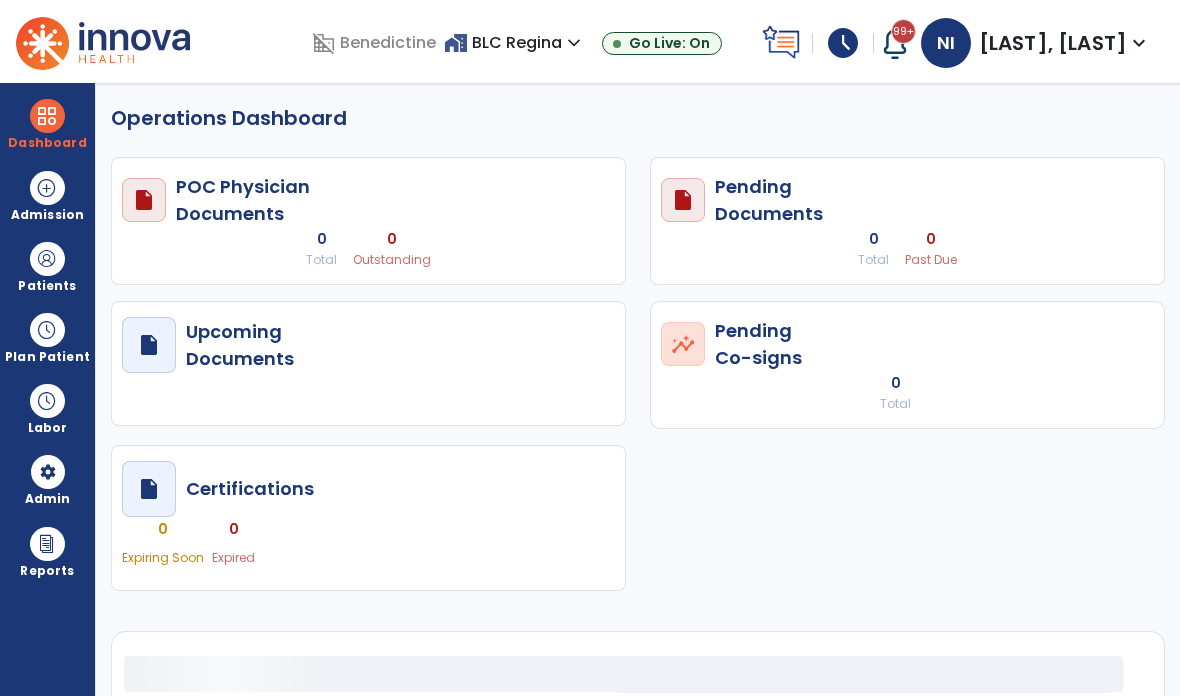 select on "***" 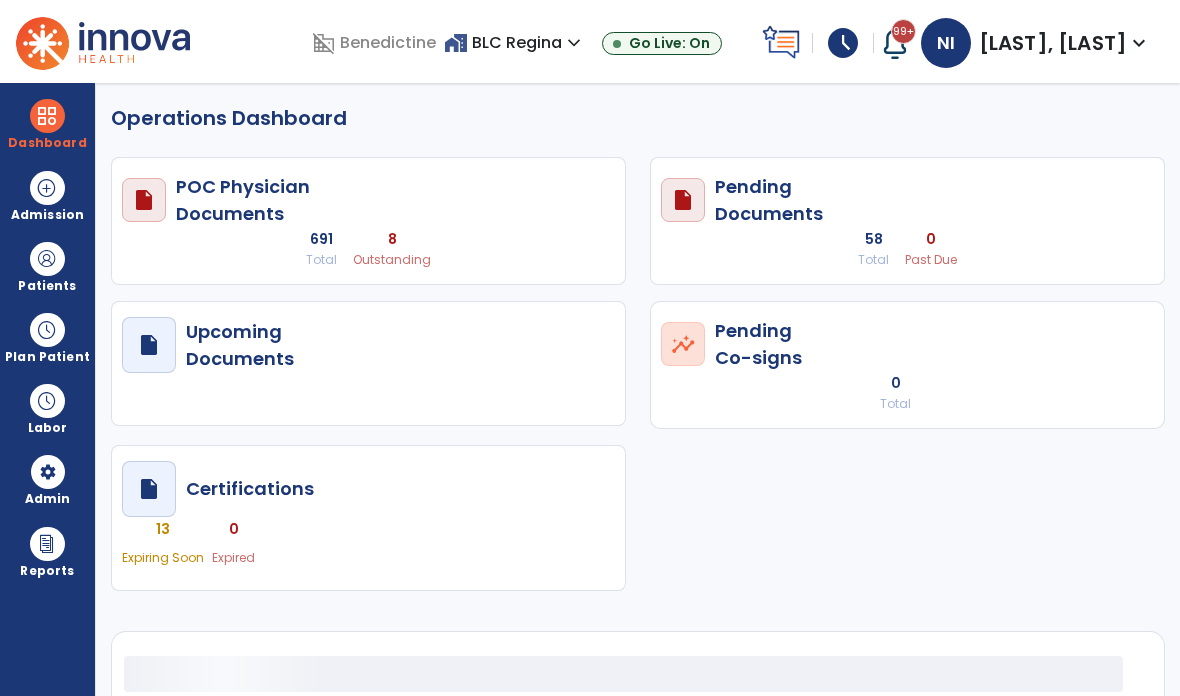 scroll, scrollTop: 0, scrollLeft: 0, axis: both 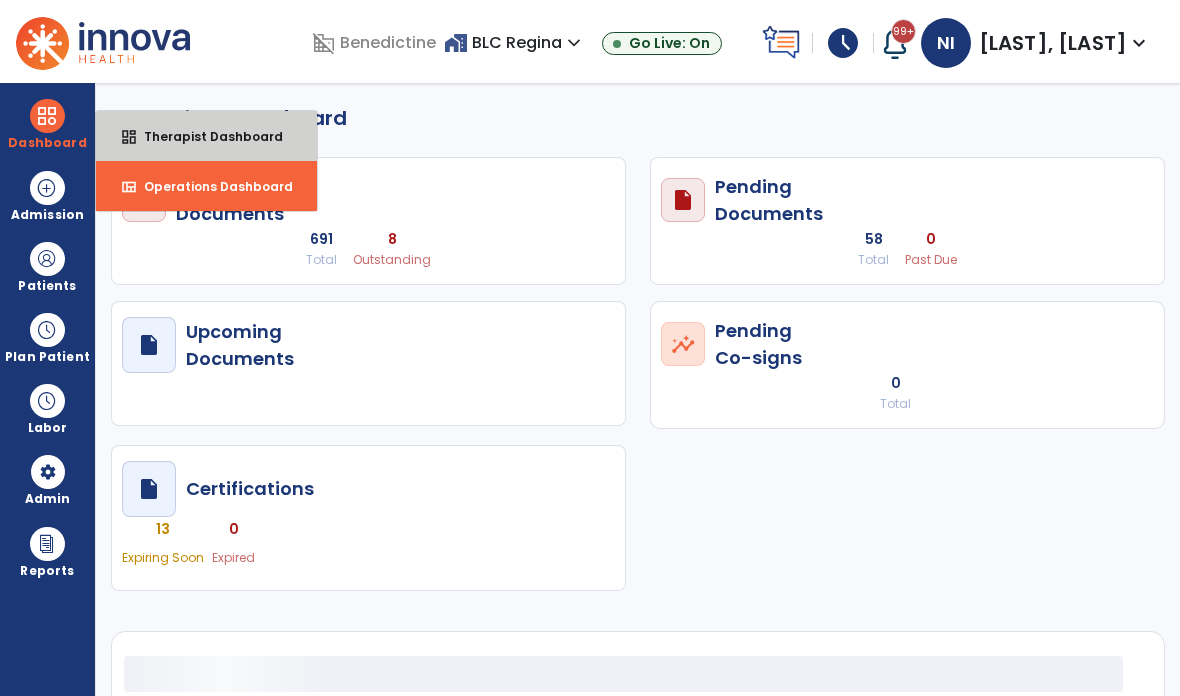 click on "Therapist Dashboard" at bounding box center (205, 136) 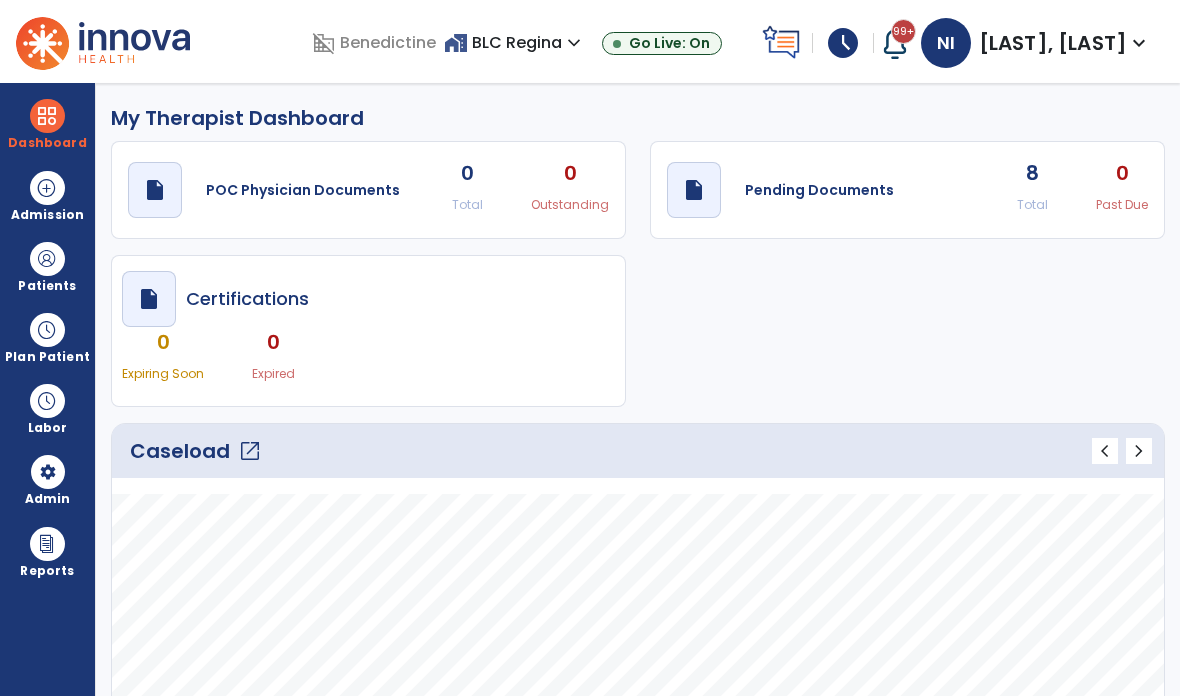 click on "Caseload   open_in_new" 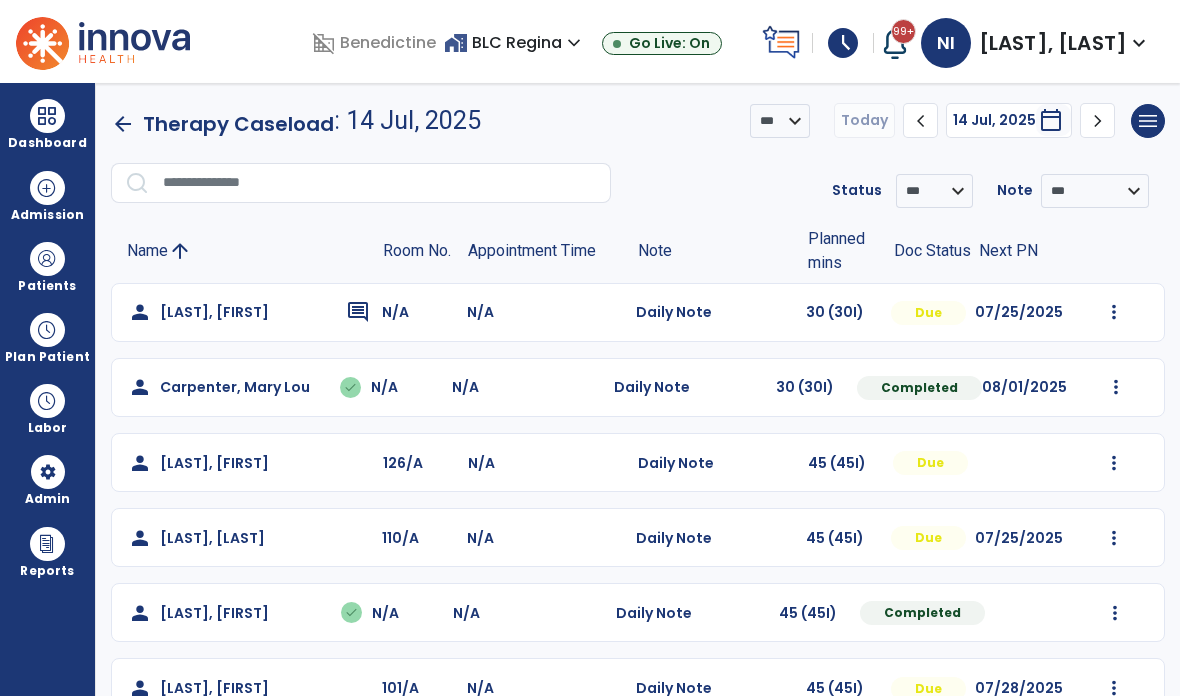 click at bounding box center [1114, 312] 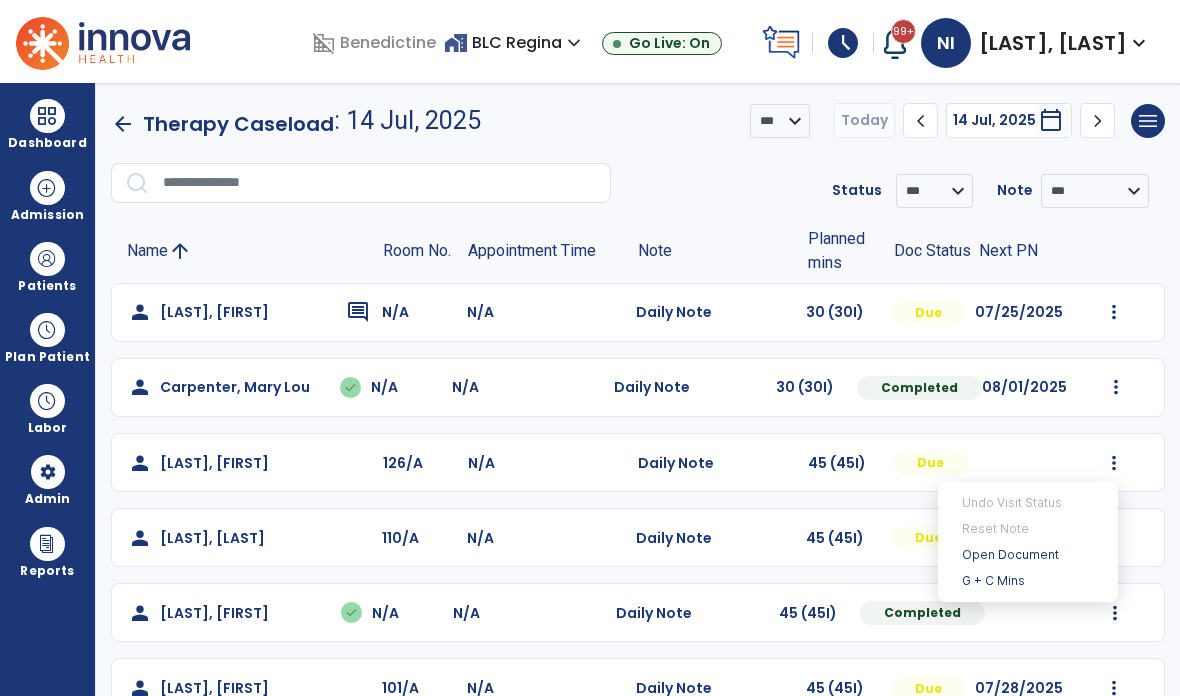 click on "Open Document" at bounding box center (1028, 555) 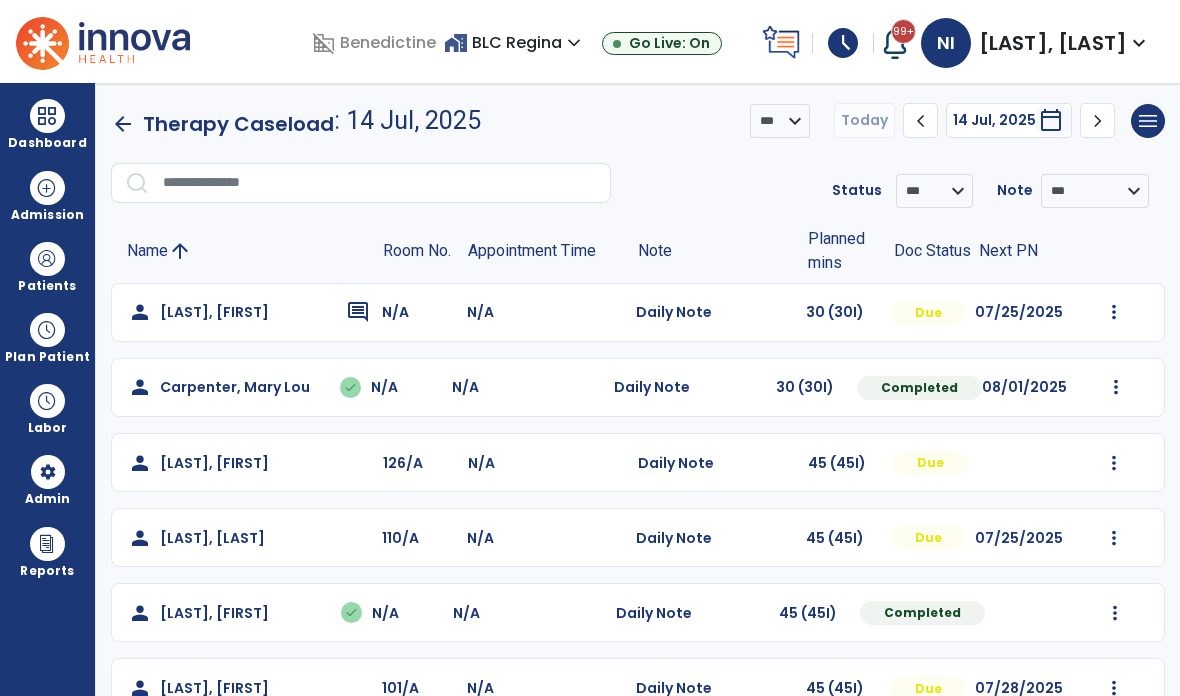 click at bounding box center (1115, 613) 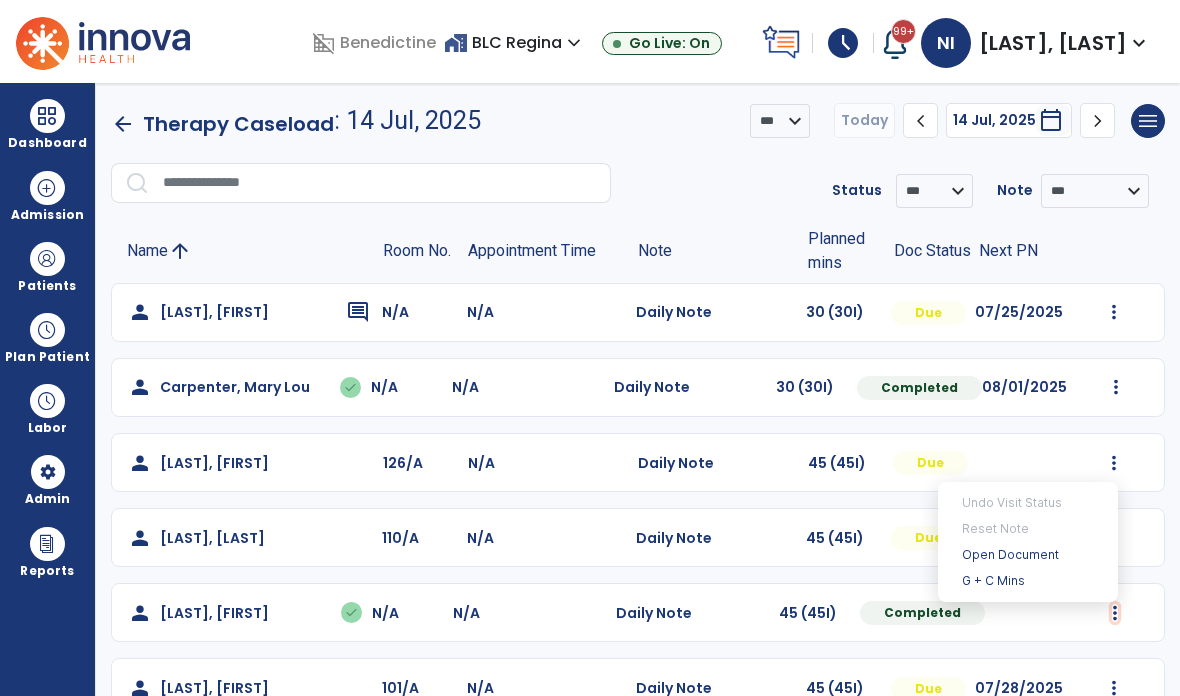 click on "Open Document" at bounding box center (1028, 555) 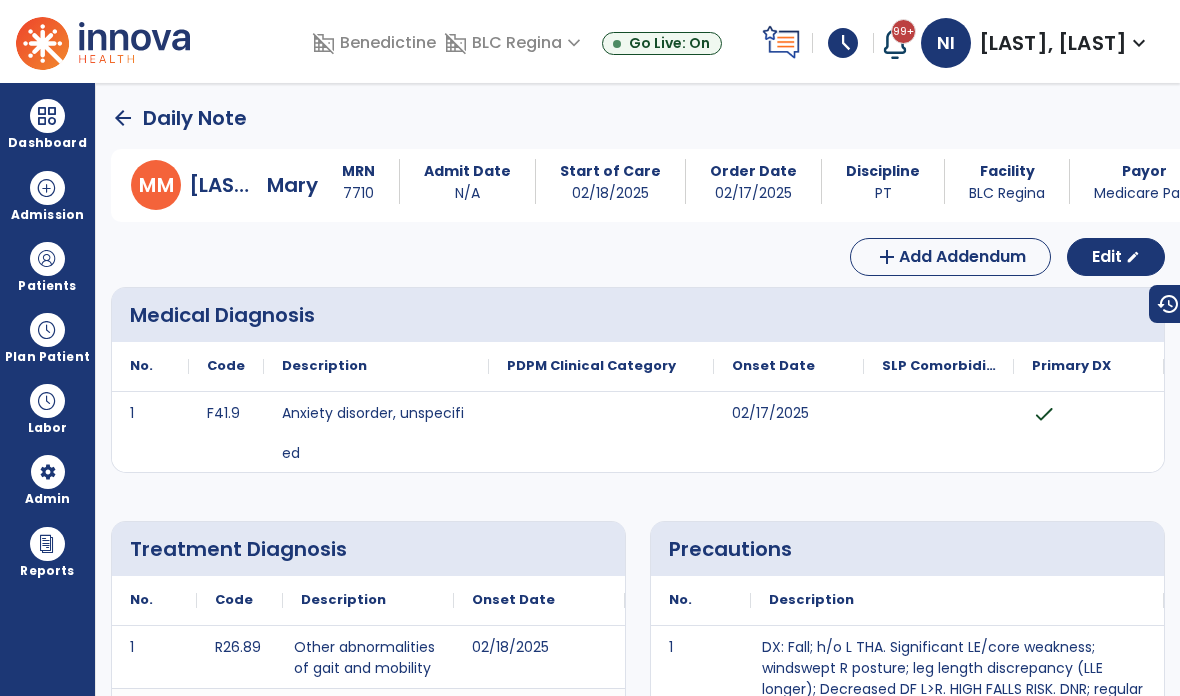 click on "Edit  edit" 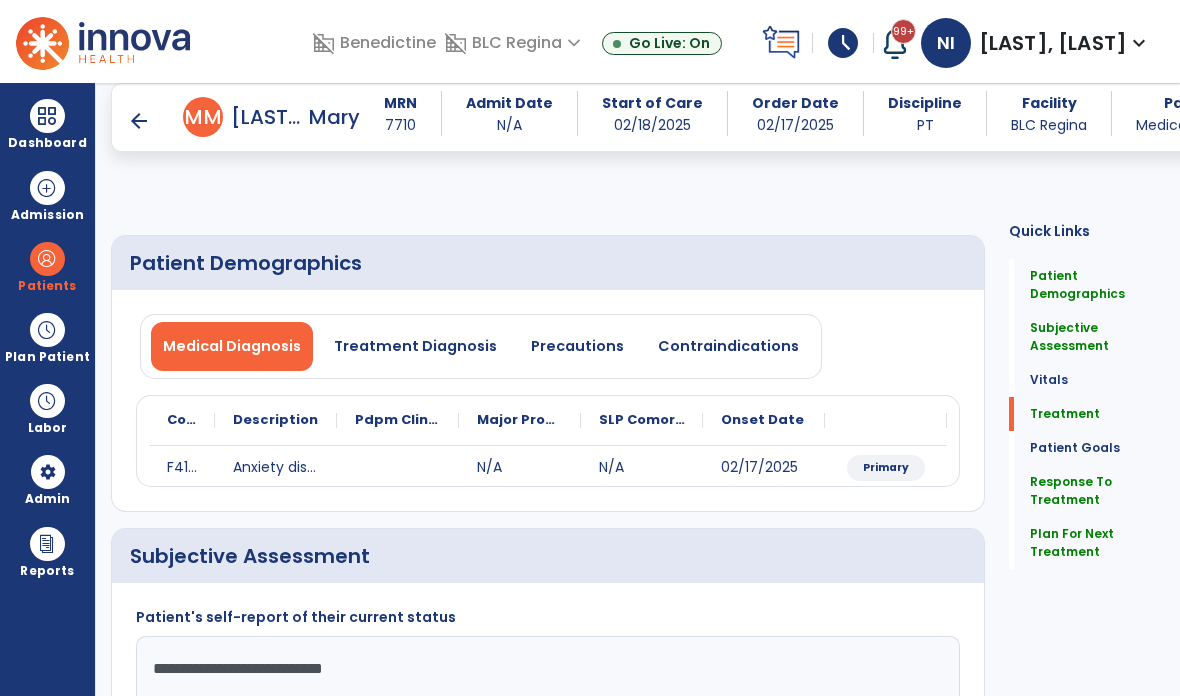 scroll, scrollTop: 23, scrollLeft: 0, axis: vertical 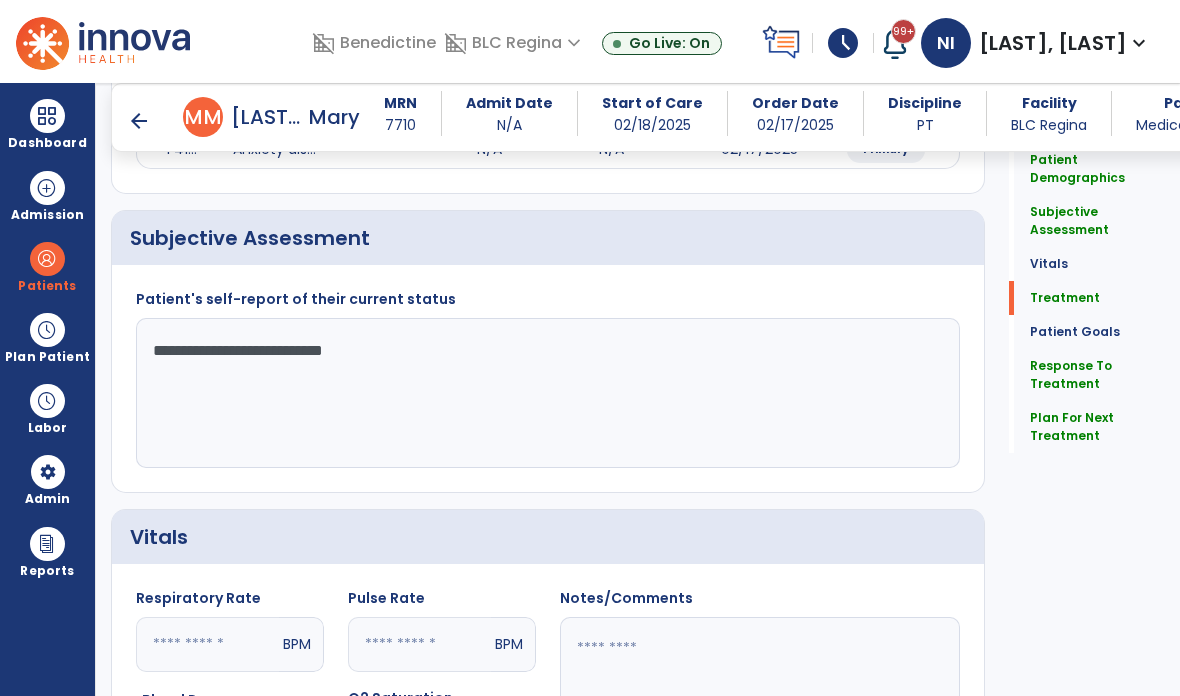 click on "Plan For Next Treatment" 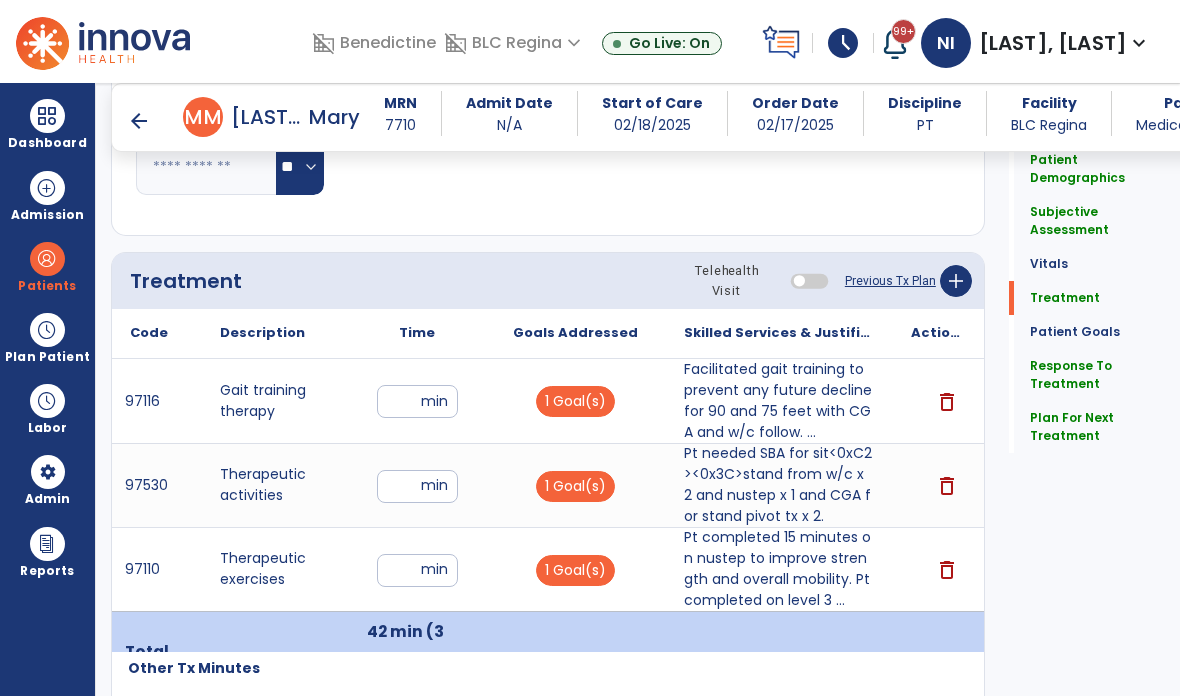 scroll, scrollTop: 72, scrollLeft: 0, axis: vertical 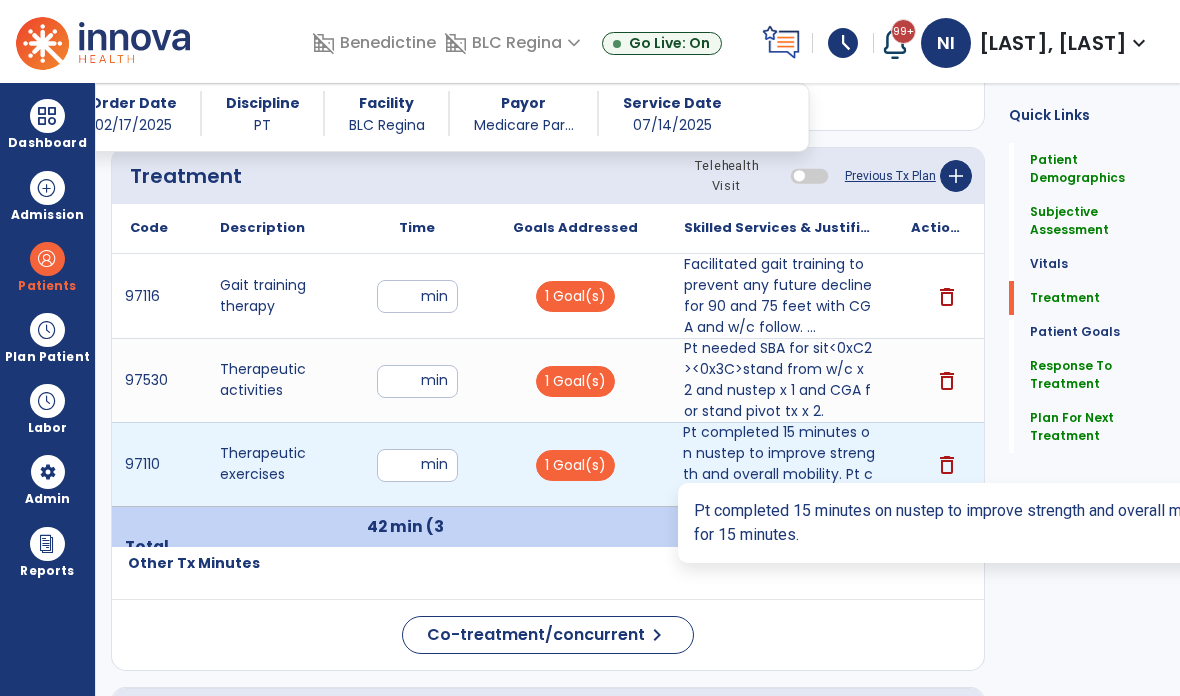 click on "Pt completed 15 minutes on nustep to improve strength and overall mobility. Pt completed on level 3 ..." at bounding box center (779, 464) 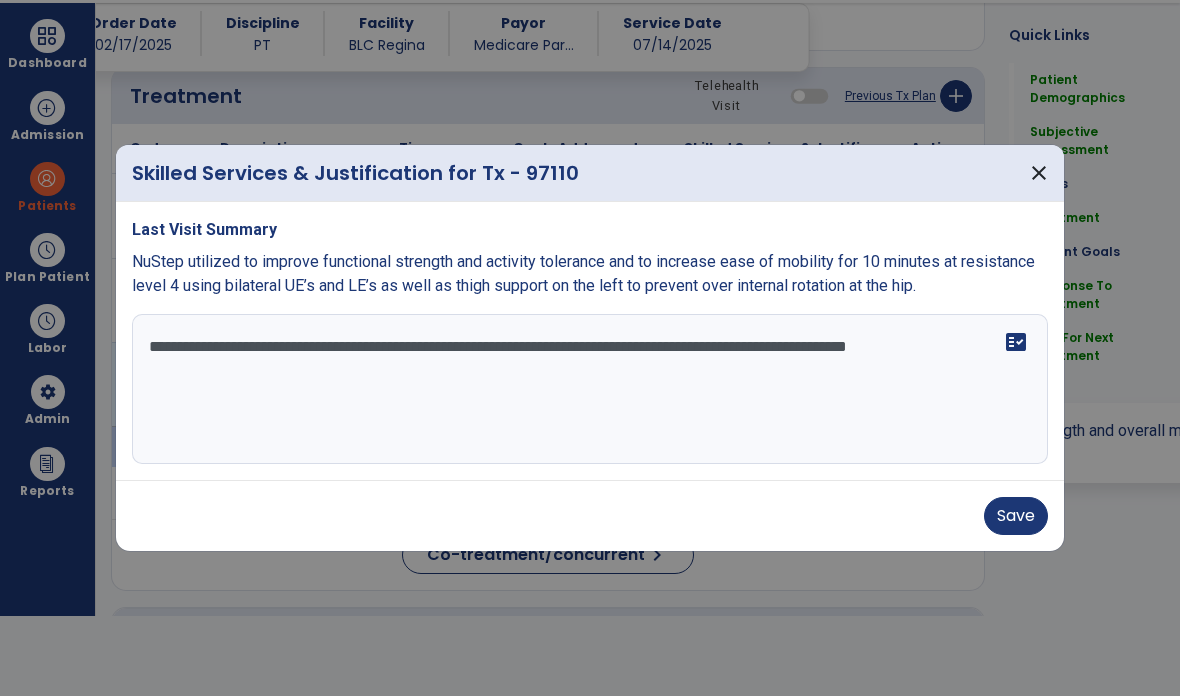 click on "**********" at bounding box center (590, 389) 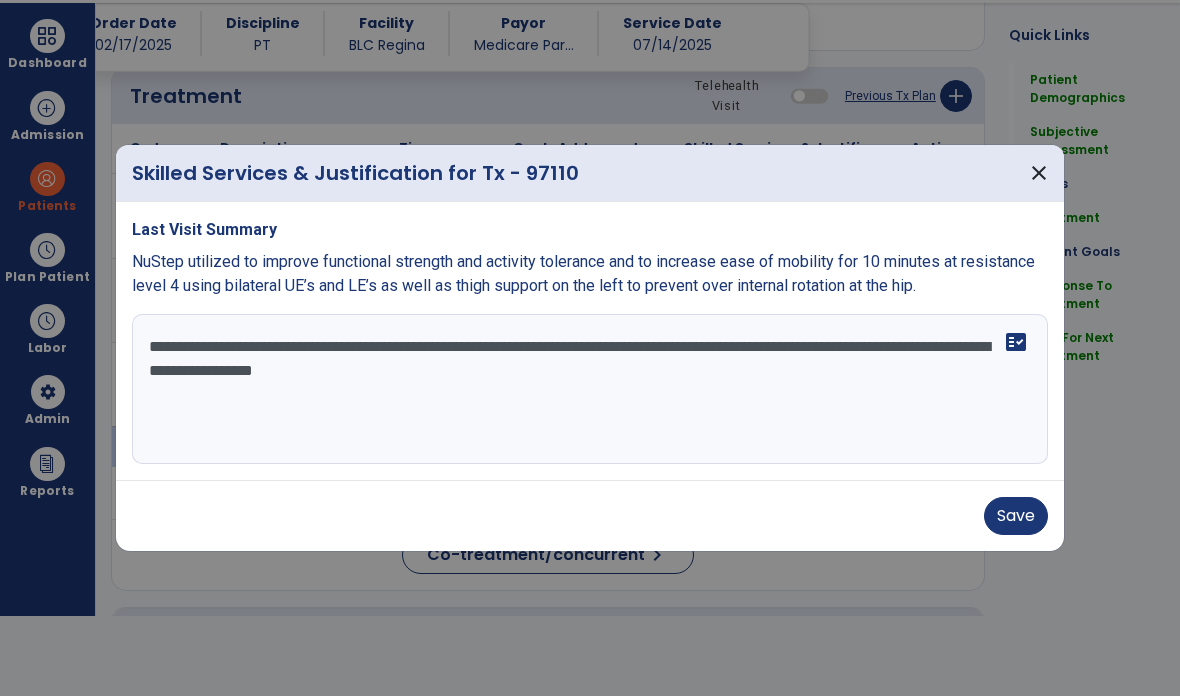 type on "**********" 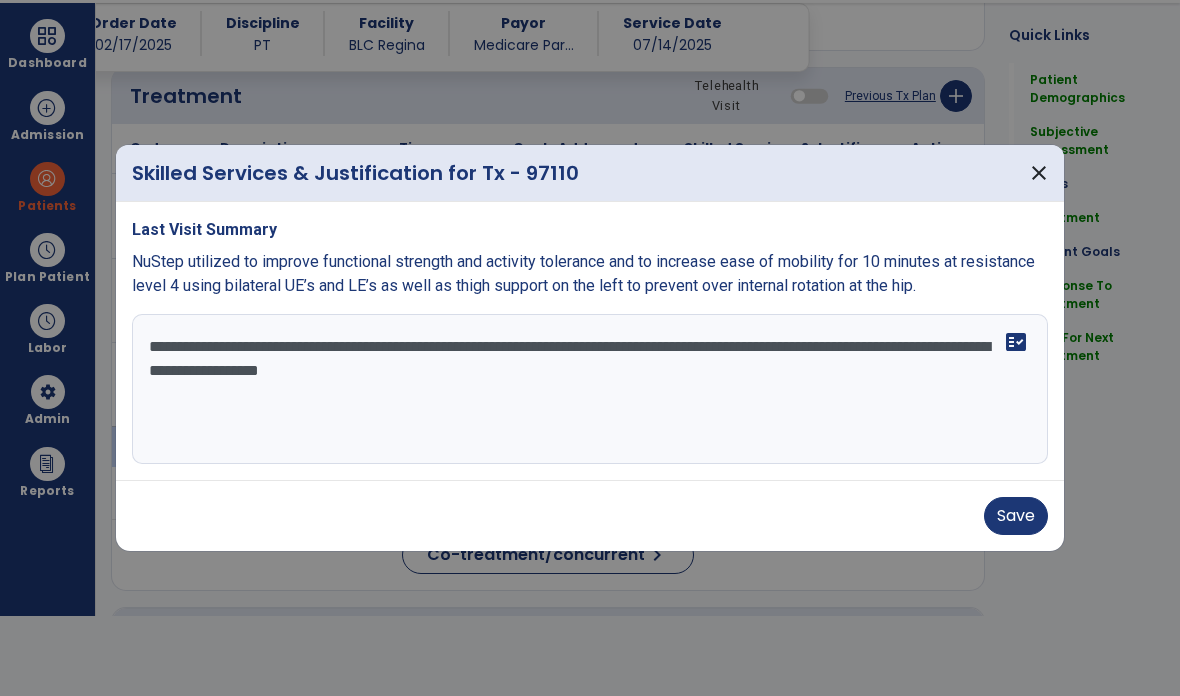 click on "Save" at bounding box center [1016, 516] 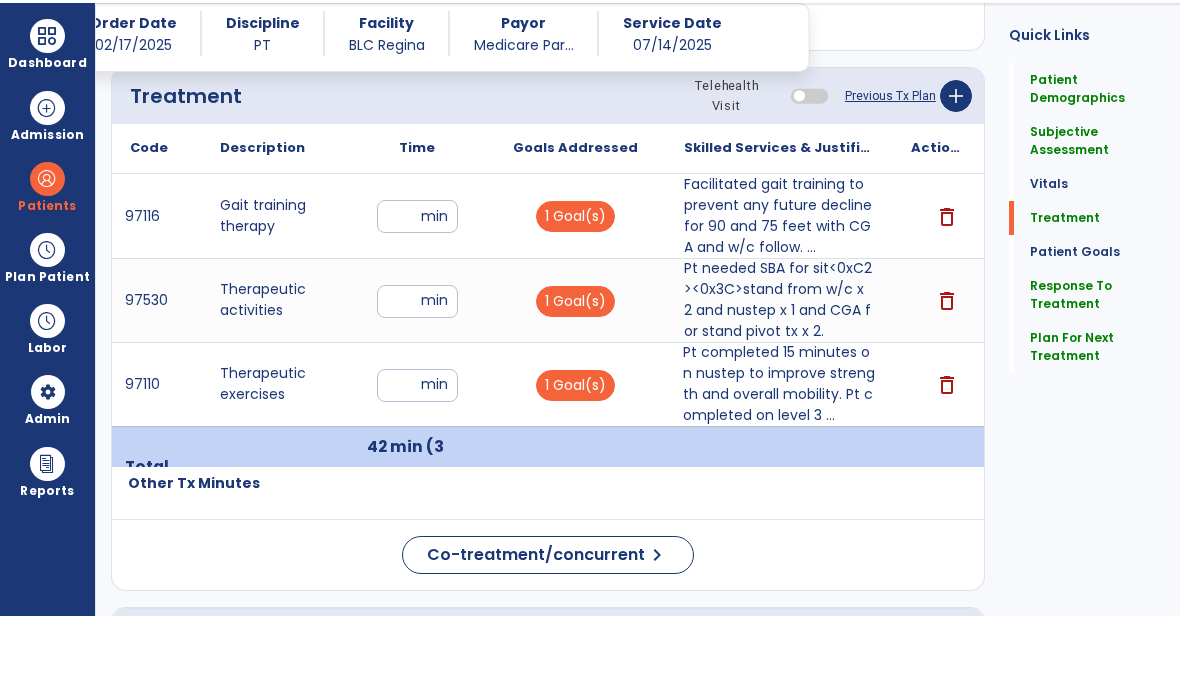 scroll, scrollTop: 80, scrollLeft: 0, axis: vertical 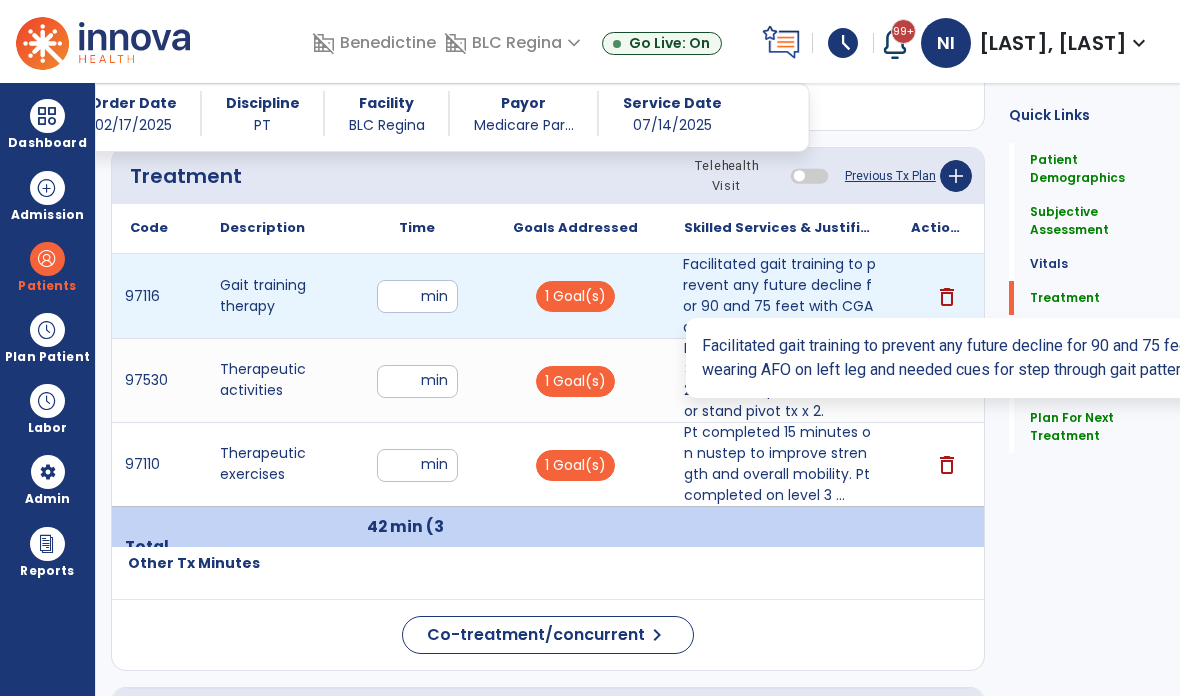 click on "Facilitated gait training to prevent any future decline for 90 and 75 feet with CGA and w/c follow. ..." at bounding box center [779, 296] 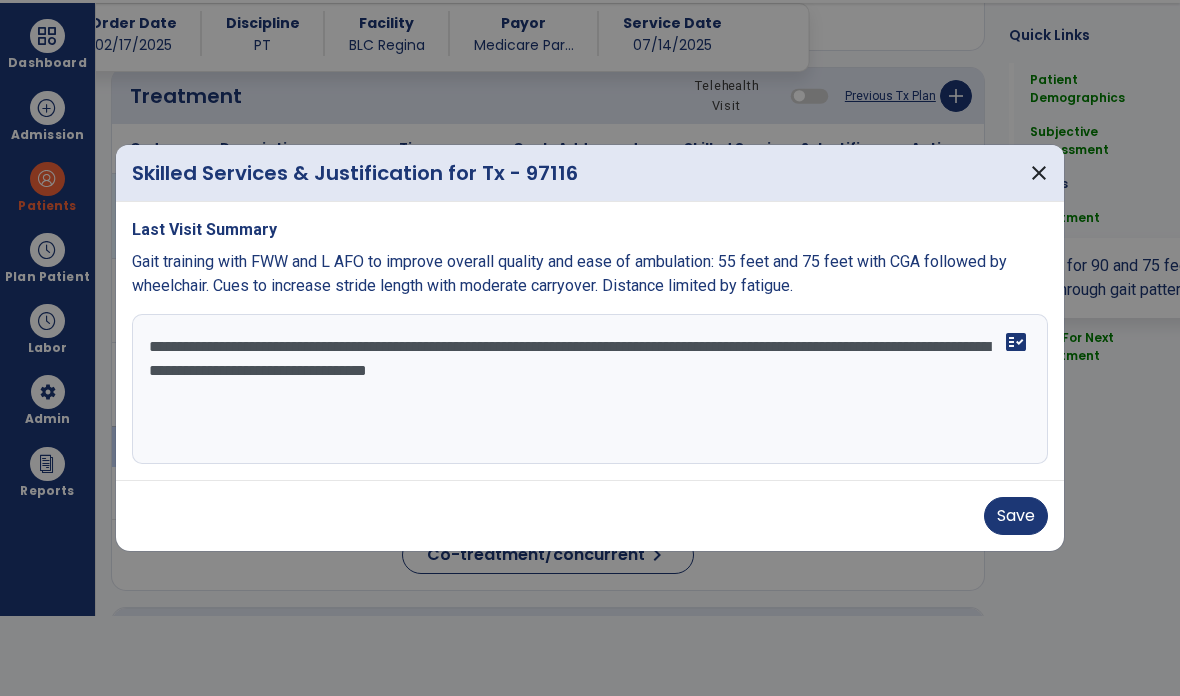 click on "**********" at bounding box center (590, 389) 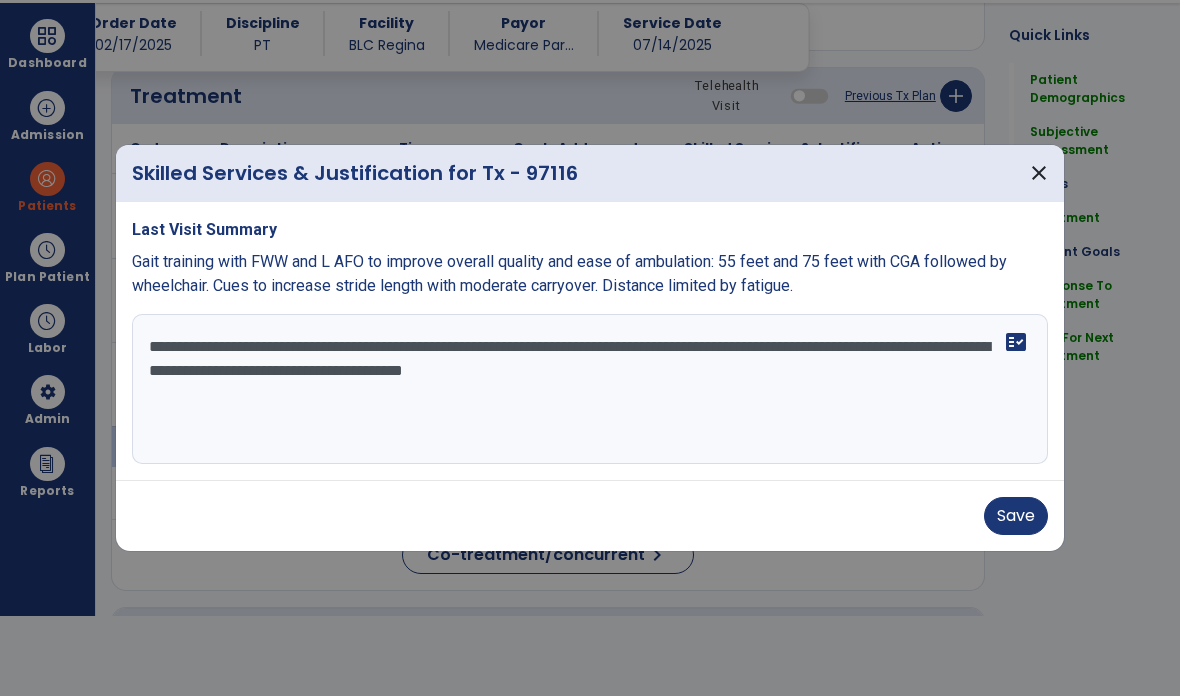 type on "**********" 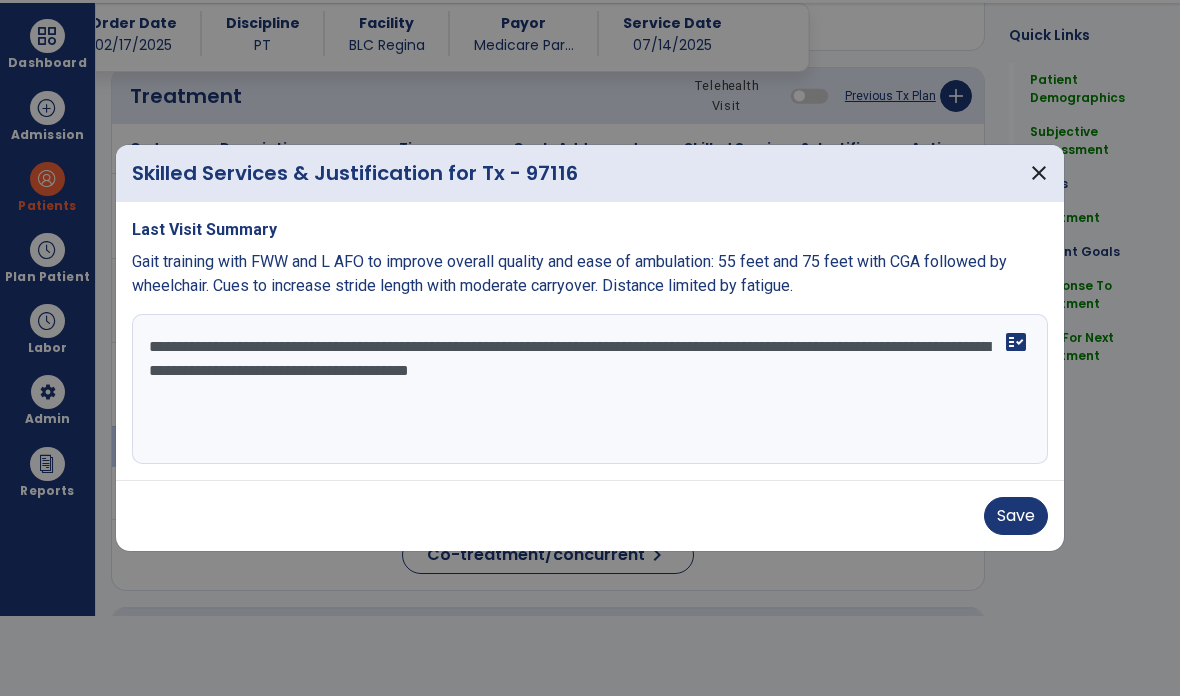 click on "Save" at bounding box center [1016, 516] 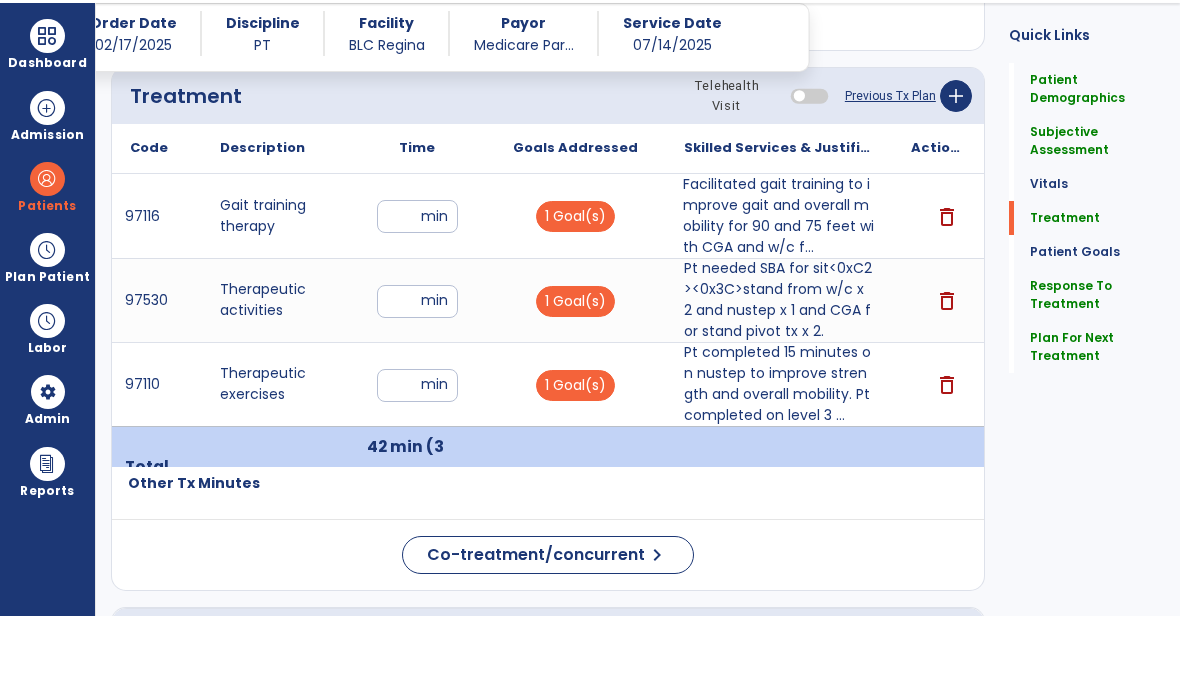 scroll, scrollTop: 80, scrollLeft: 0, axis: vertical 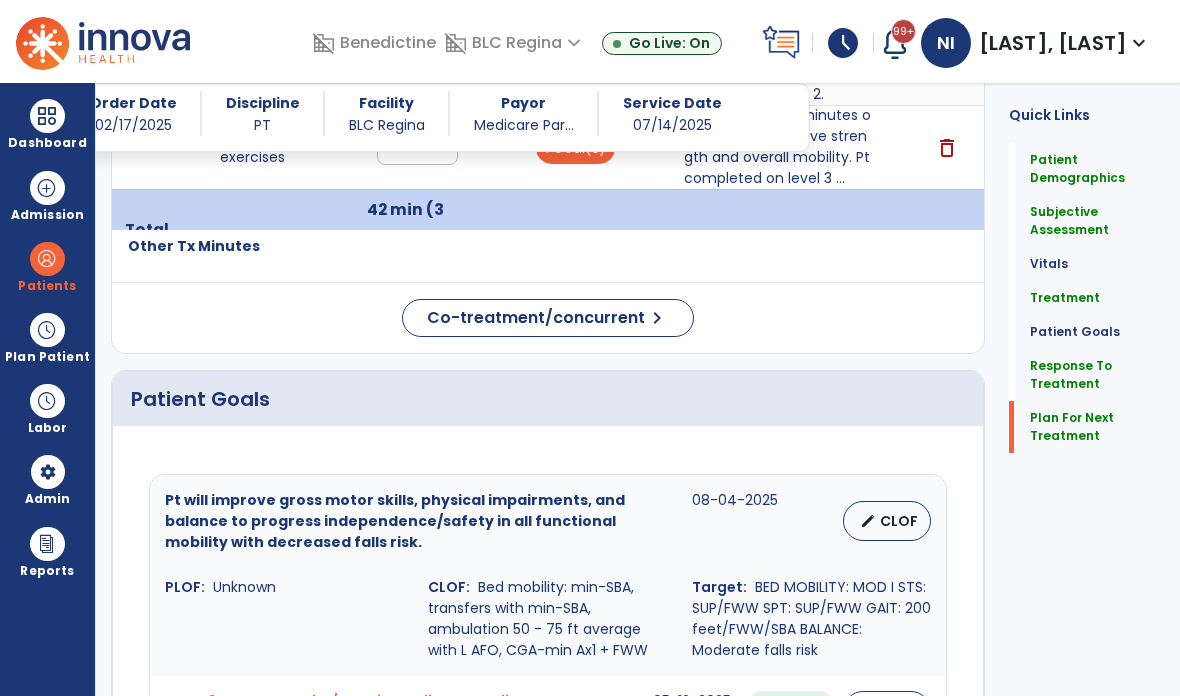 click on "Plan For Next Treatment" 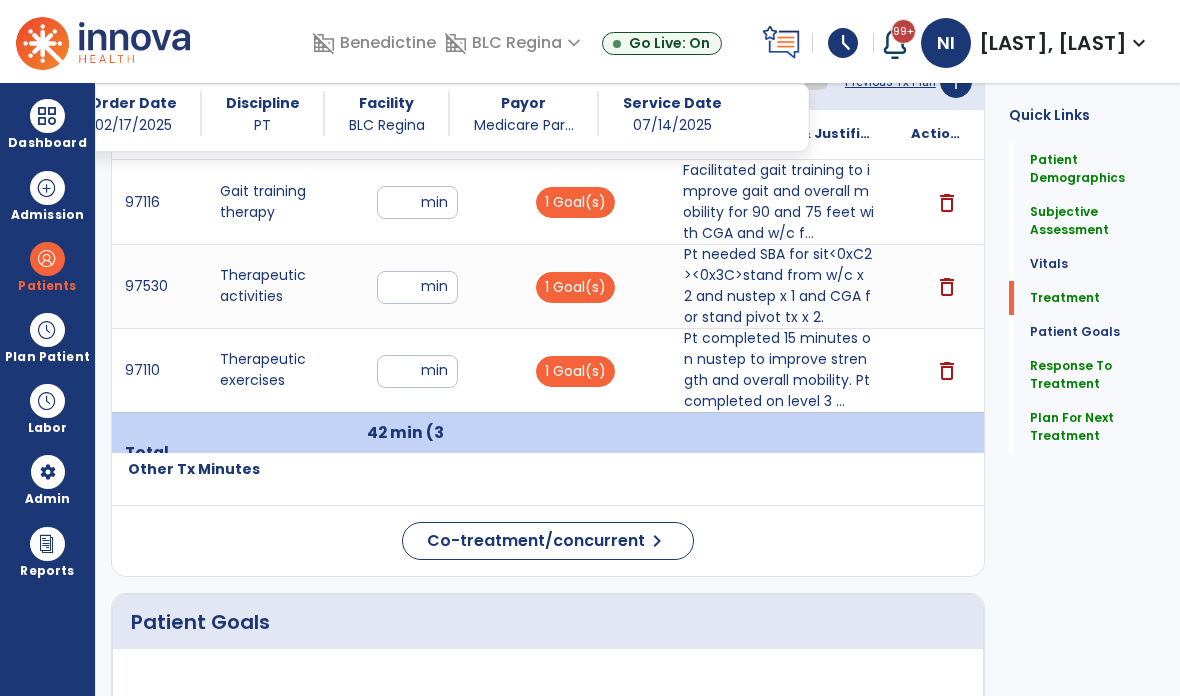 click on "Treatment" 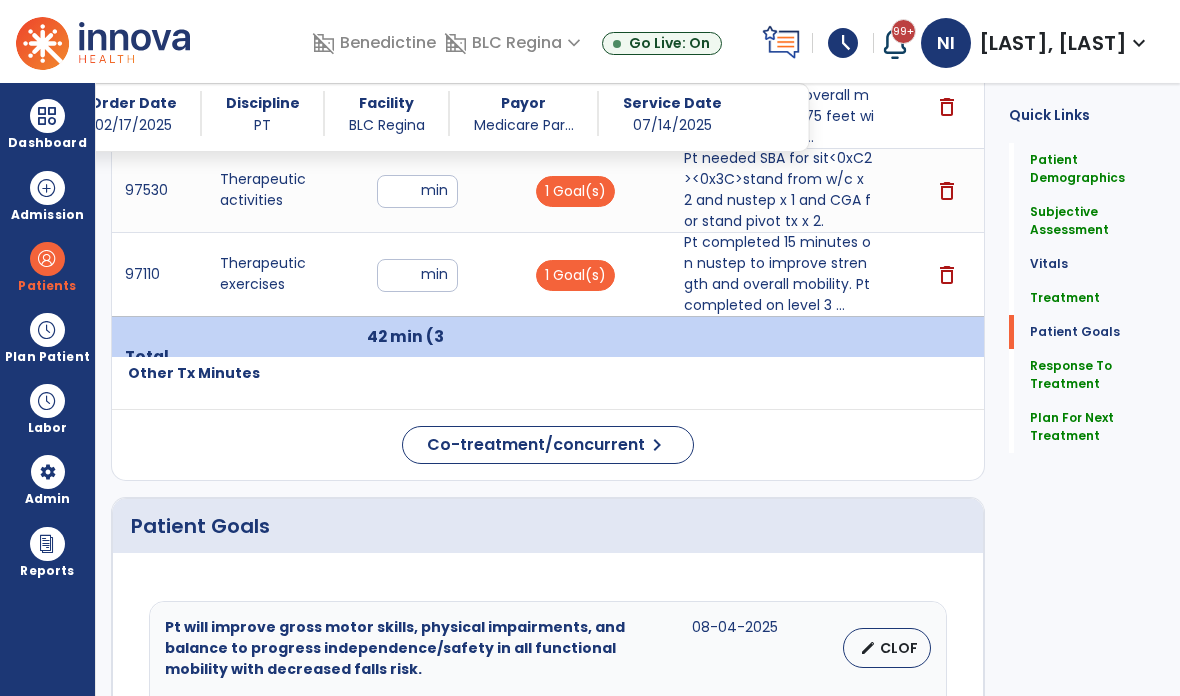 click on "Patient Goals" 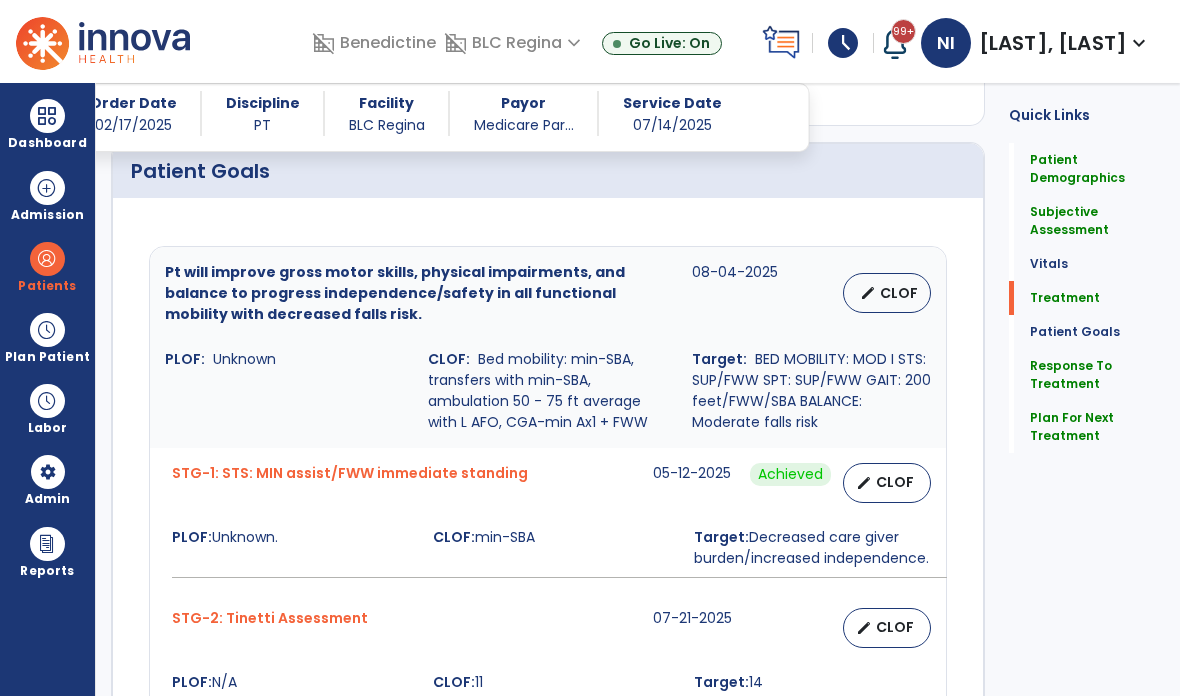 click on "Treatment" 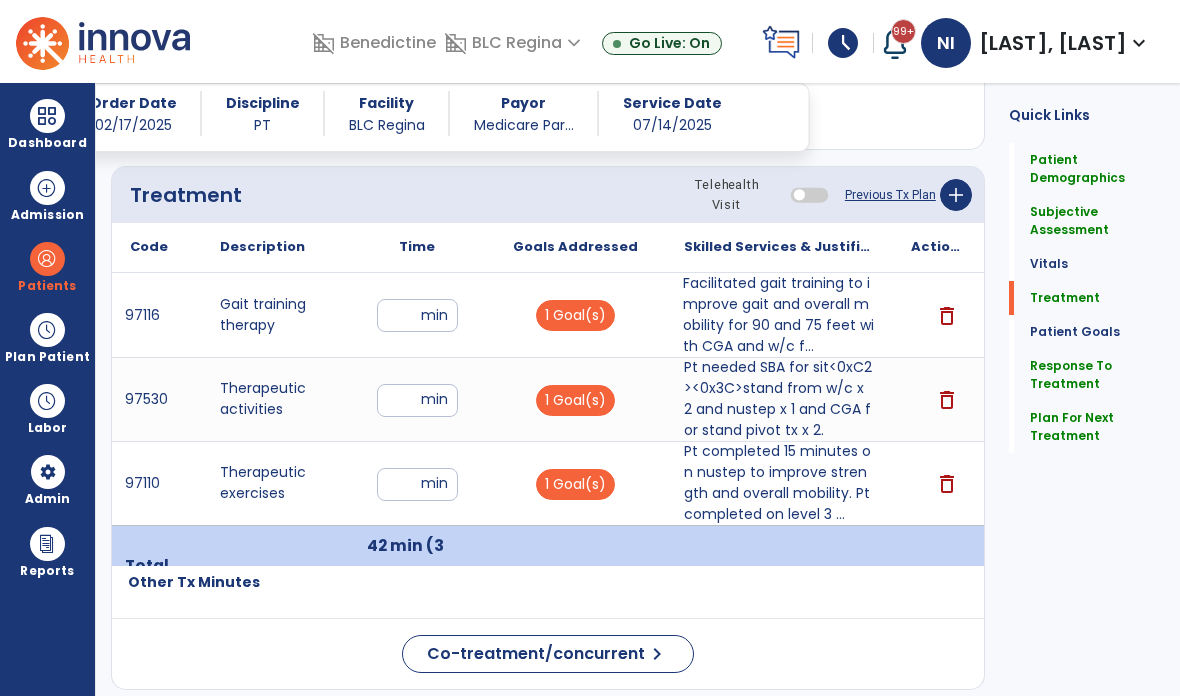 scroll, scrollTop: 1083, scrollLeft: 0, axis: vertical 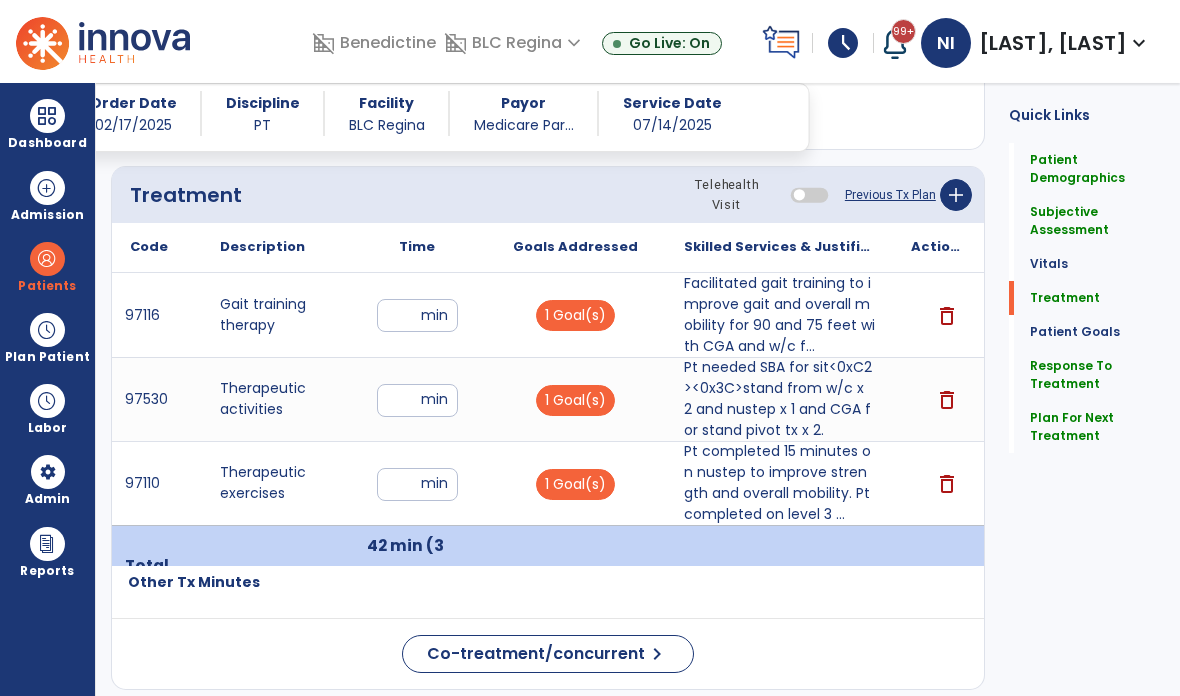 click on "**" at bounding box center (417, 400) 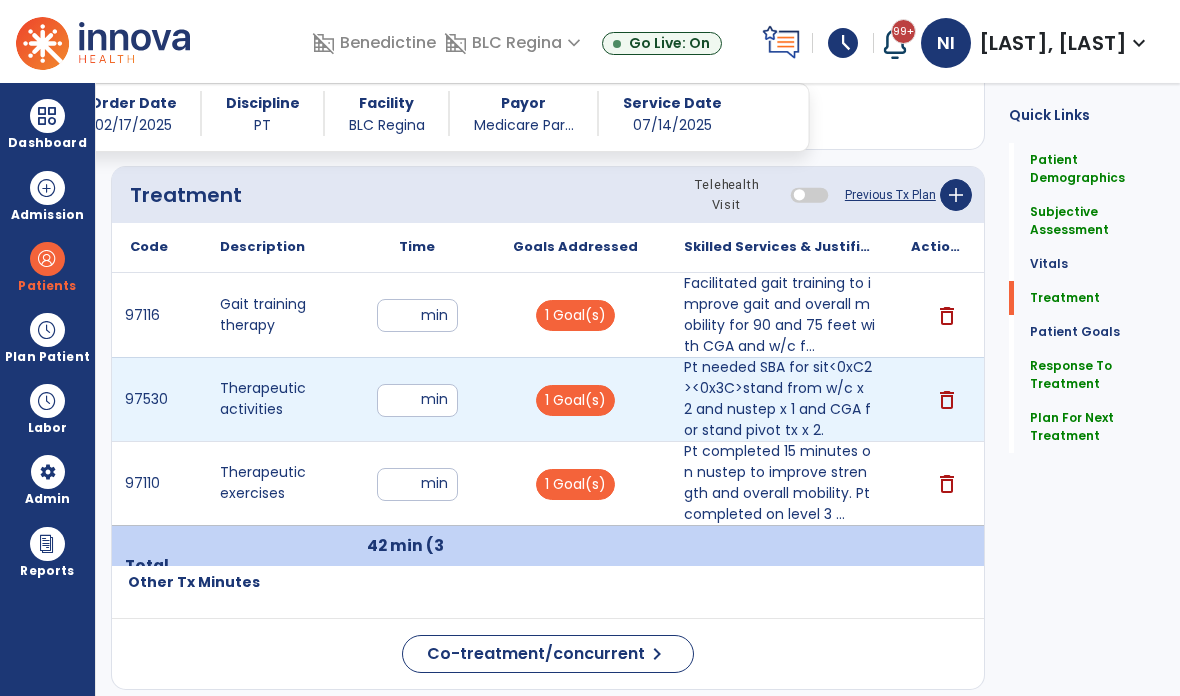 type on "**" 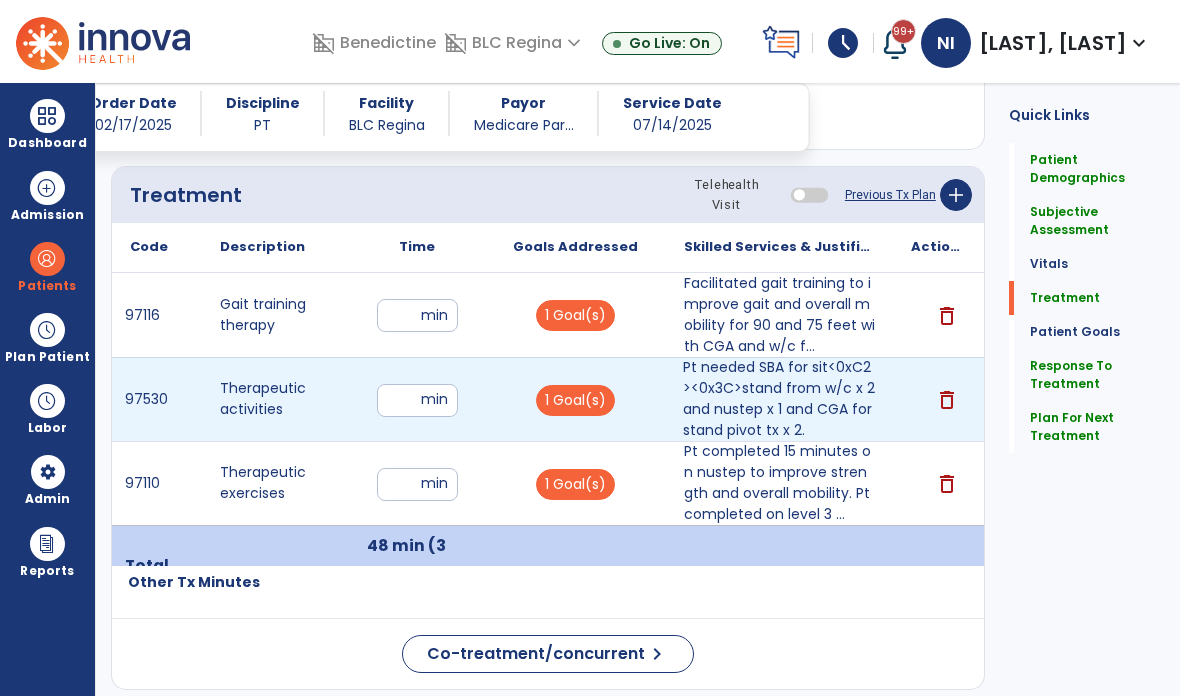 click on "Pt needed SBA for sit<0xC2><0x3C>stand from w/c x 2 and nustep x 1 and CGA for stand pivot tx x 2." at bounding box center [779, 399] 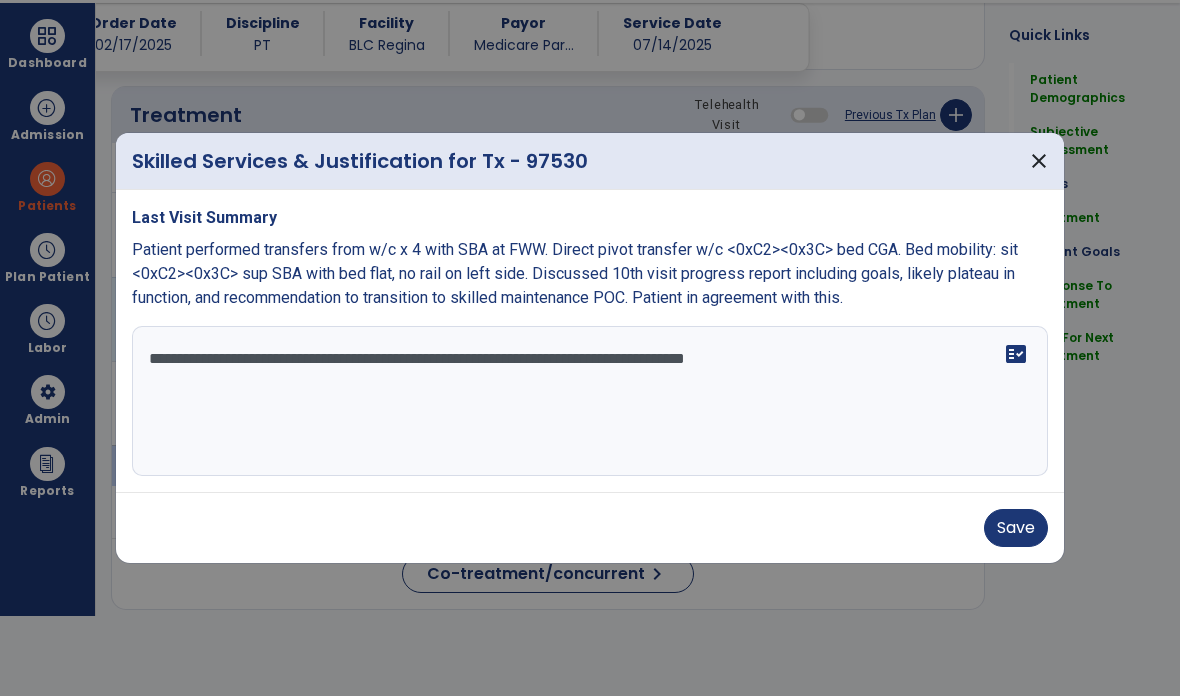 click on "**********" at bounding box center (590, 401) 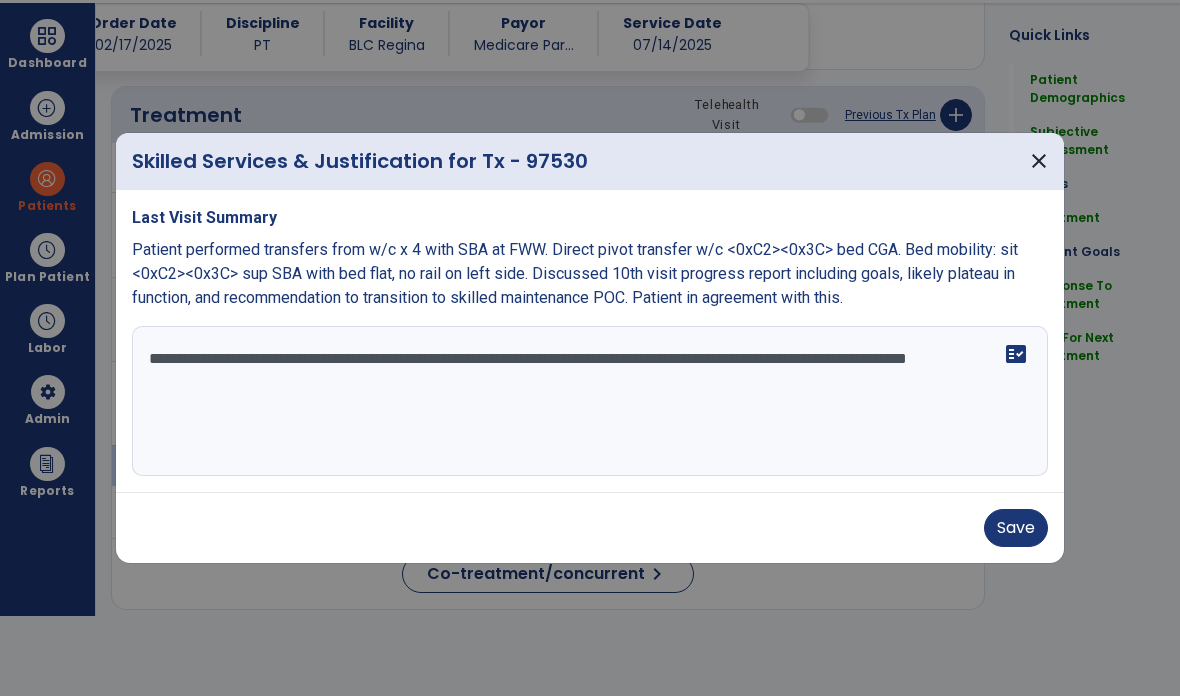 click on "**********" at bounding box center [590, 401] 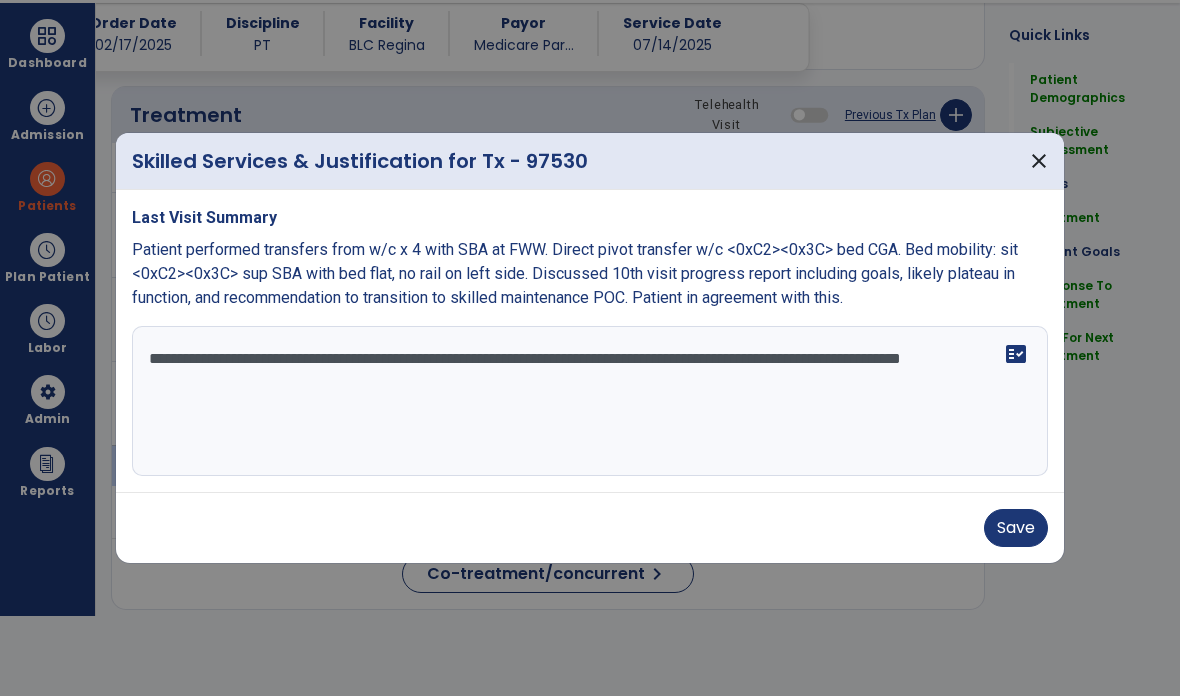 type on "**********" 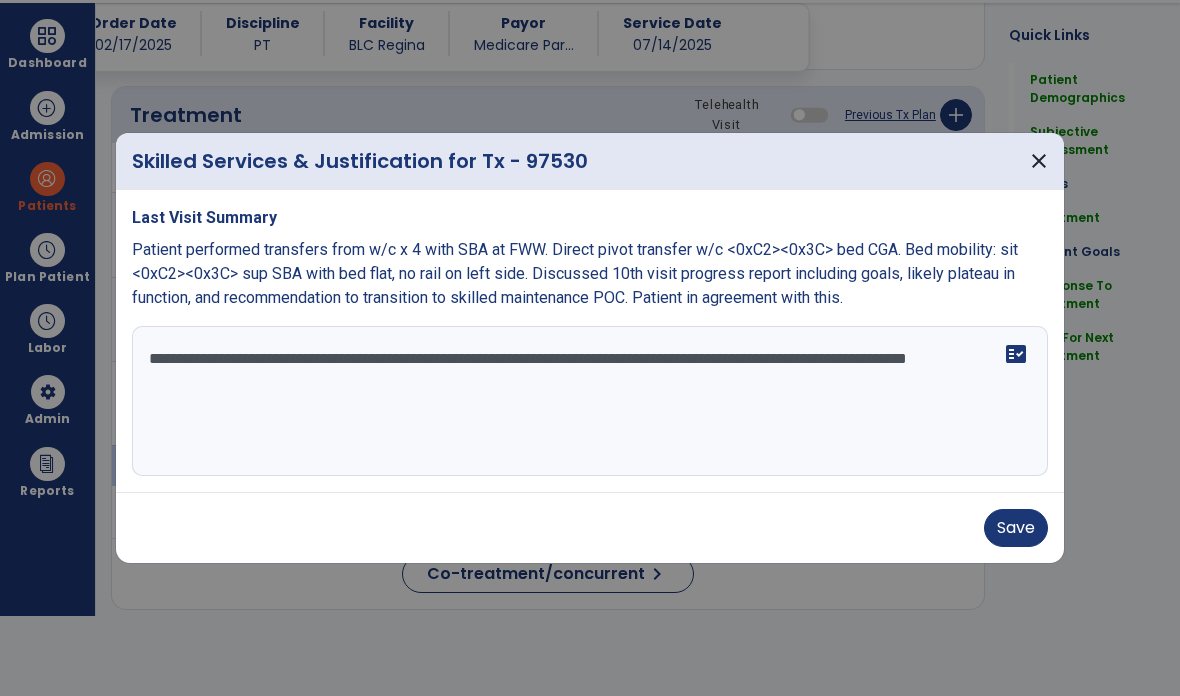 click on "Save" at bounding box center [1016, 528] 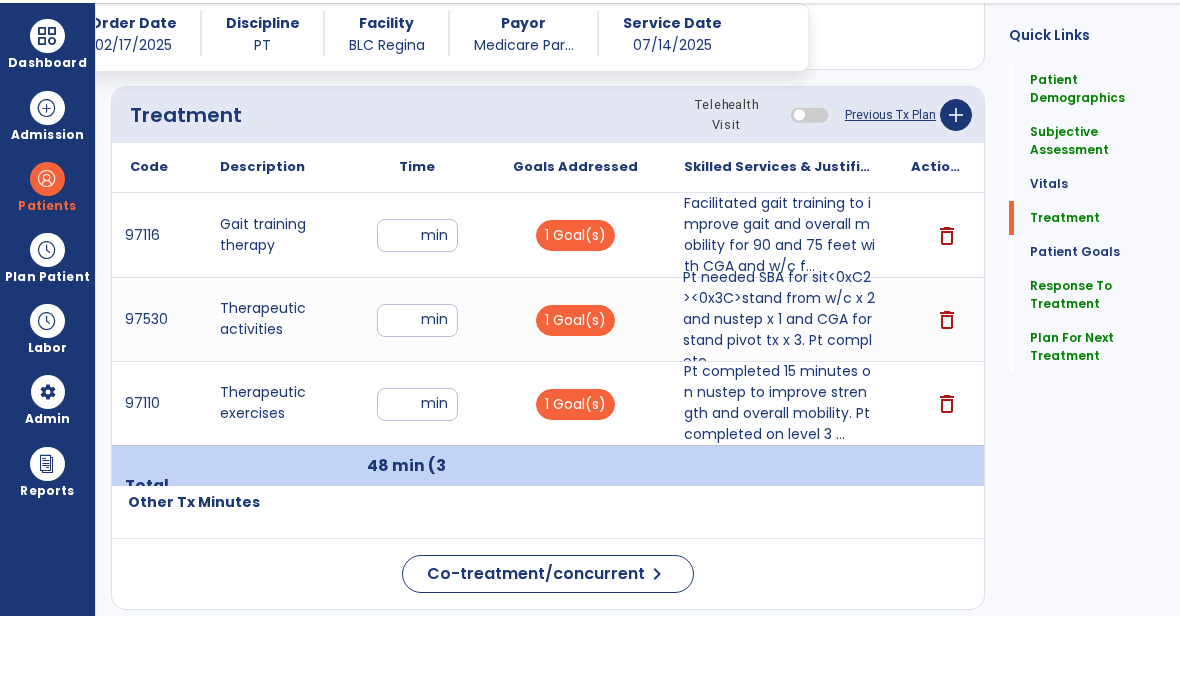 scroll, scrollTop: 80, scrollLeft: 0, axis: vertical 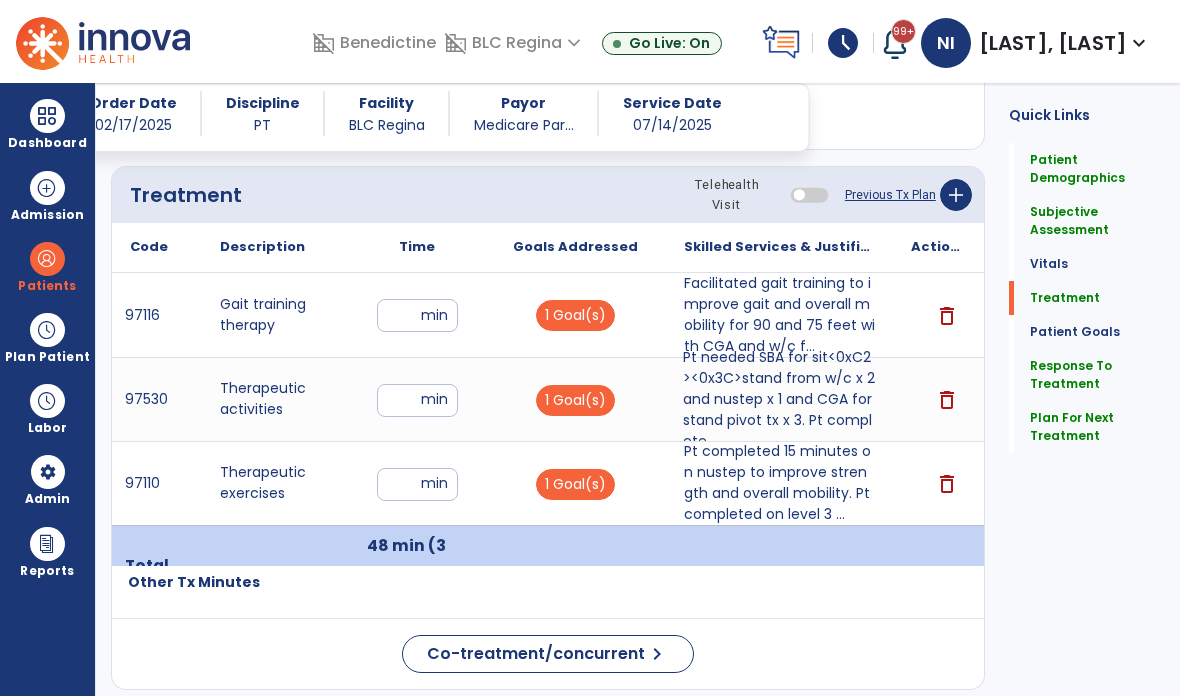 click on "Plan For Next Treatment" 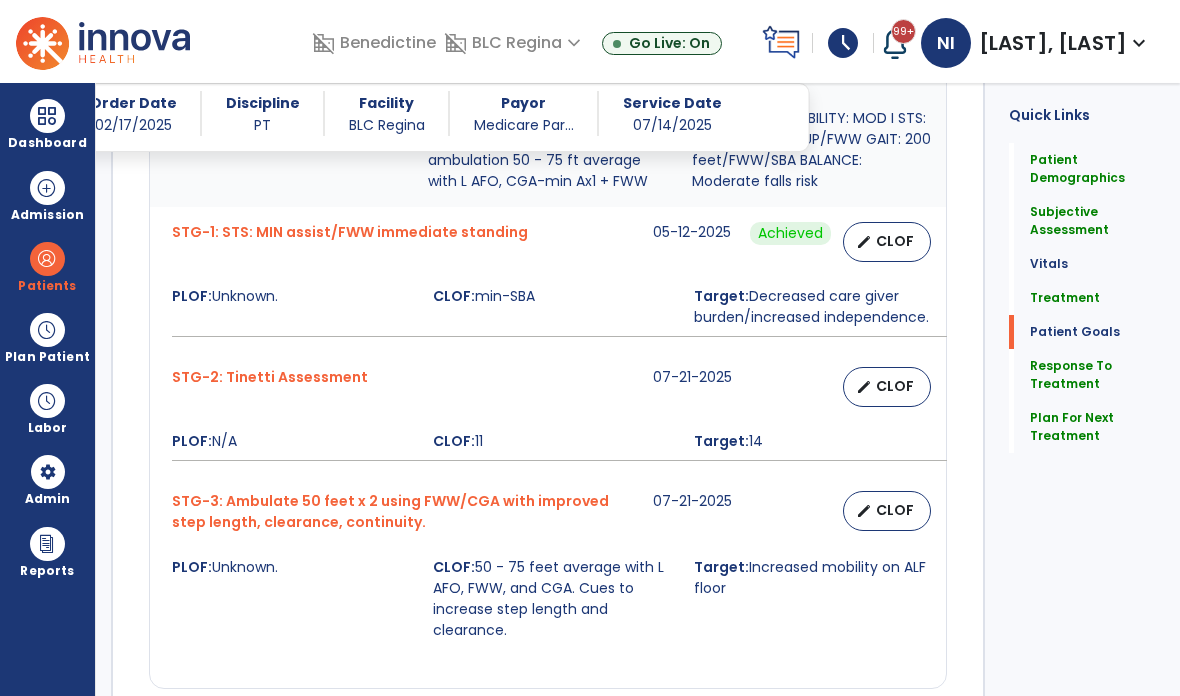 scroll, scrollTop: 2466, scrollLeft: 0, axis: vertical 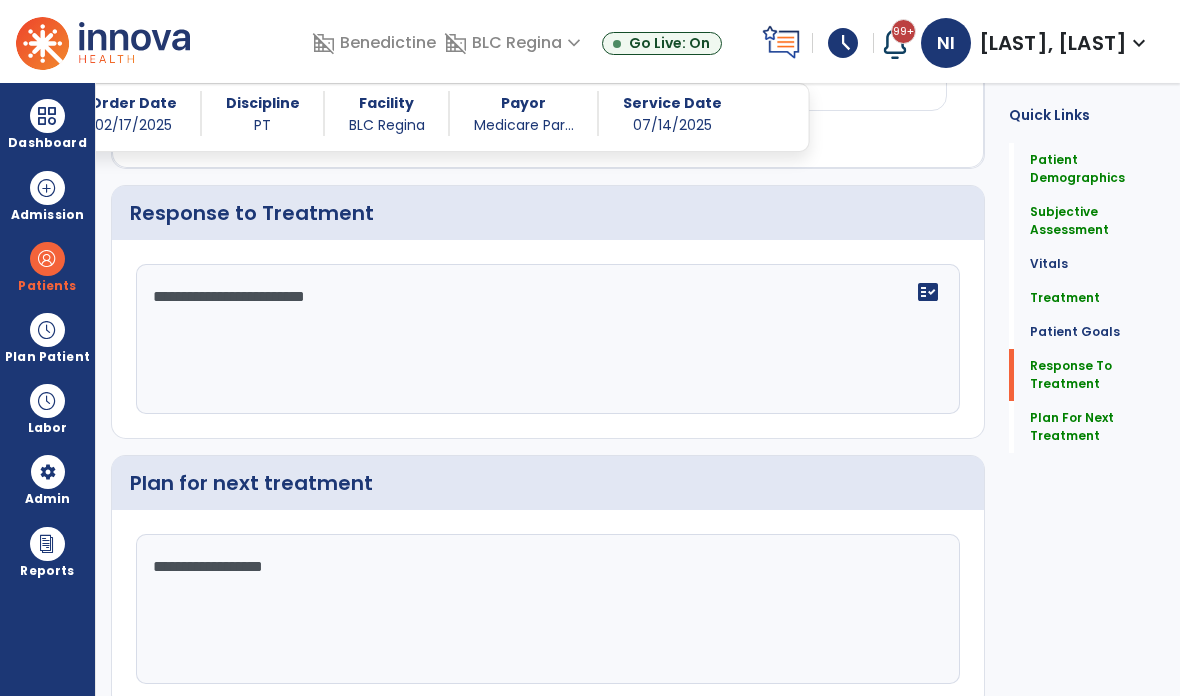 click on "Re-Sign Doc" 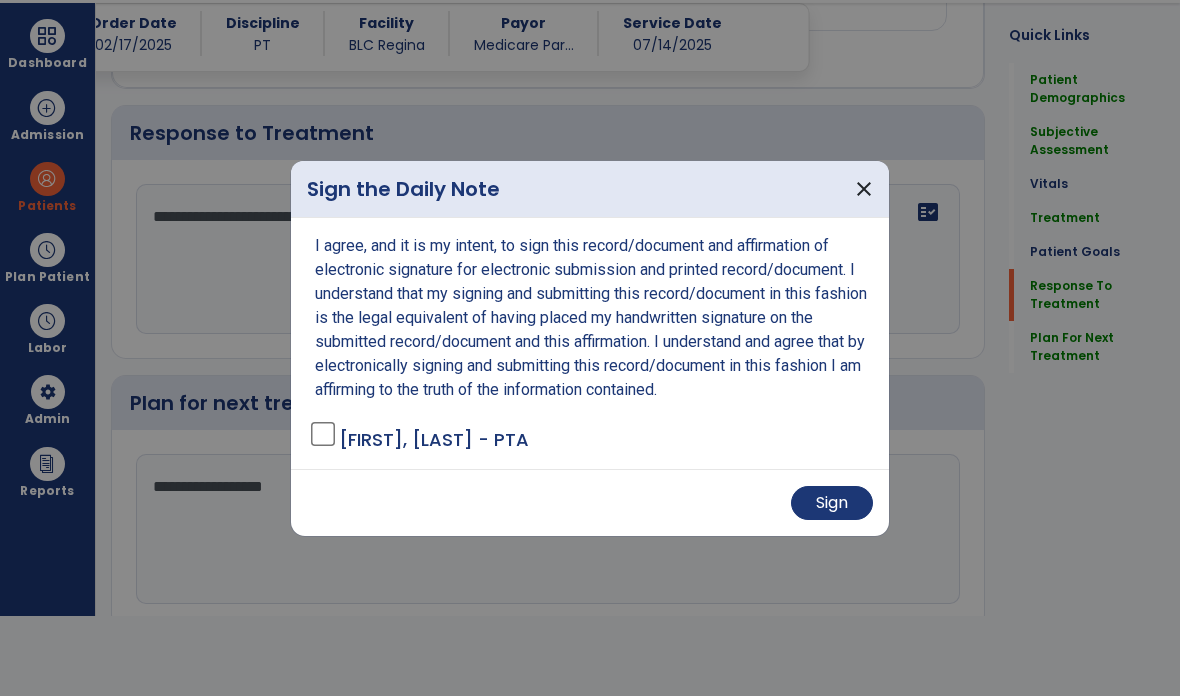 click on "Sign" at bounding box center (832, 503) 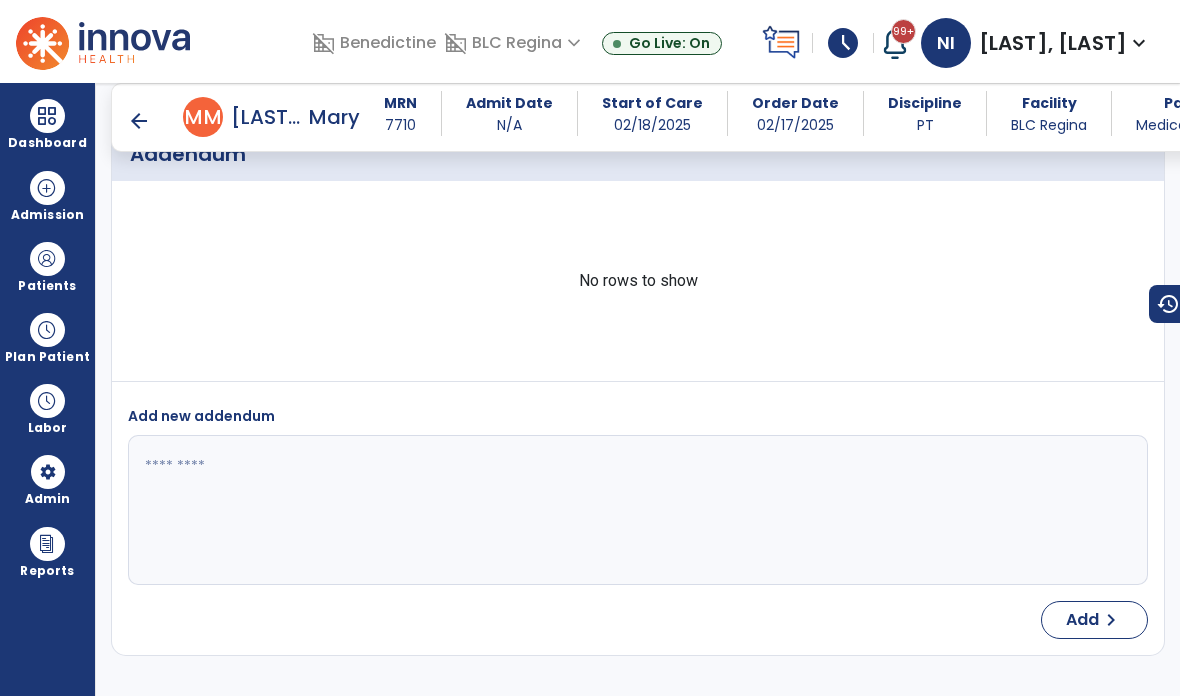 scroll, scrollTop: 0, scrollLeft: 0, axis: both 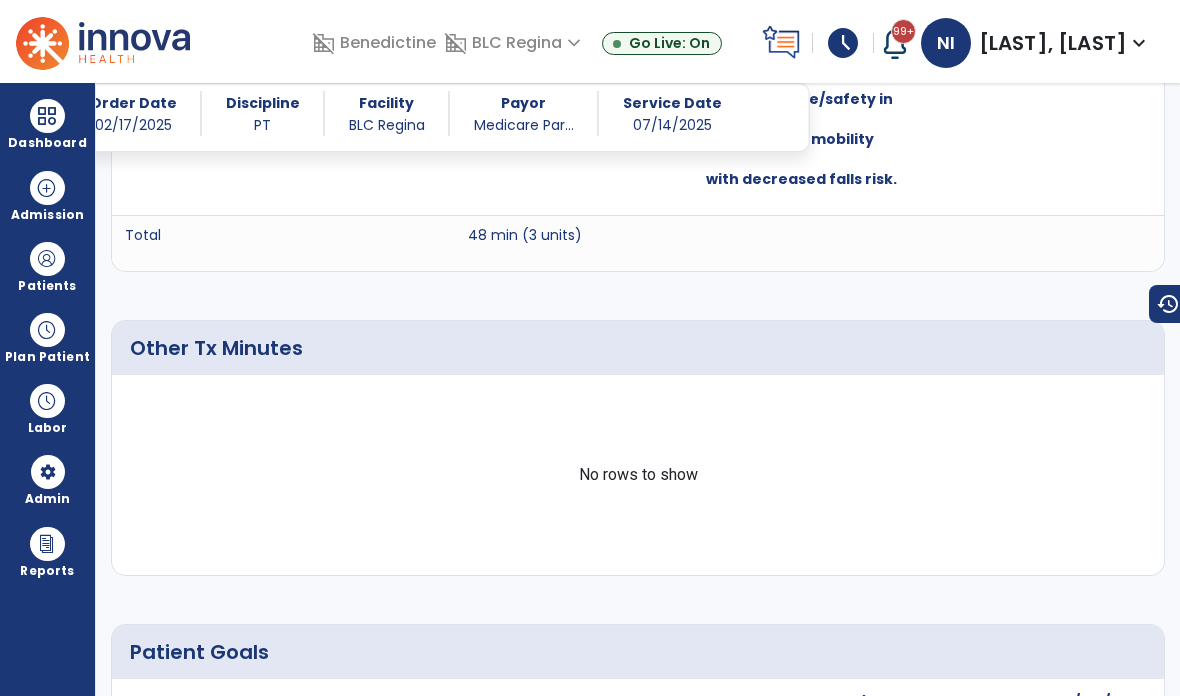 click at bounding box center [47, 259] 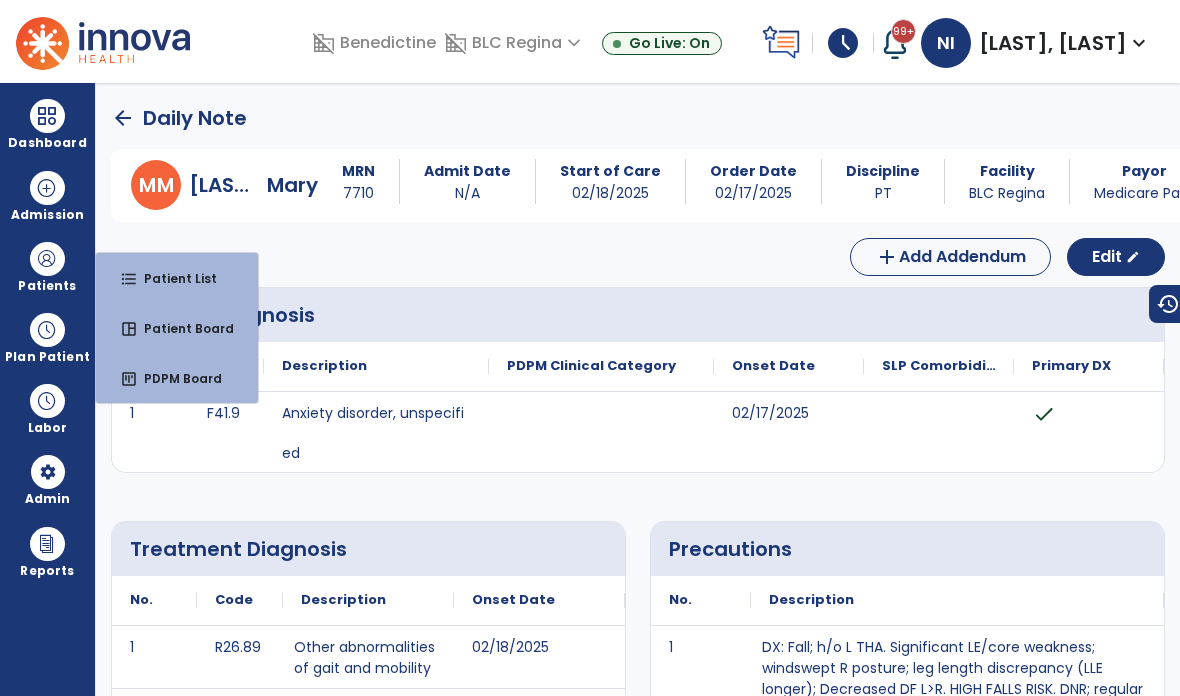 scroll, scrollTop: 0, scrollLeft: 0, axis: both 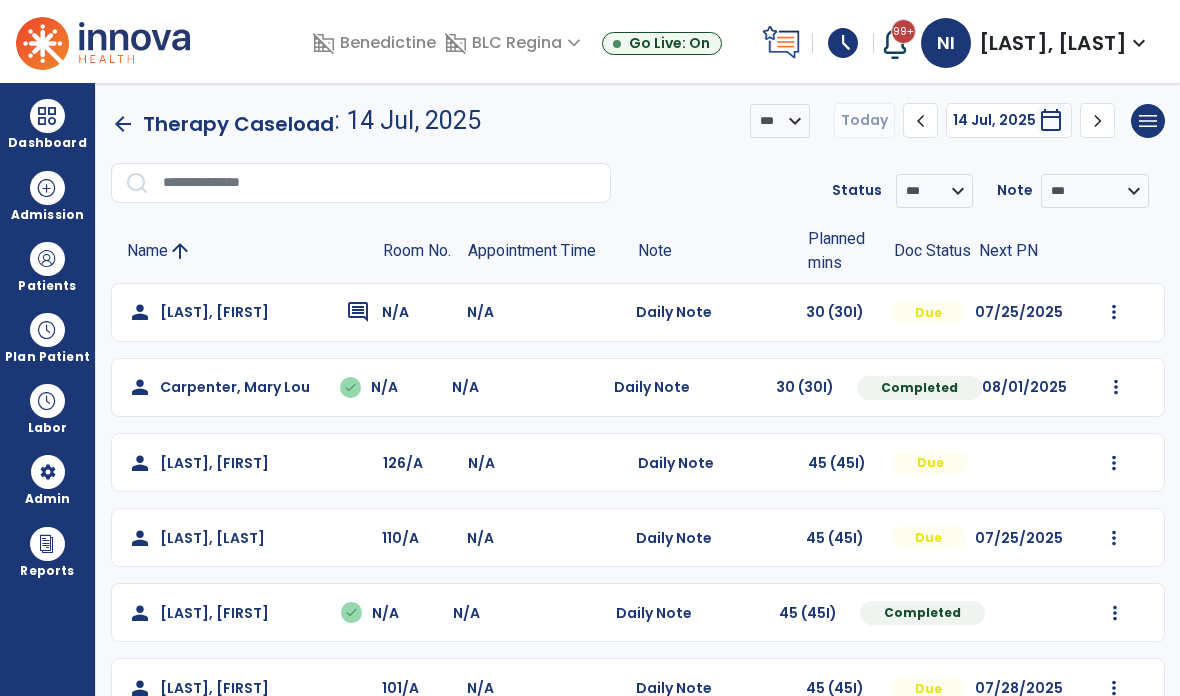 click on "person   [LAST], [FIRST]   done  N/A N/A  Daily Note   45 (45I)  Completed  Undo Visit Status   Reset Note   Open Document   G + C Mins" 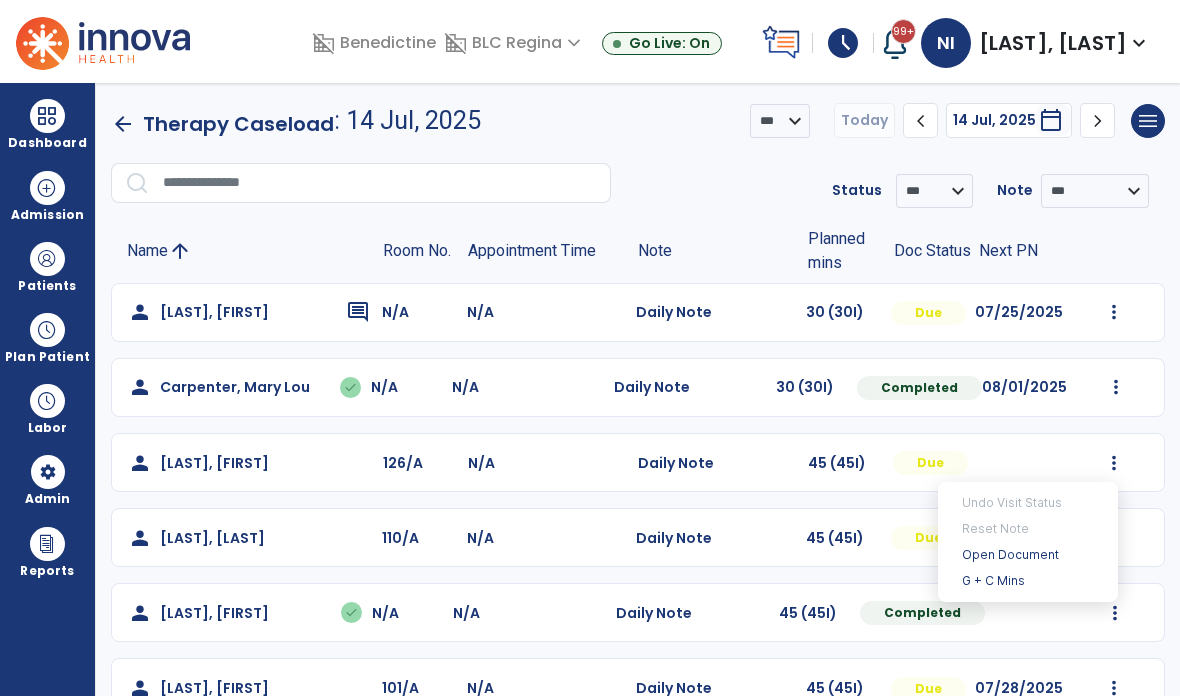 click on "Open Document" at bounding box center (1028, 555) 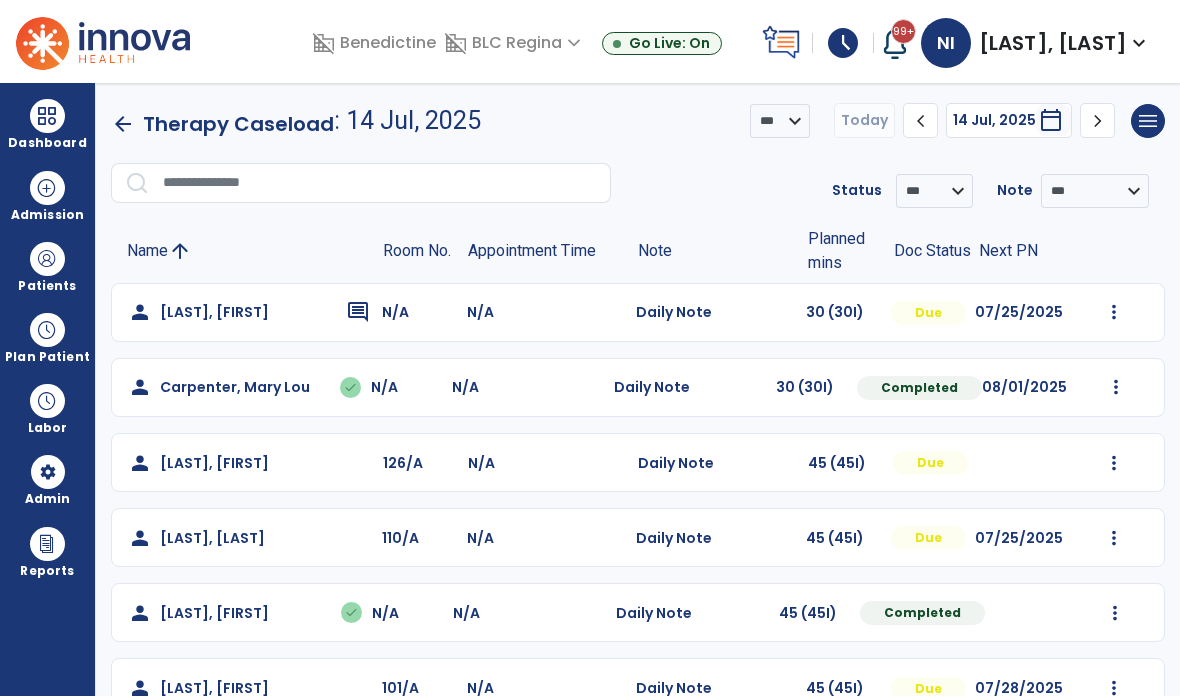click on "person   [LAST], [FIRST]   done  N/A N/A  Daily Note   45 (45I)  Completed  Undo Visit Status   Reset Note   Open Document   G + C Mins" 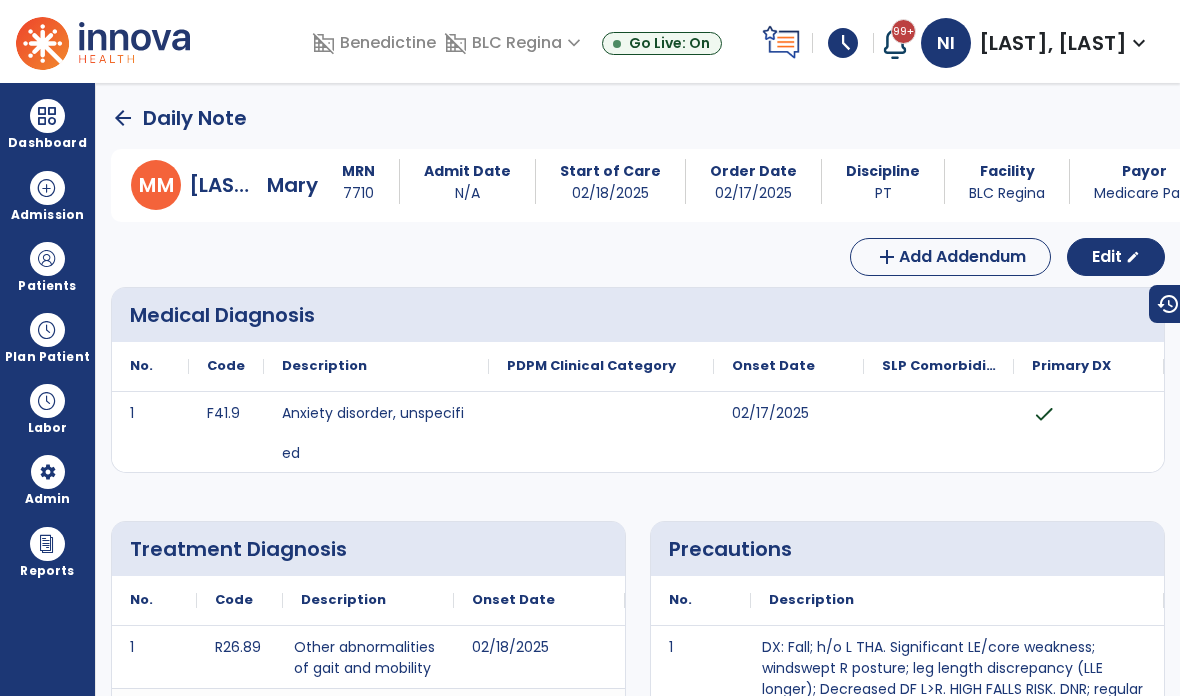 click on "arrow_back" 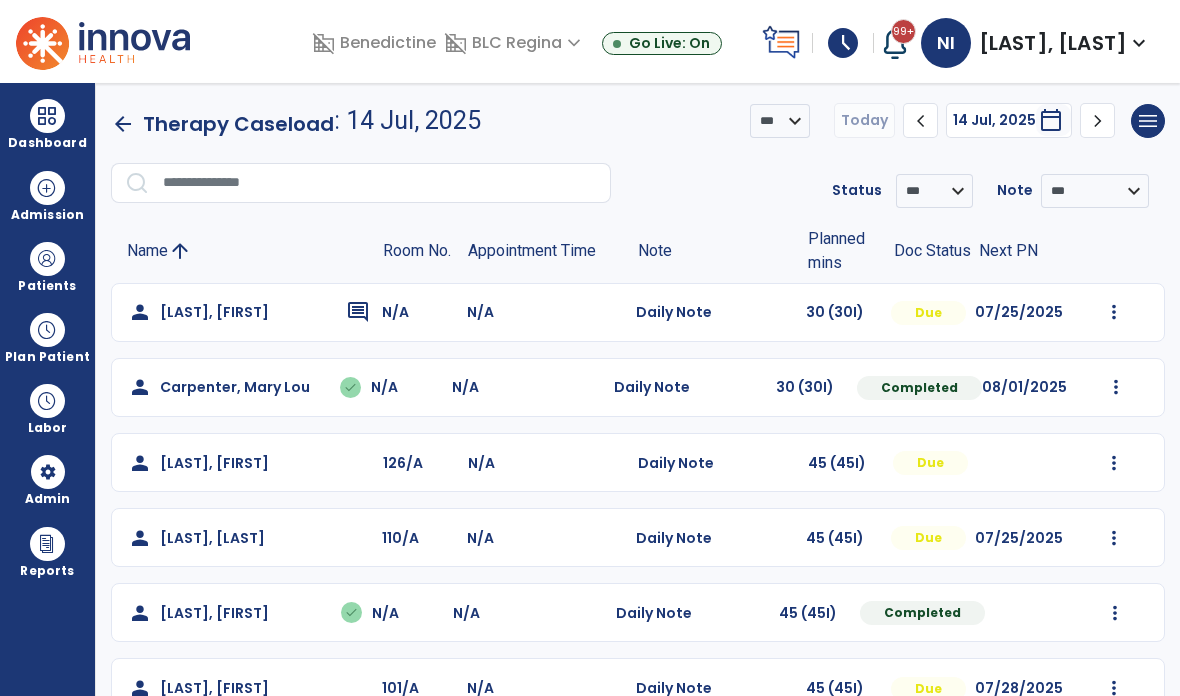 click at bounding box center [47, 259] 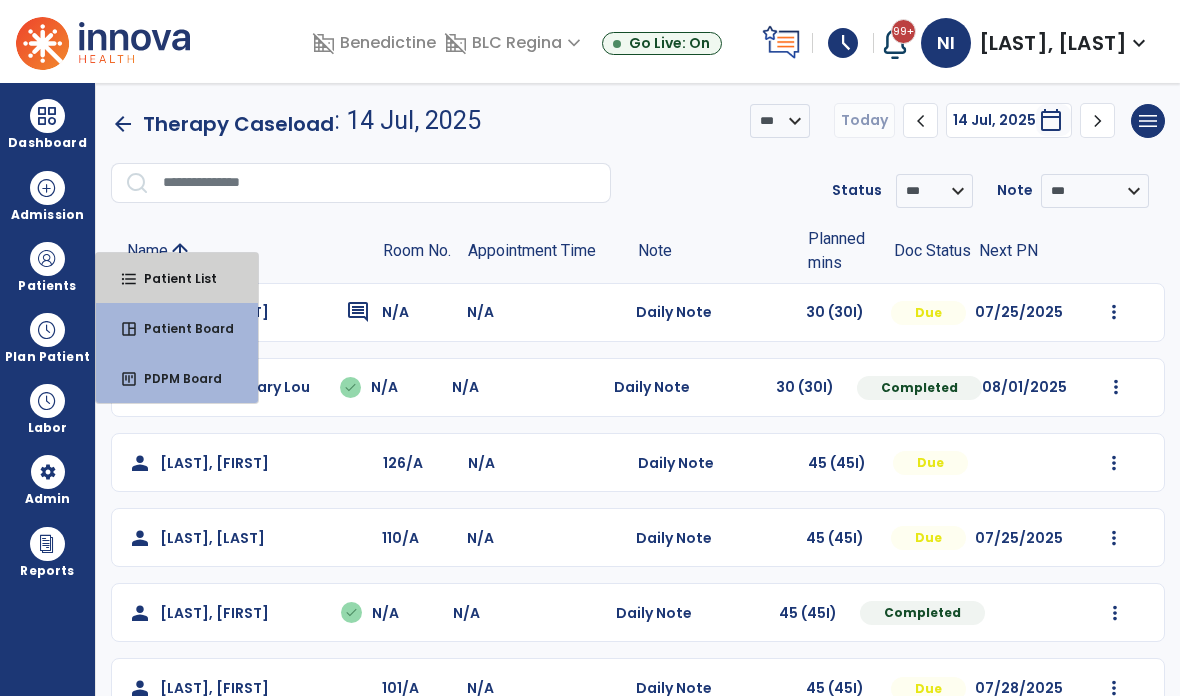 click on "Patient List" at bounding box center (172, 278) 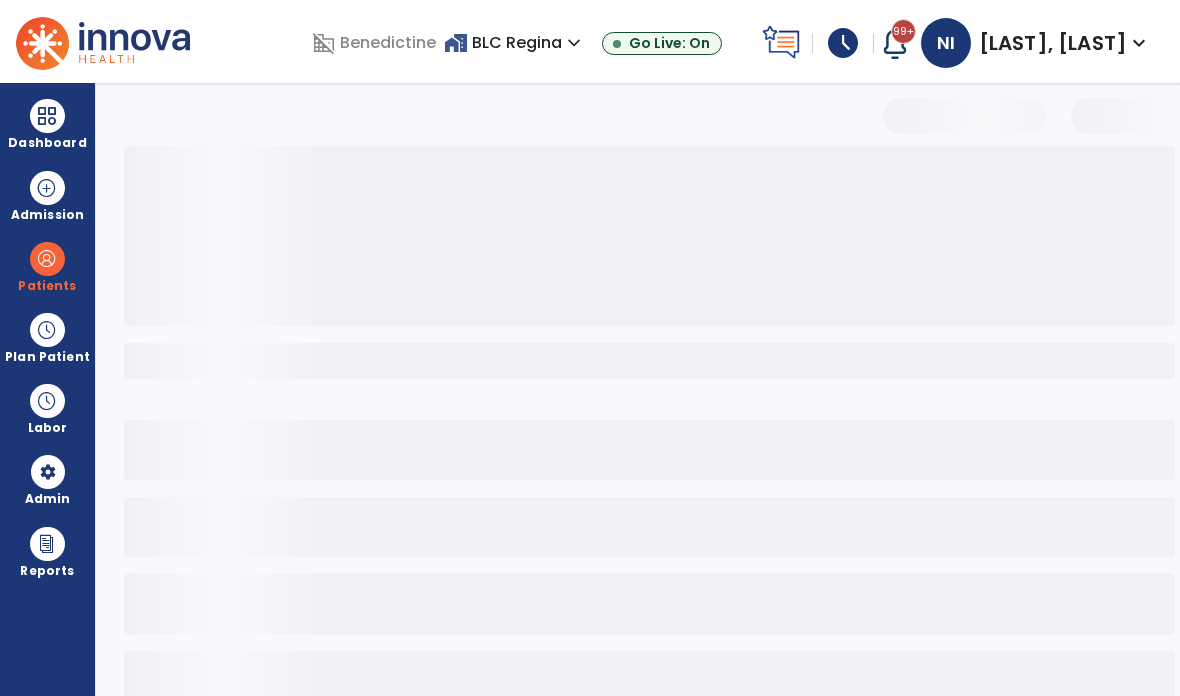select on "***" 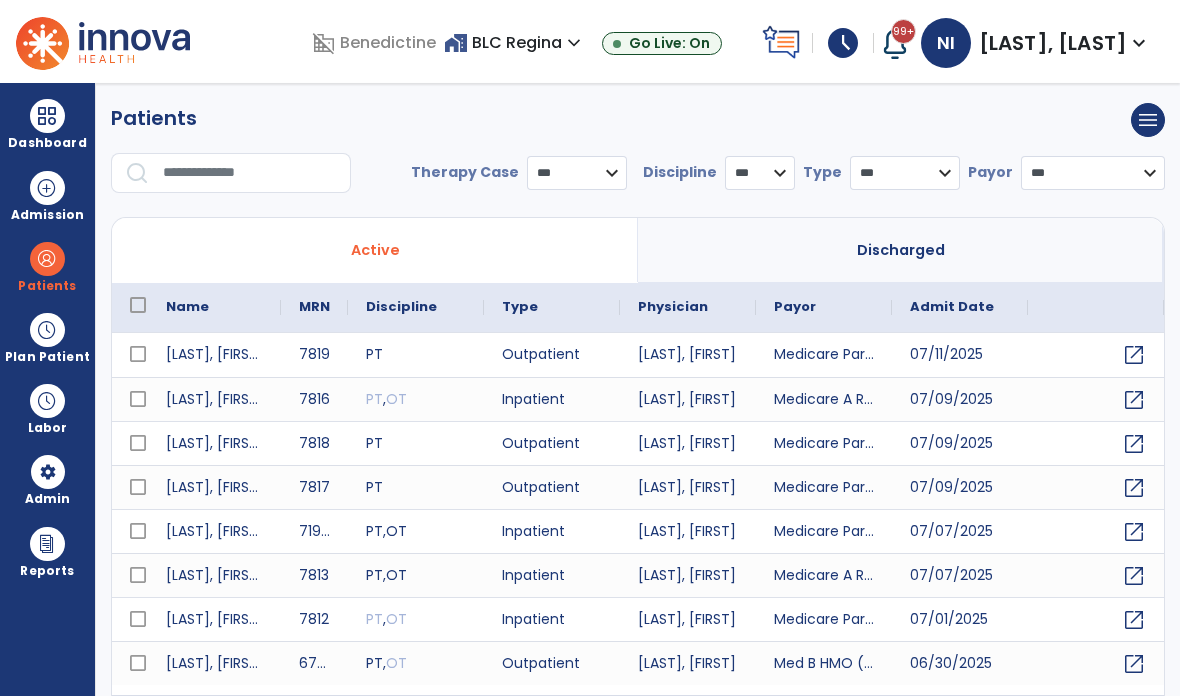 click at bounding box center [250, 173] 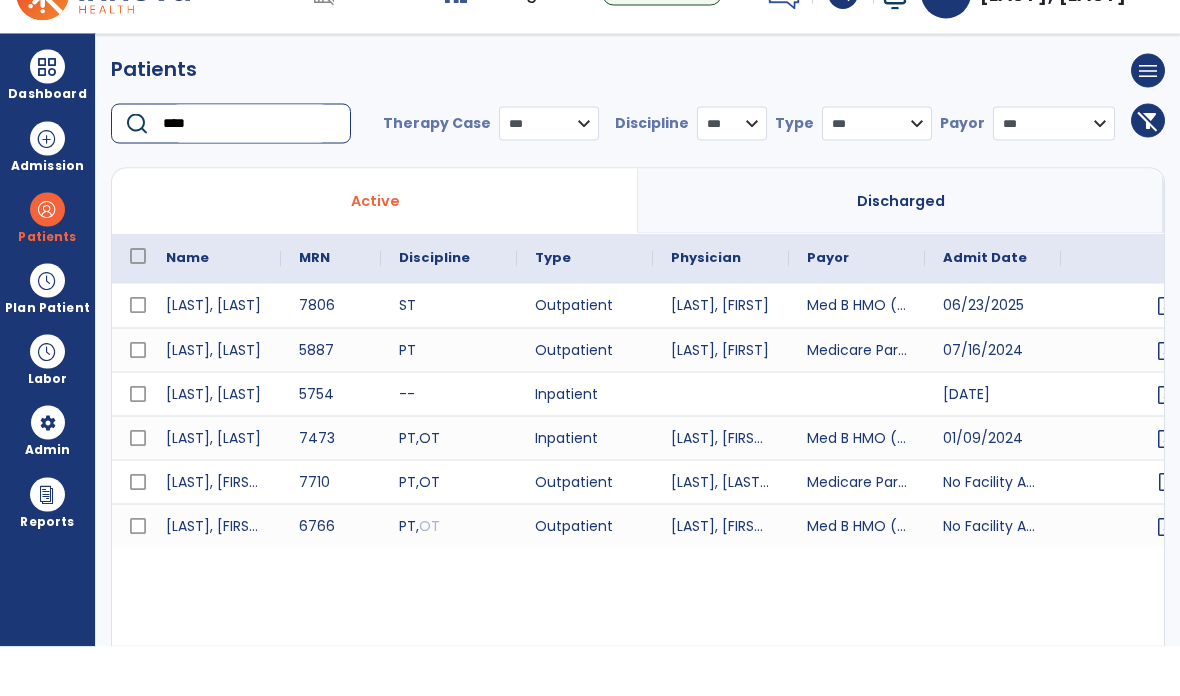 scroll, scrollTop: 0, scrollLeft: 25, axis: horizontal 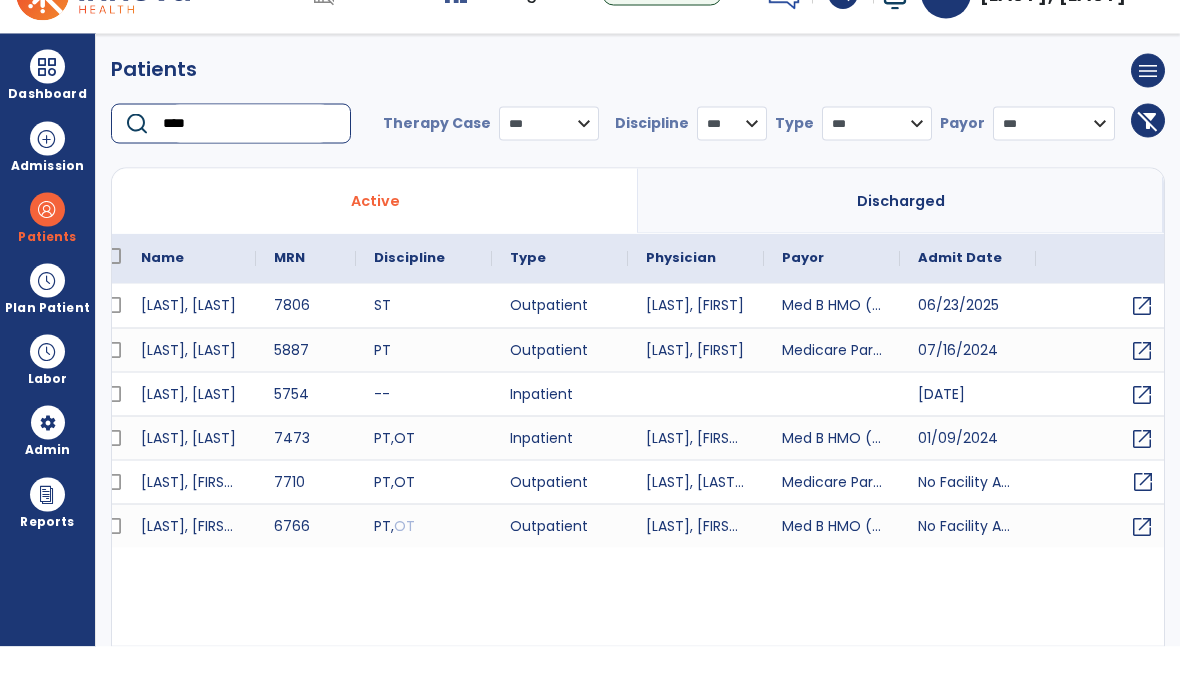 type on "****" 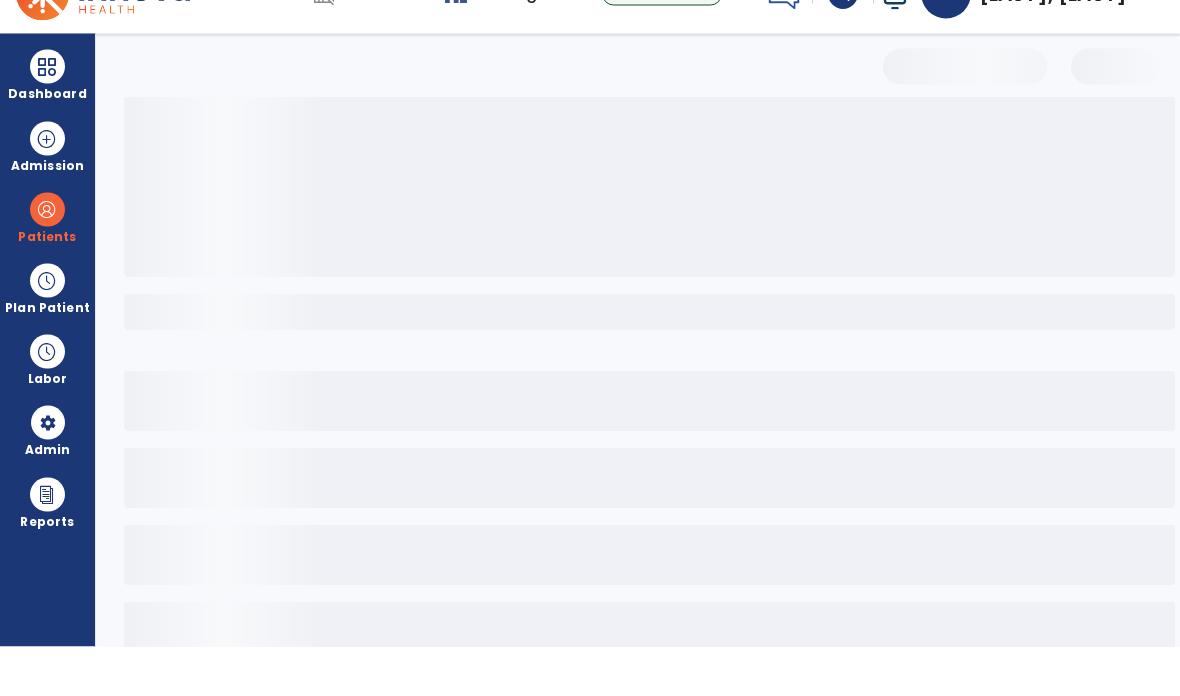 scroll, scrollTop: 50, scrollLeft: 0, axis: vertical 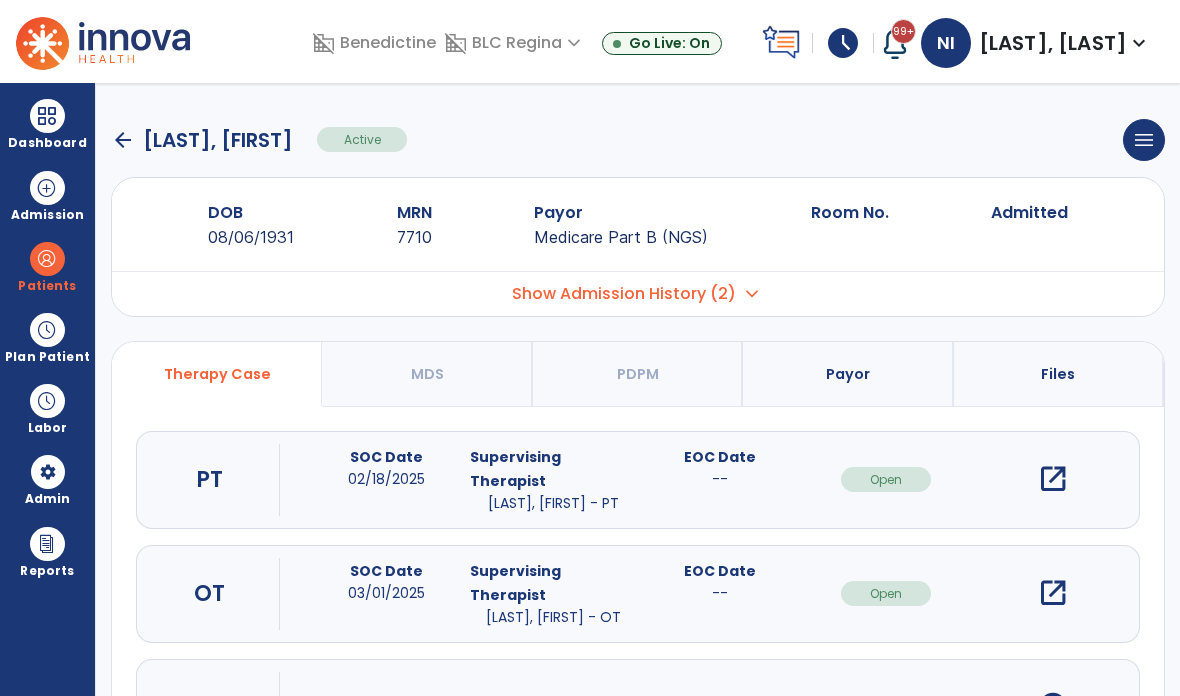 click on "open_in_new" at bounding box center (1053, 479) 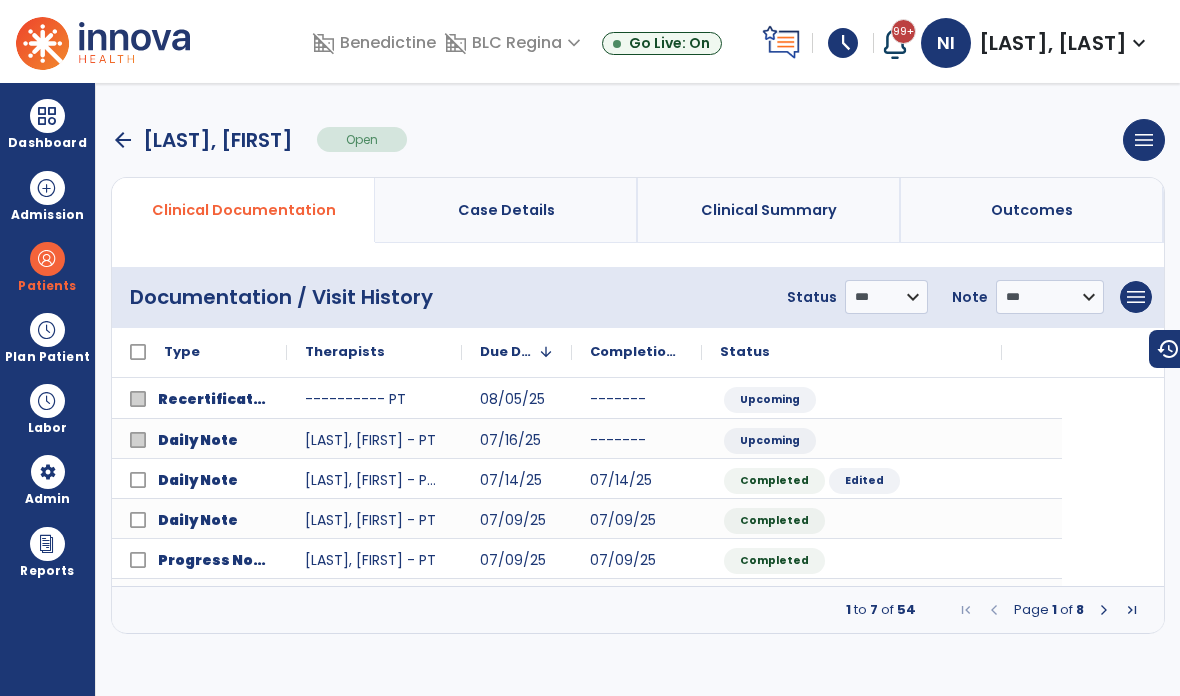 scroll, scrollTop: 0, scrollLeft: 0, axis: both 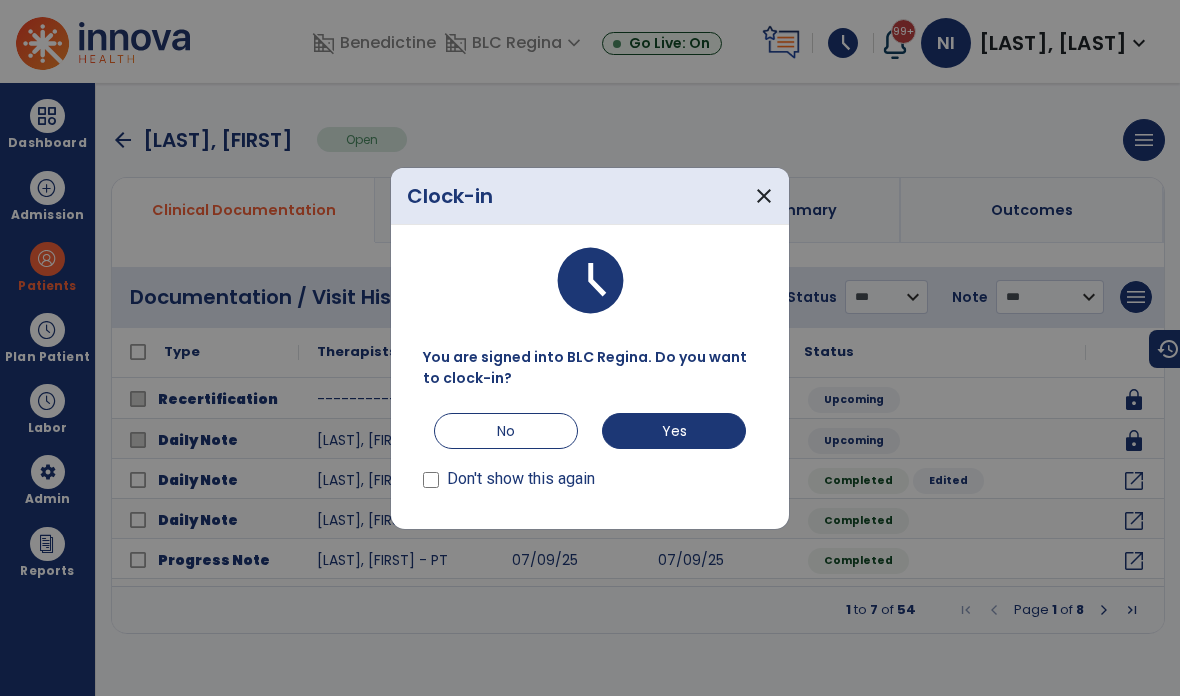 click on "No" at bounding box center (506, 431) 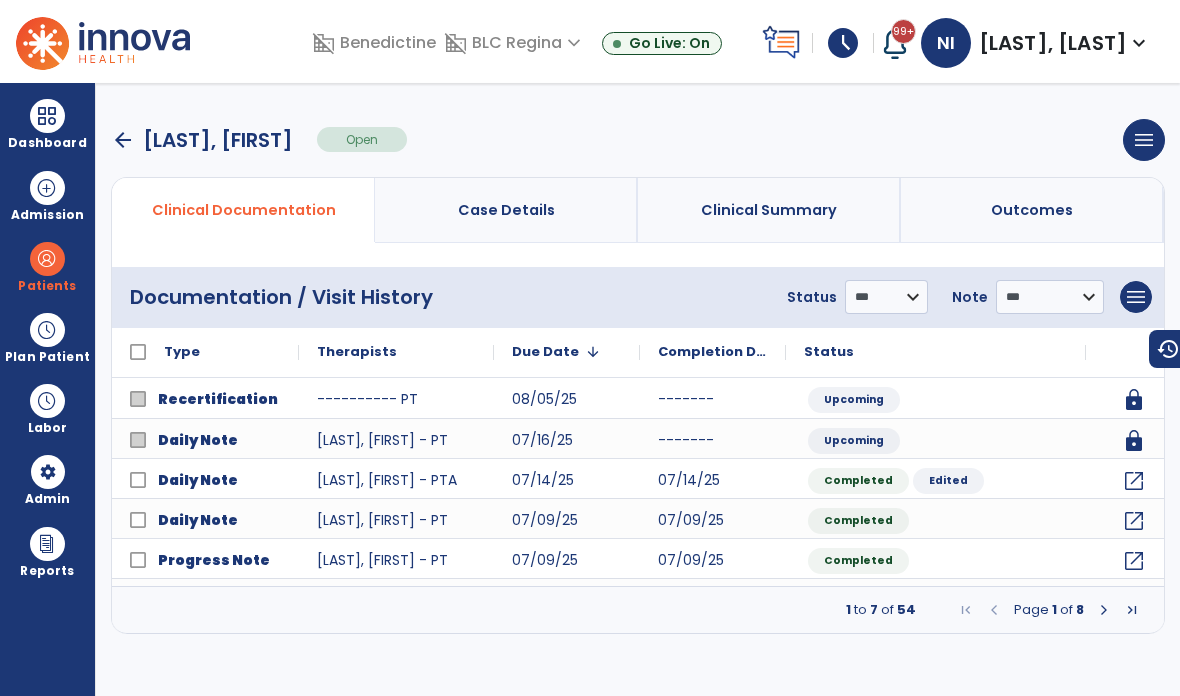click at bounding box center [47, 116] 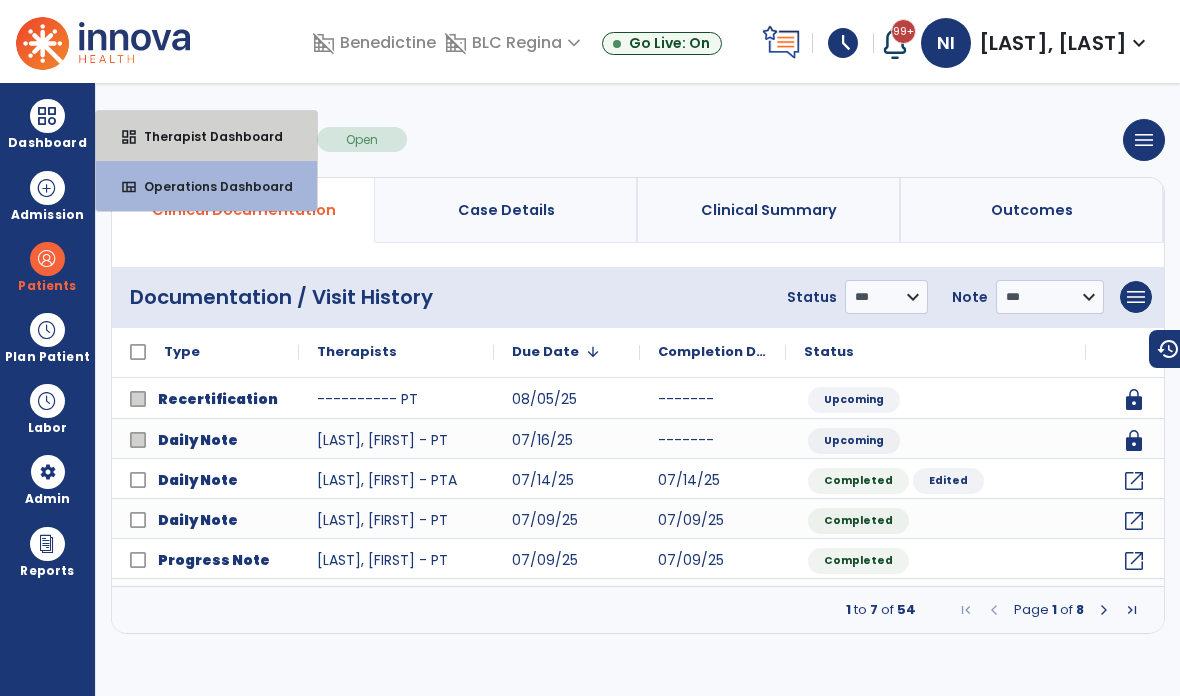 click on "dashboard  Therapist Dashboard" at bounding box center [206, 136] 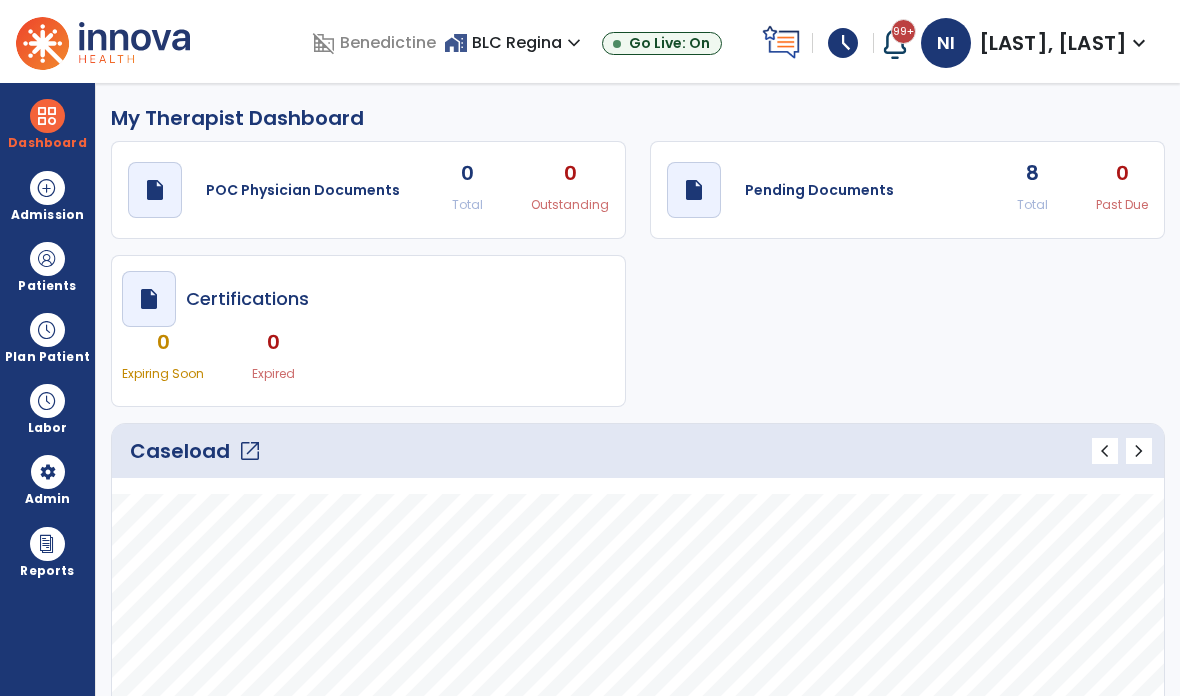 click at bounding box center (47, 259) 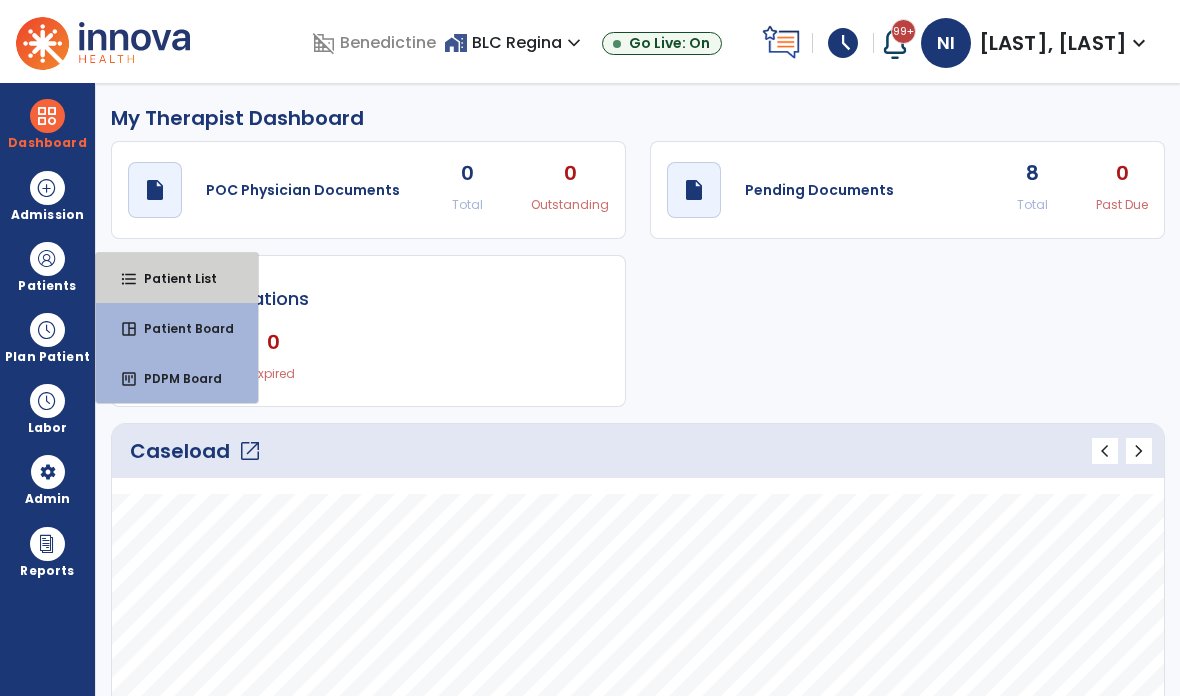 click on "format_list_bulleted  Patient List" at bounding box center (177, 278) 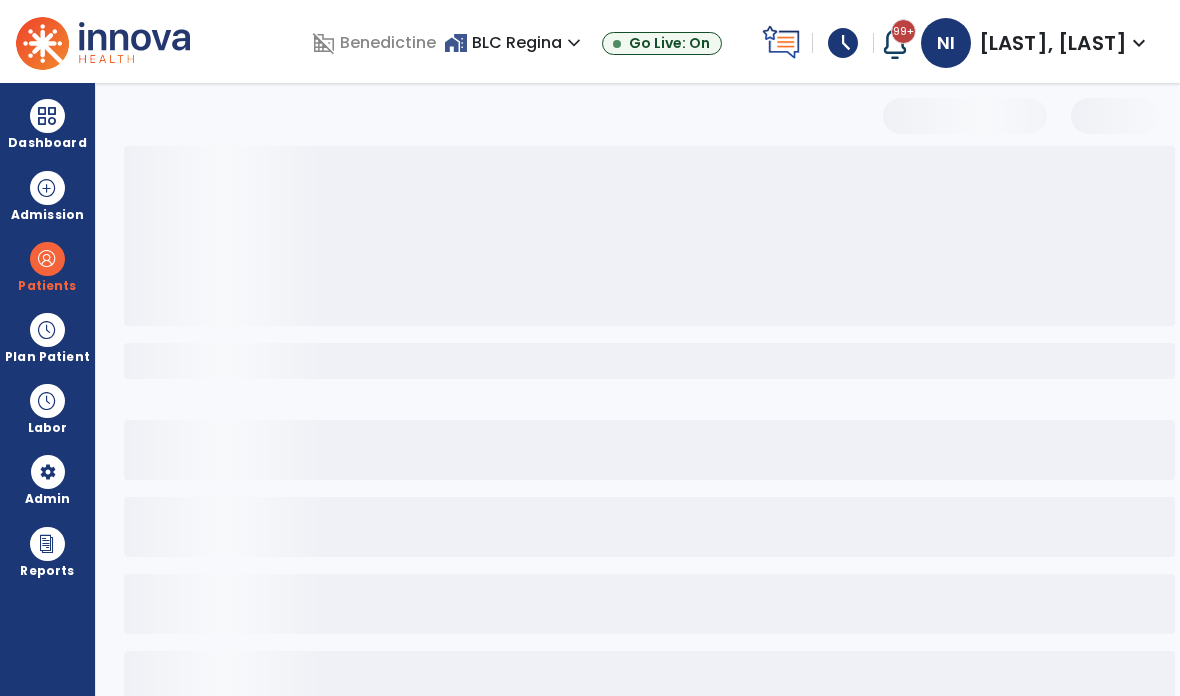 select on "***" 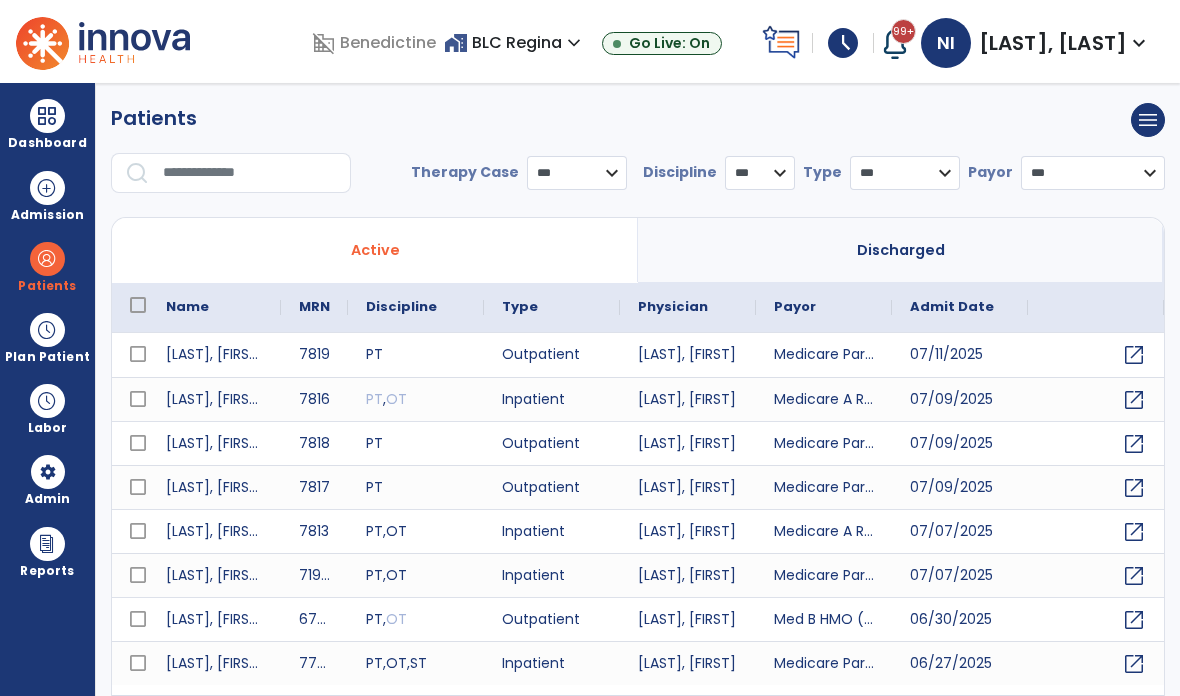 click at bounding box center [237, 181] 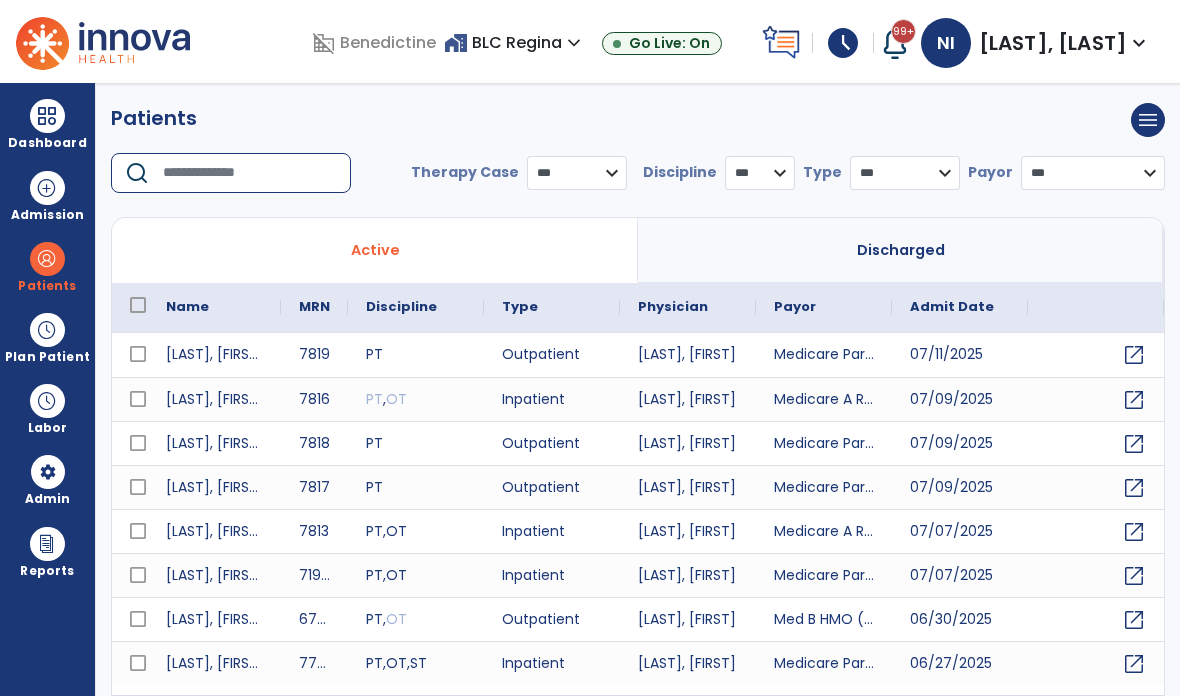 type on "*" 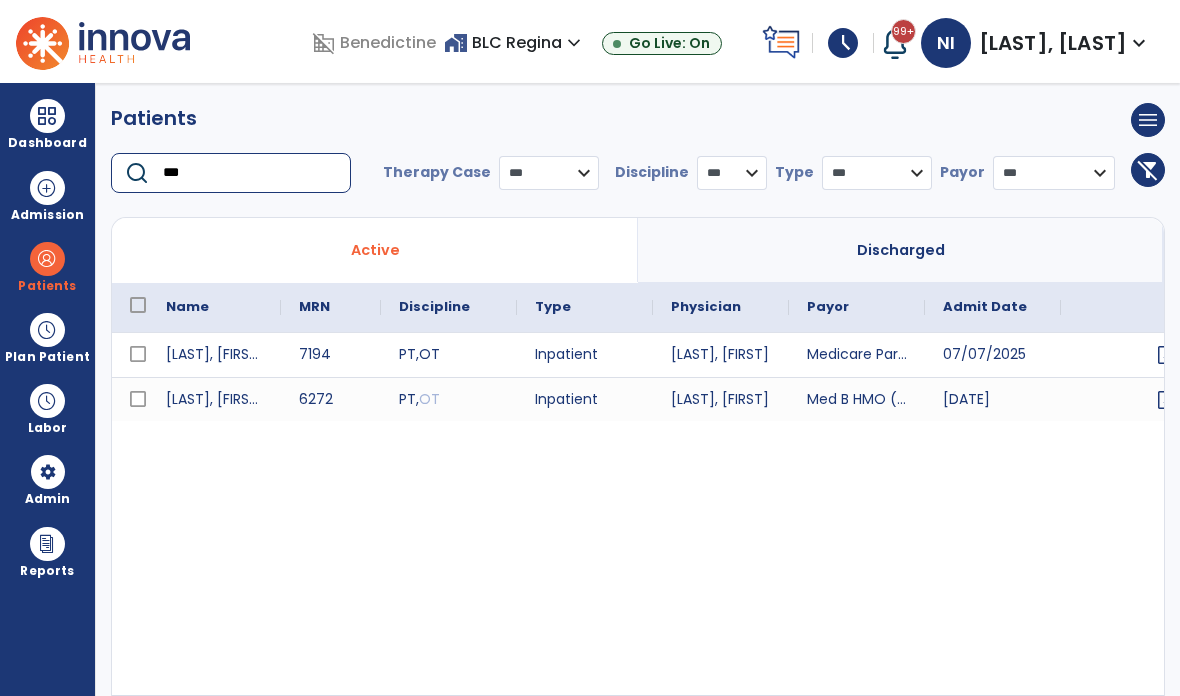 scroll, scrollTop: 0, scrollLeft: 40, axis: horizontal 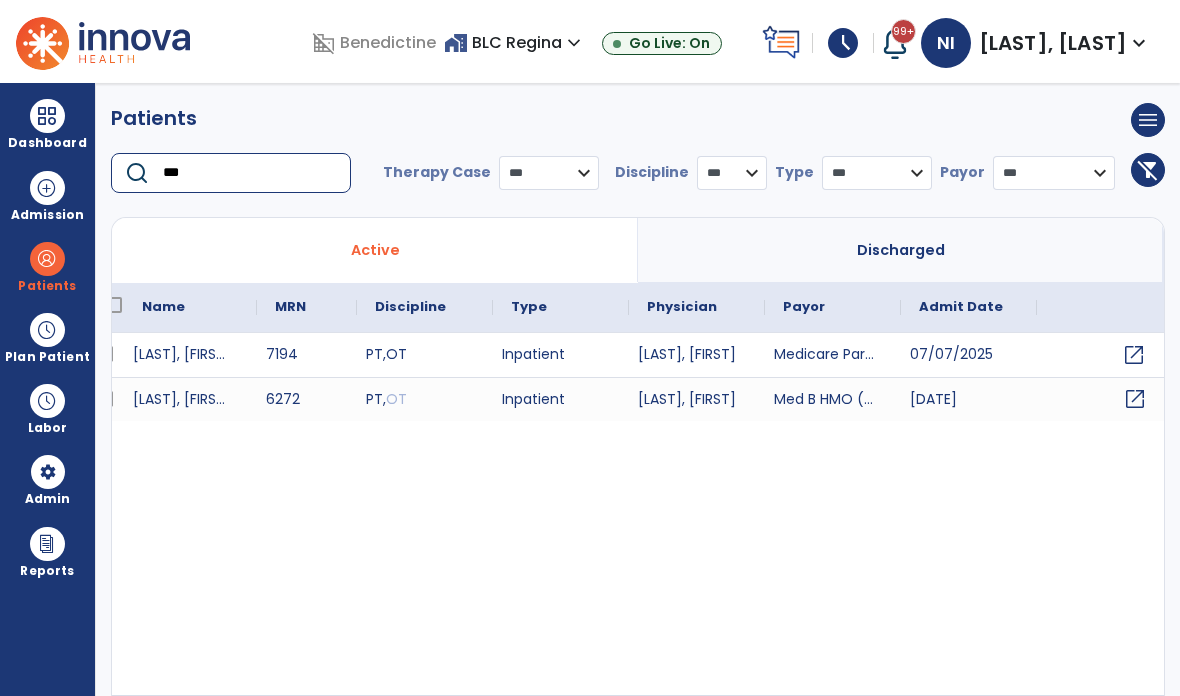 type on "***" 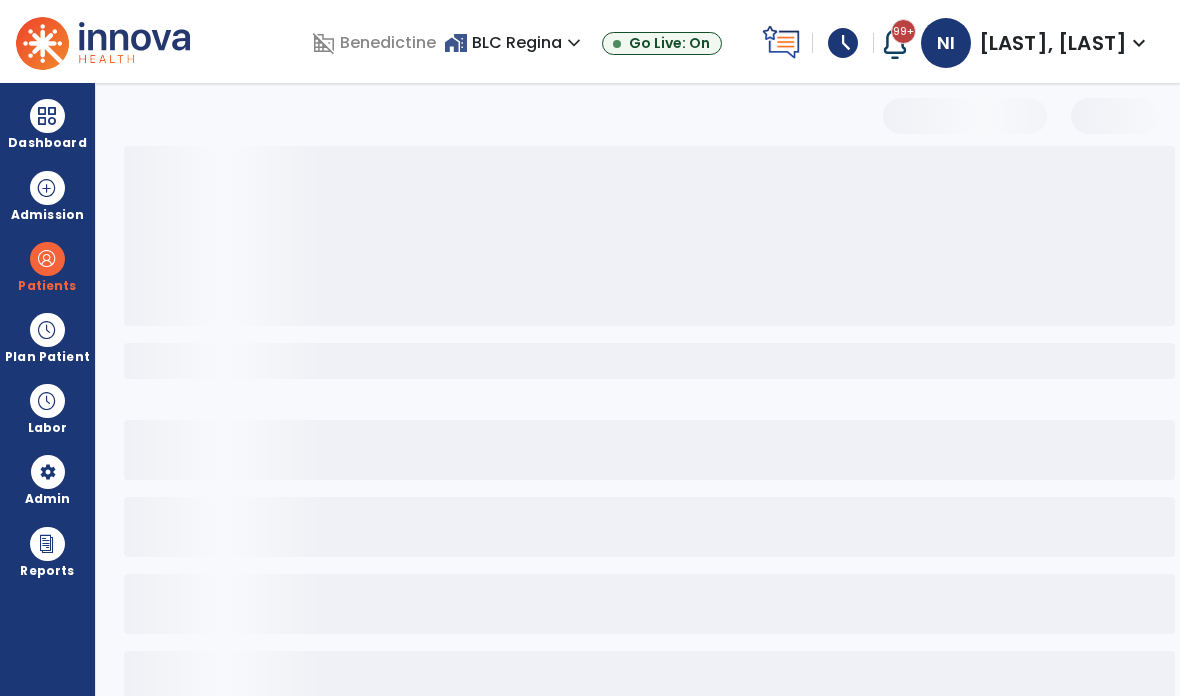 click at bounding box center (647, 431) 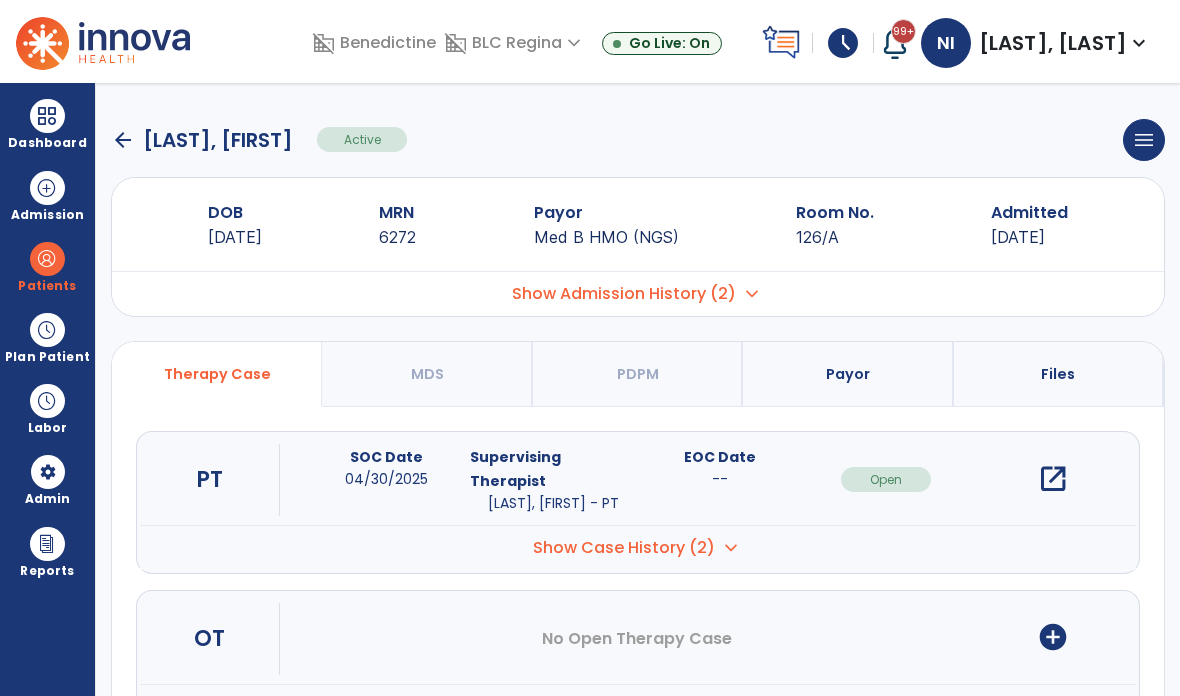 click on "open_in_new" at bounding box center [1053, 479] 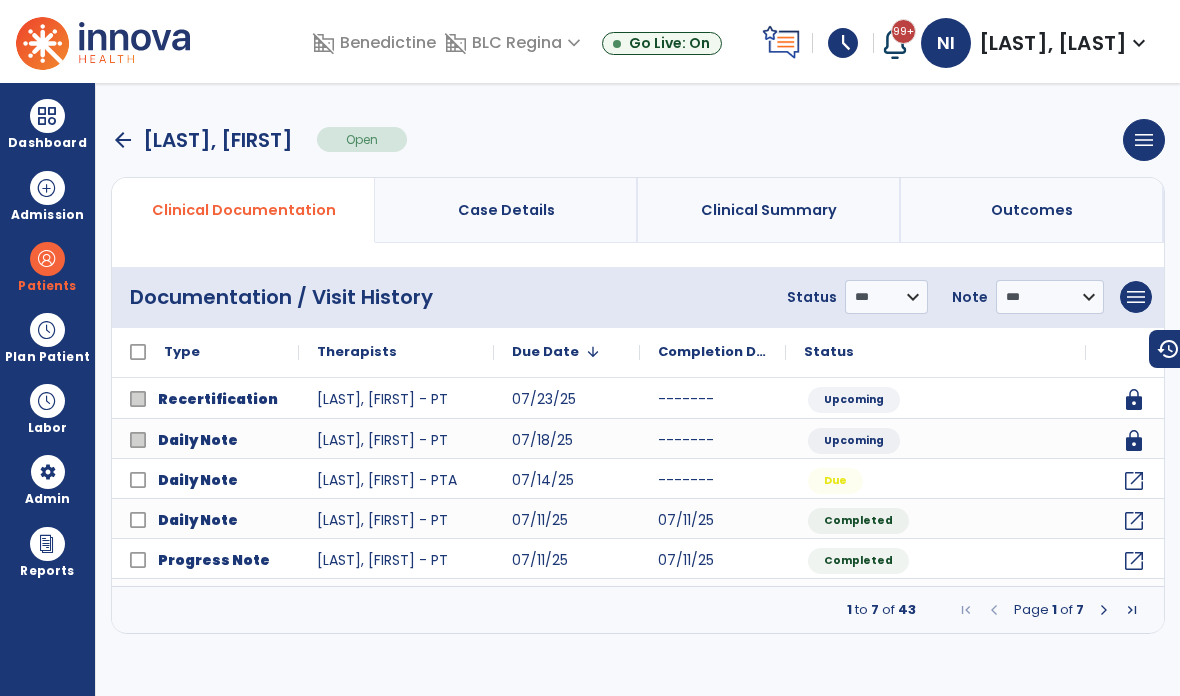 click at bounding box center (1104, 610) 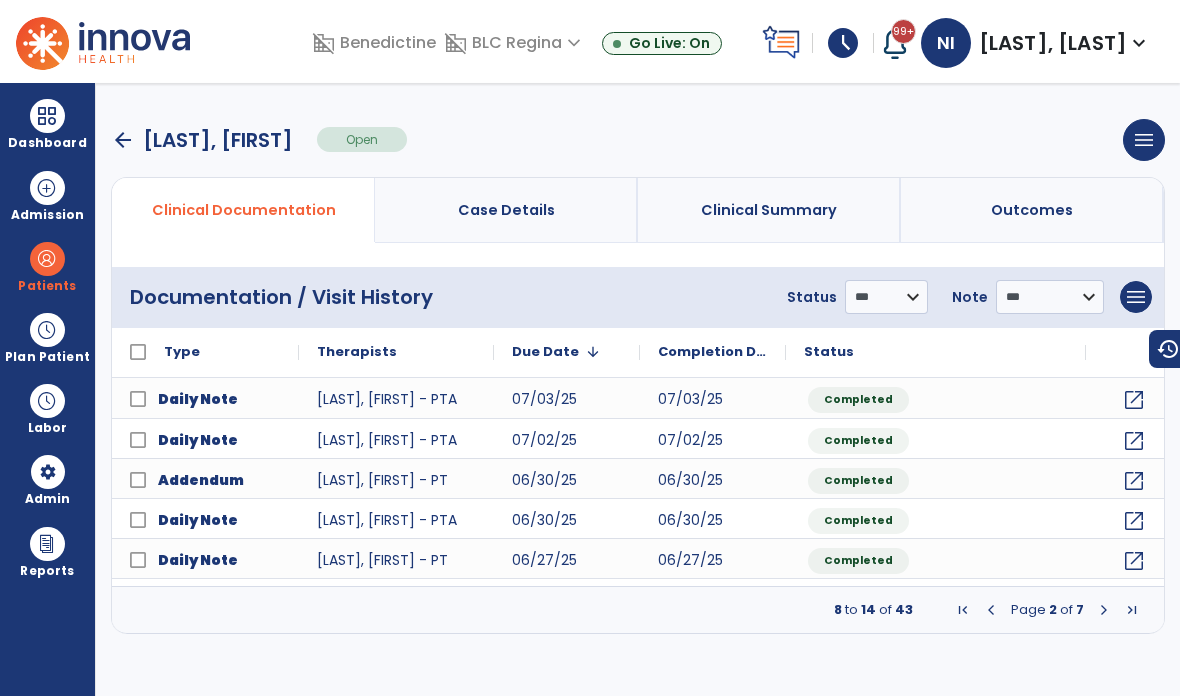 click at bounding box center (991, 610) 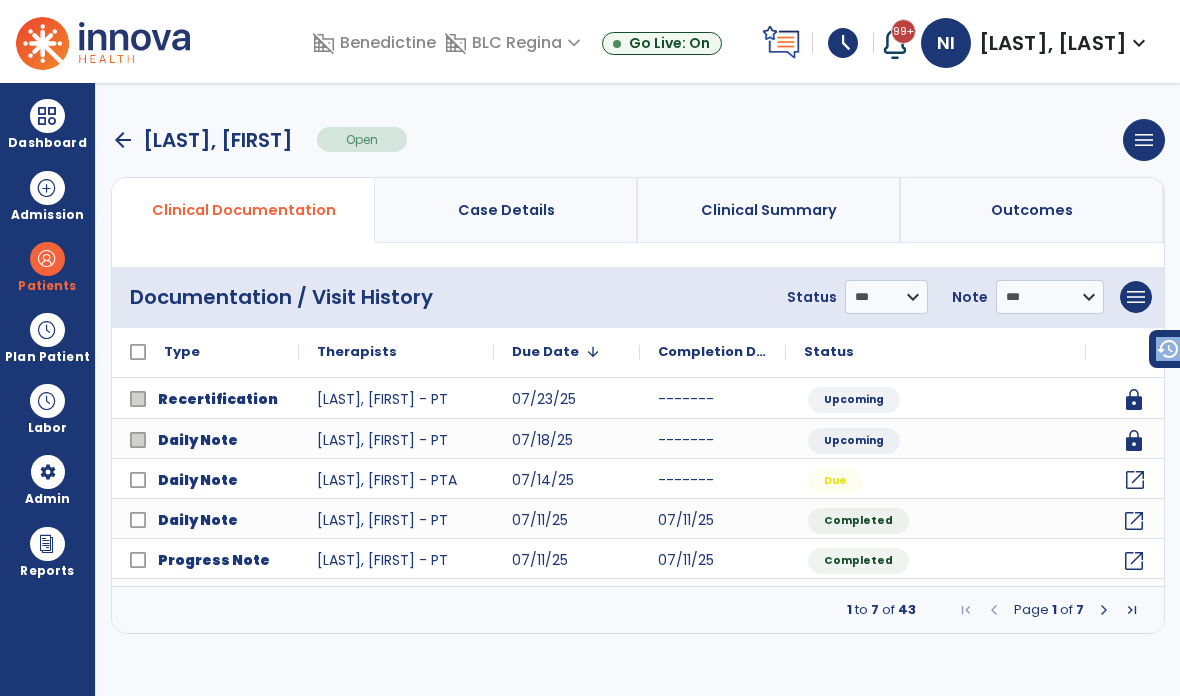 click on "open_in_new" 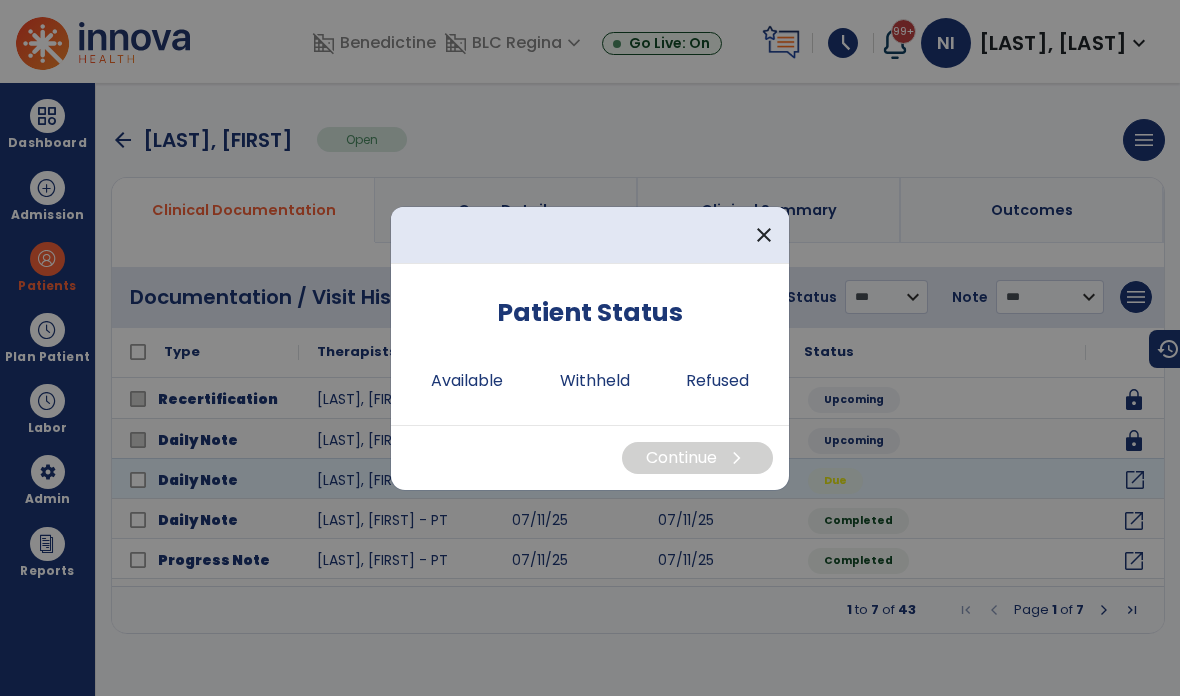 click on "Available" at bounding box center (467, 381) 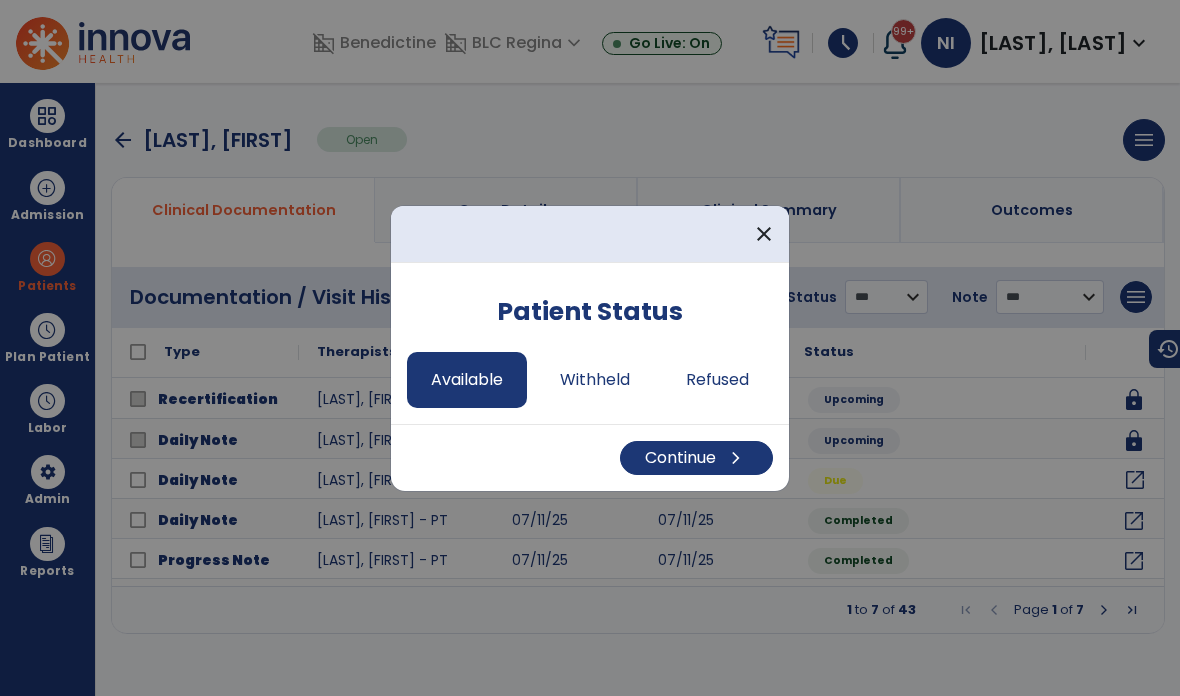 click on "Continue   chevron_right" at bounding box center [696, 458] 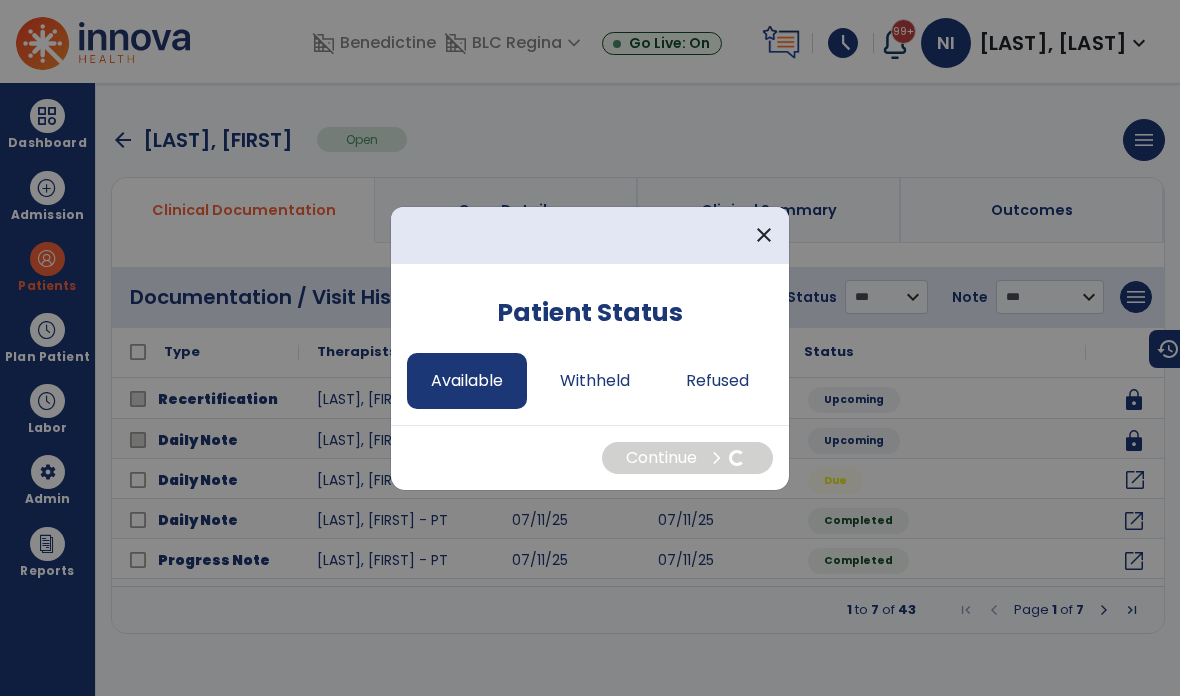 select on "*" 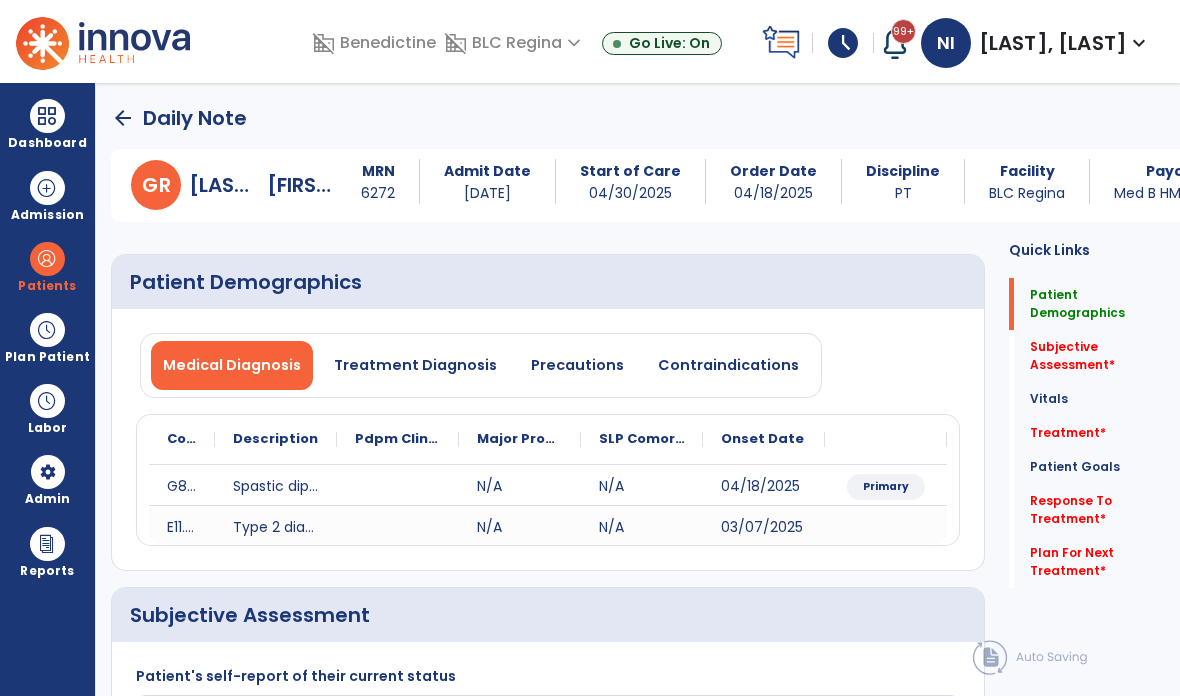 click on "Precautions" at bounding box center [577, 365] 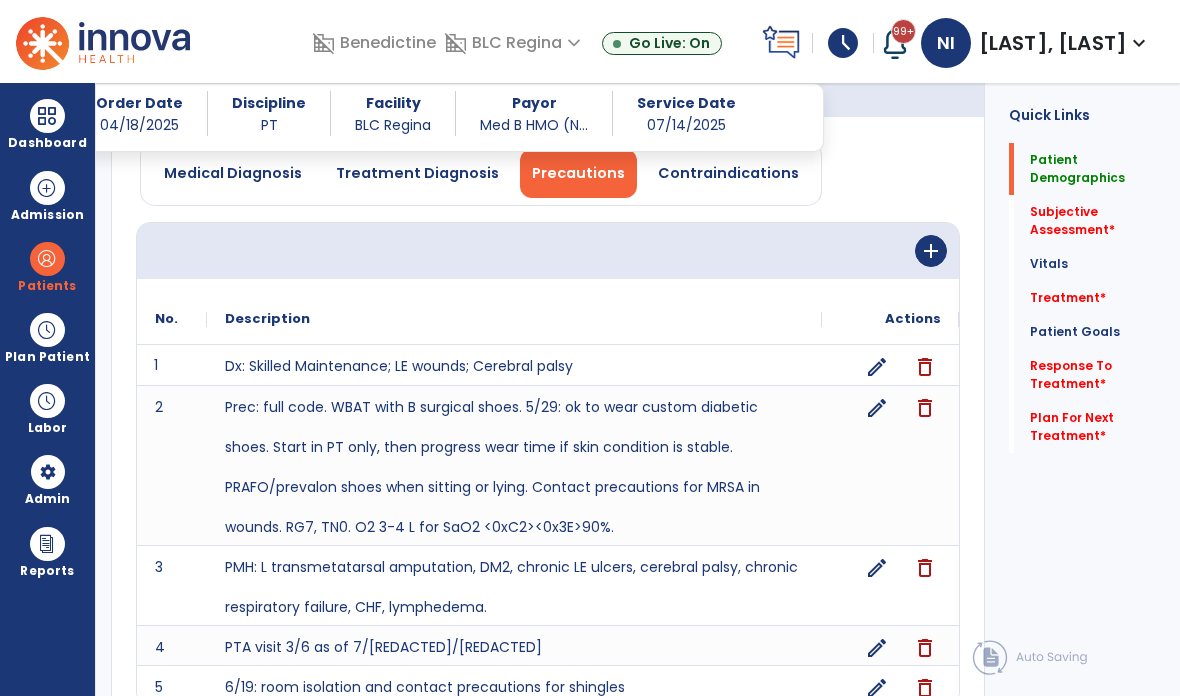 scroll, scrollTop: 174, scrollLeft: 0, axis: vertical 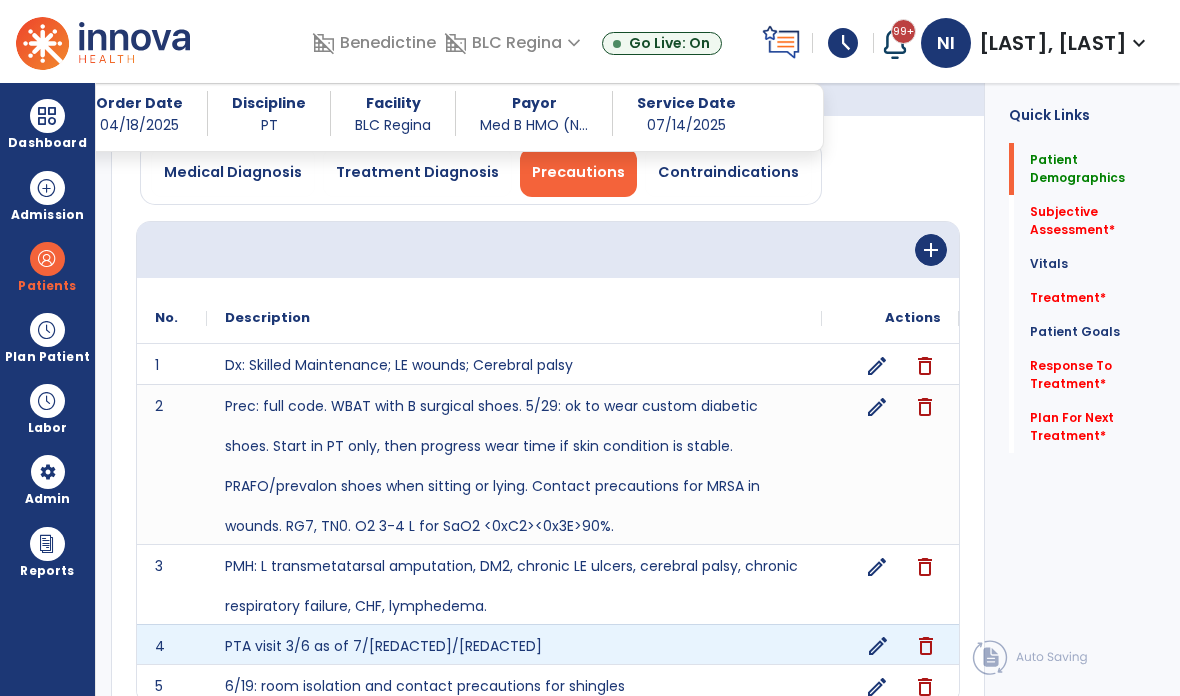 click on "edit" 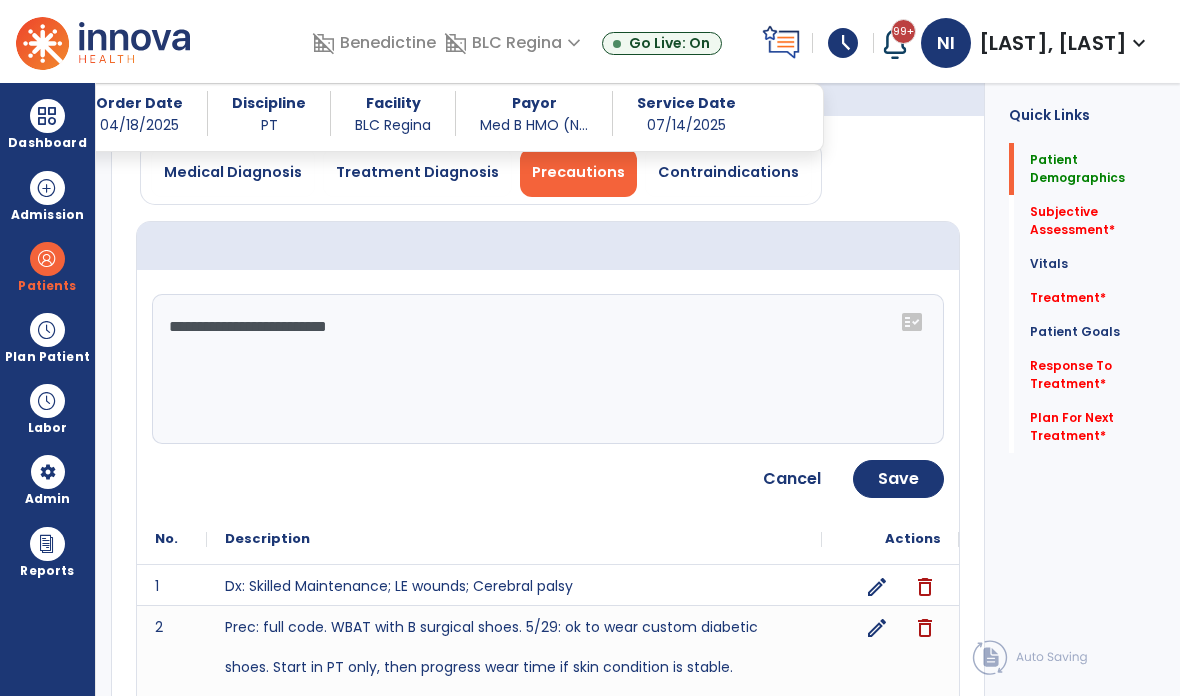 click on "**********" 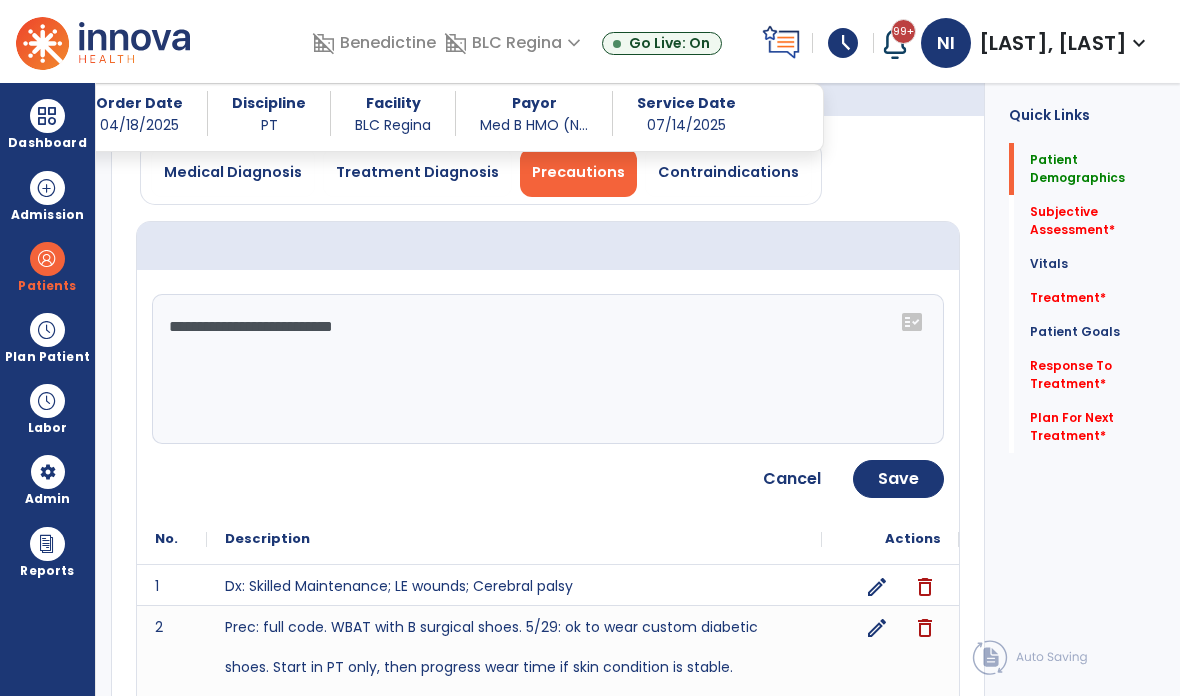 click on "Save" 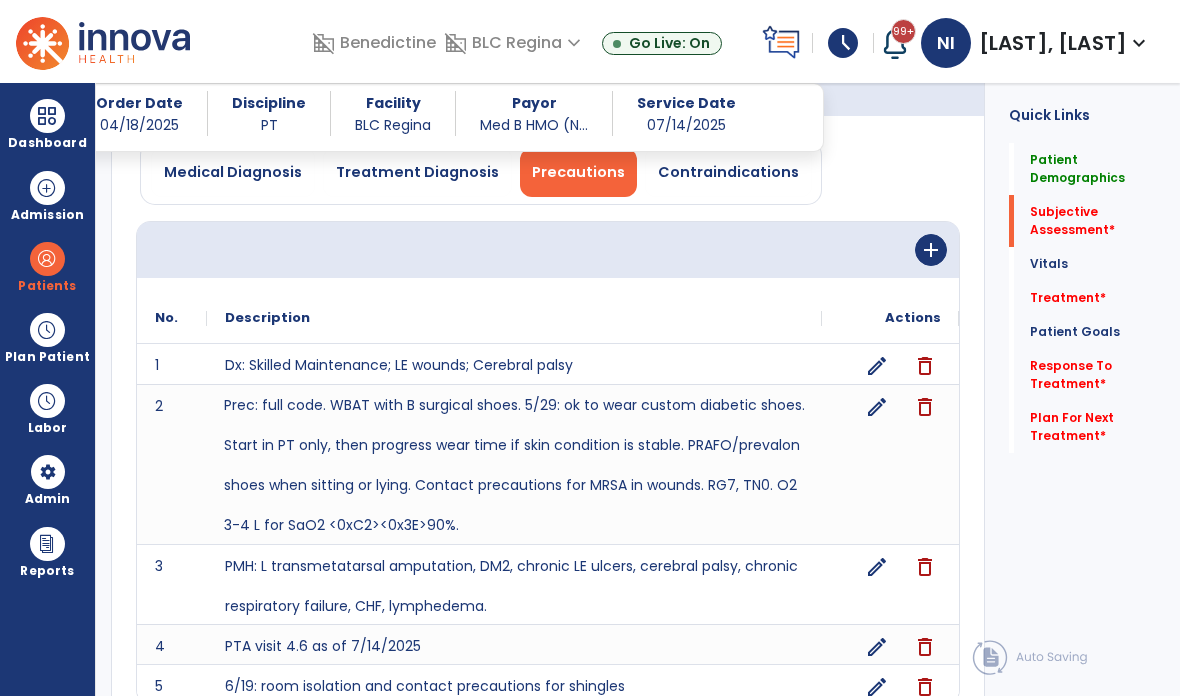 scroll, scrollTop: 20, scrollLeft: 0, axis: vertical 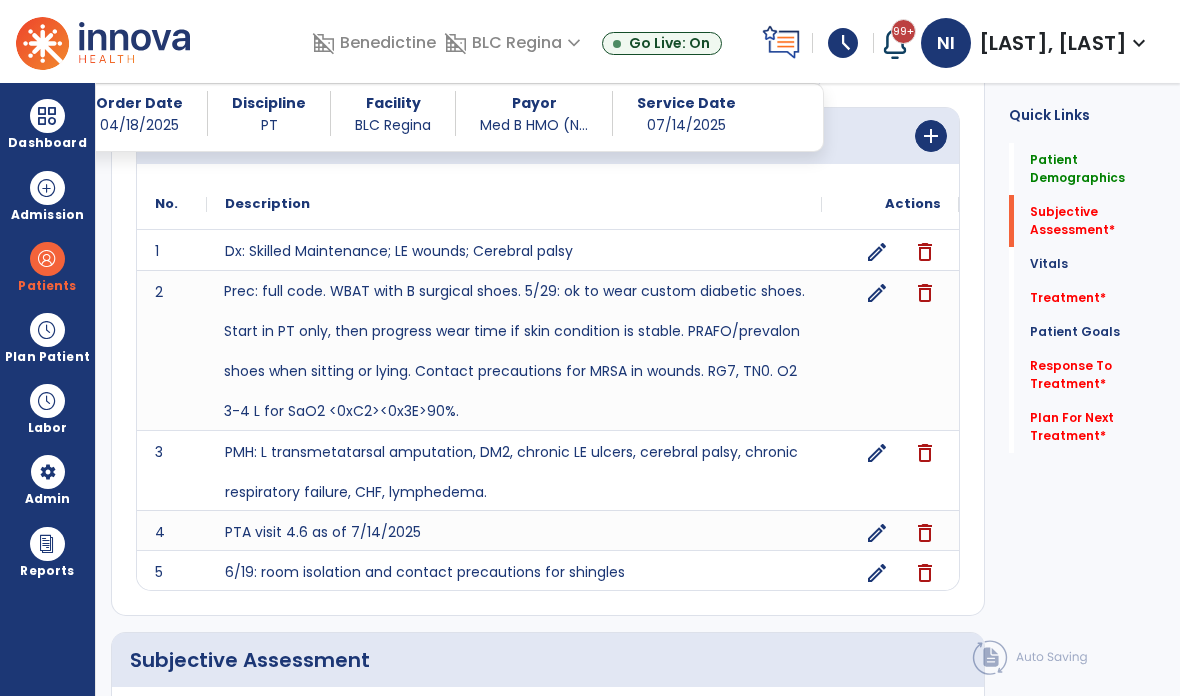 click on "Subjective Assessment   *" 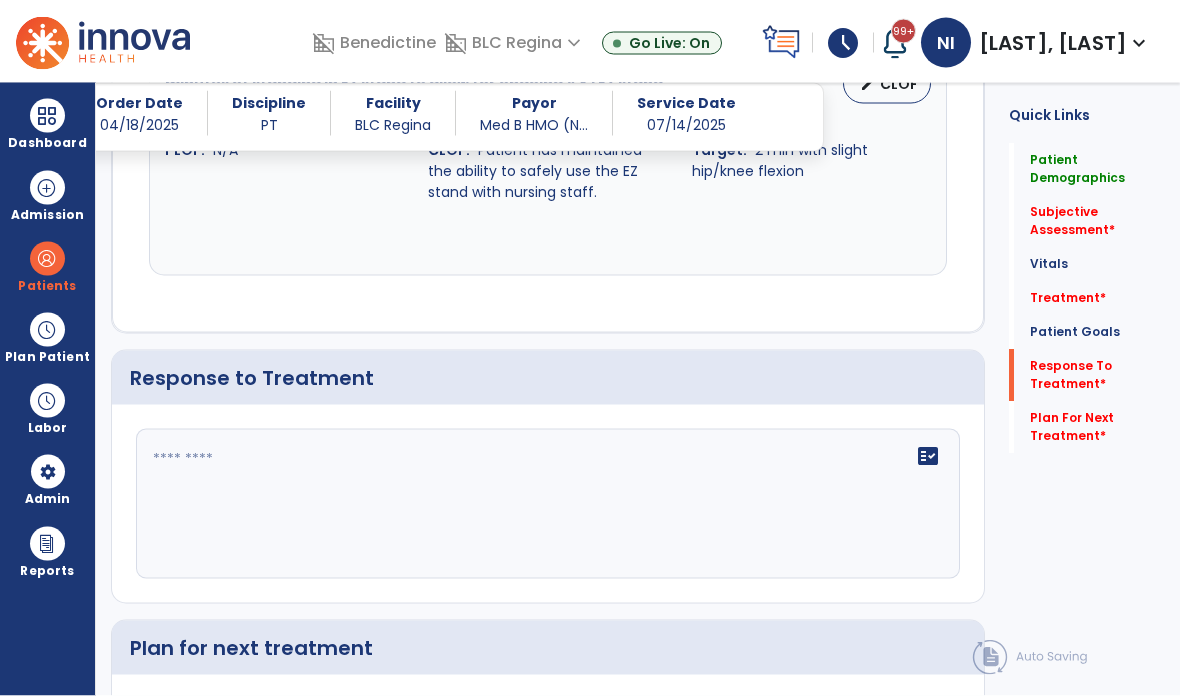scroll, scrollTop: 2682, scrollLeft: 0, axis: vertical 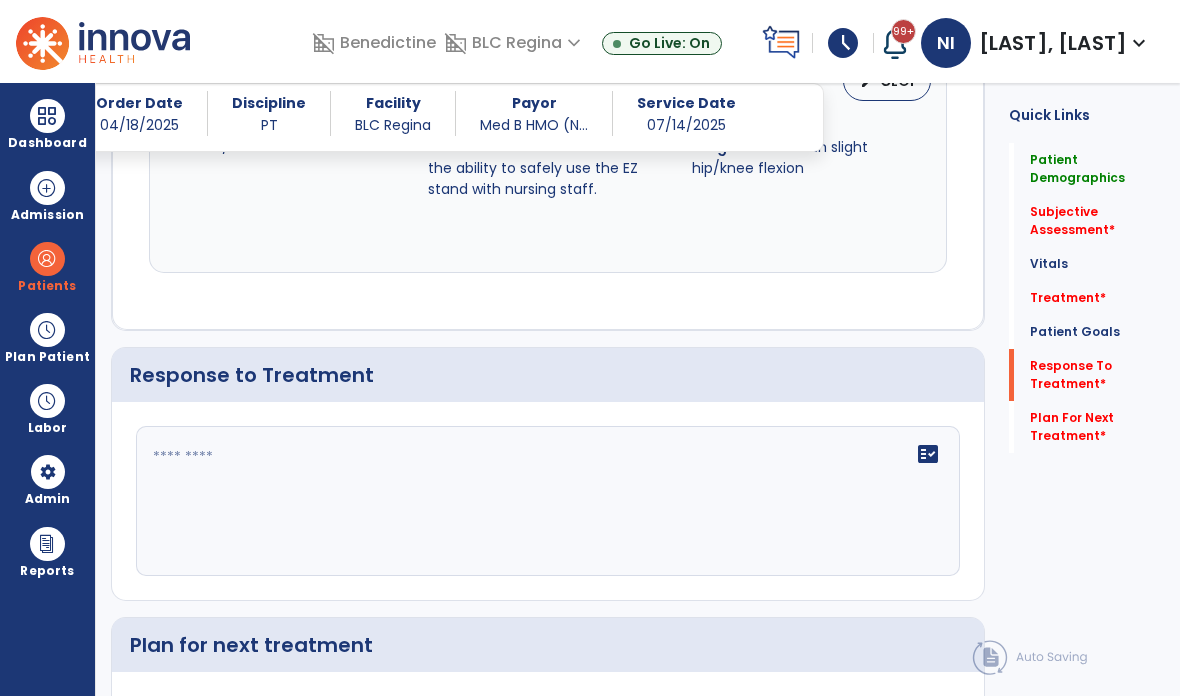 click 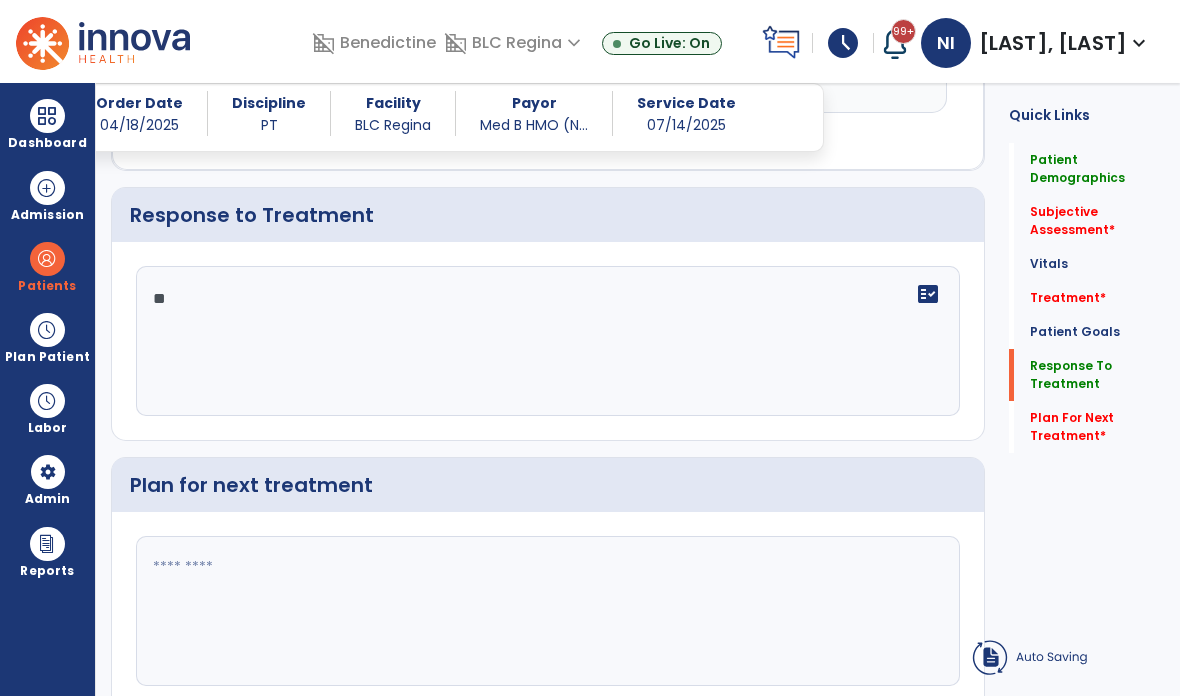 scroll, scrollTop: 2663, scrollLeft: 0, axis: vertical 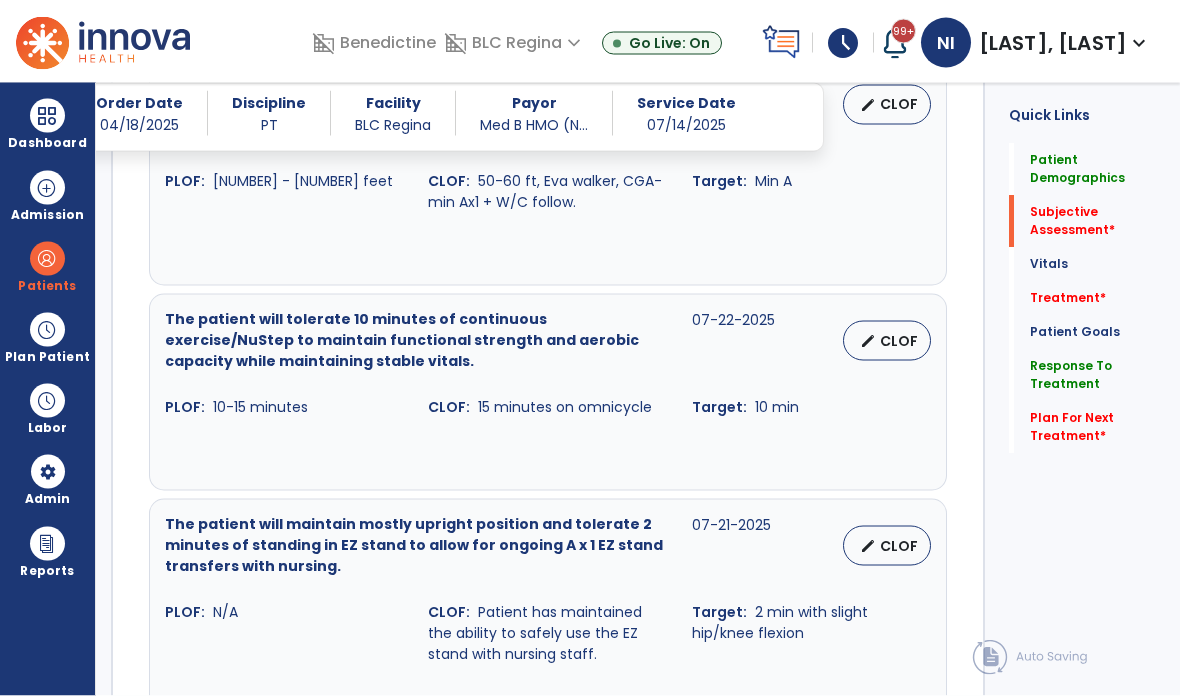 type on "**********" 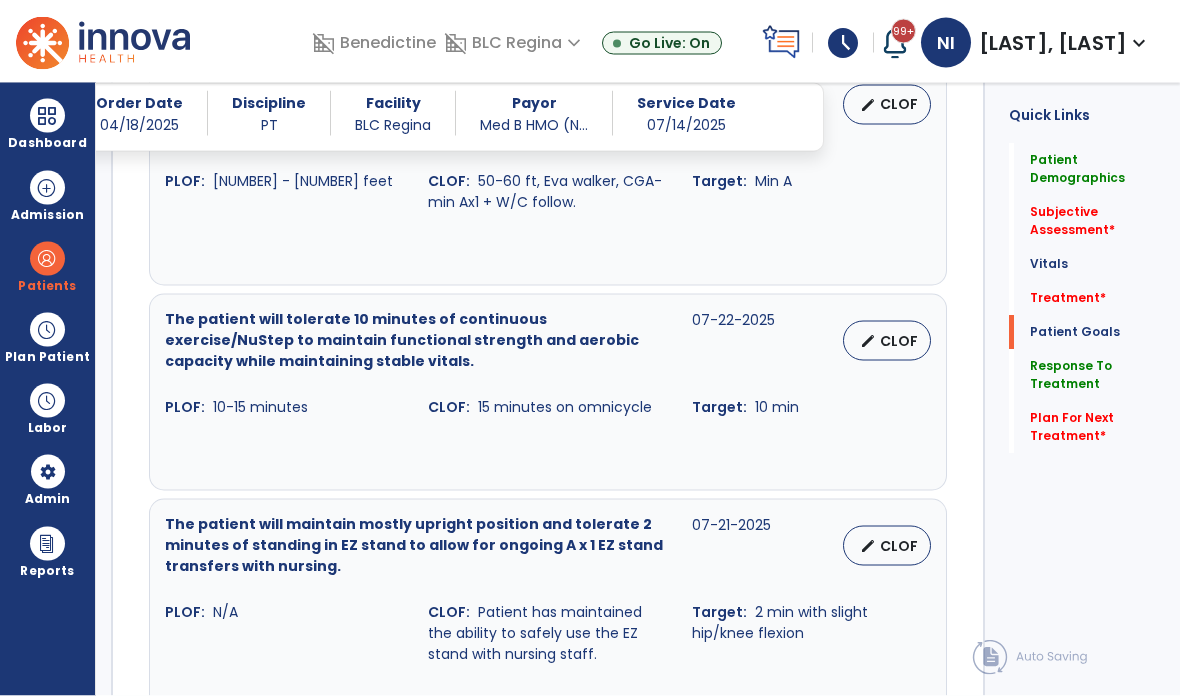 scroll, scrollTop: 632, scrollLeft: 0, axis: vertical 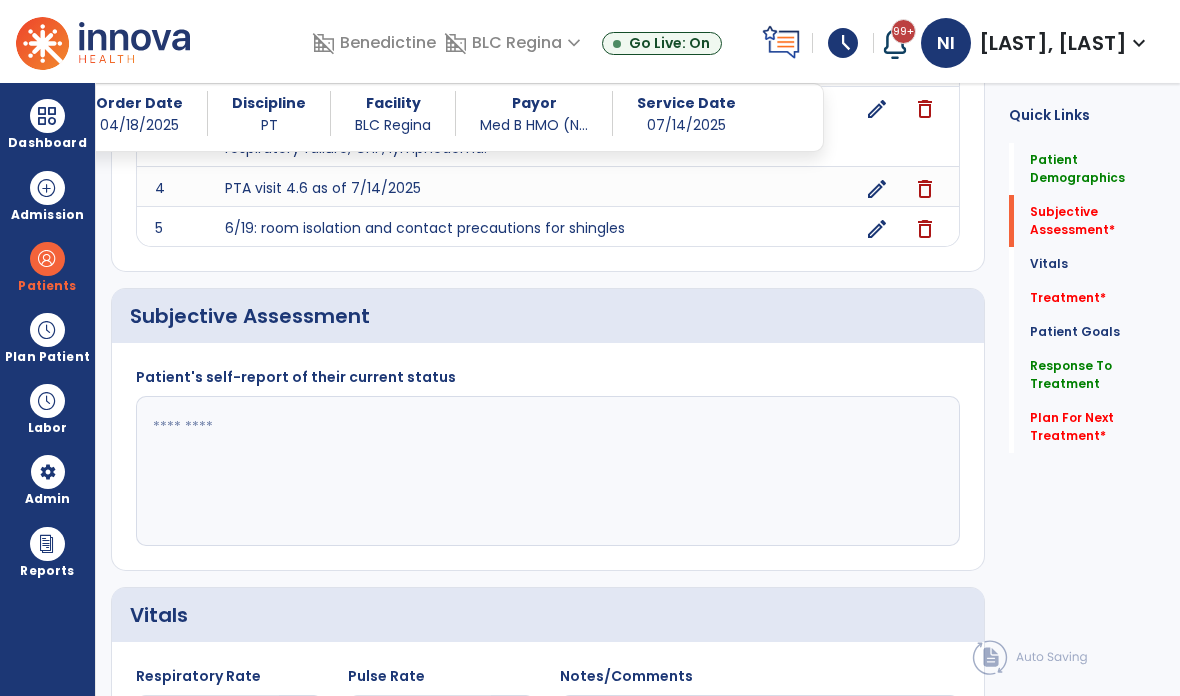 click 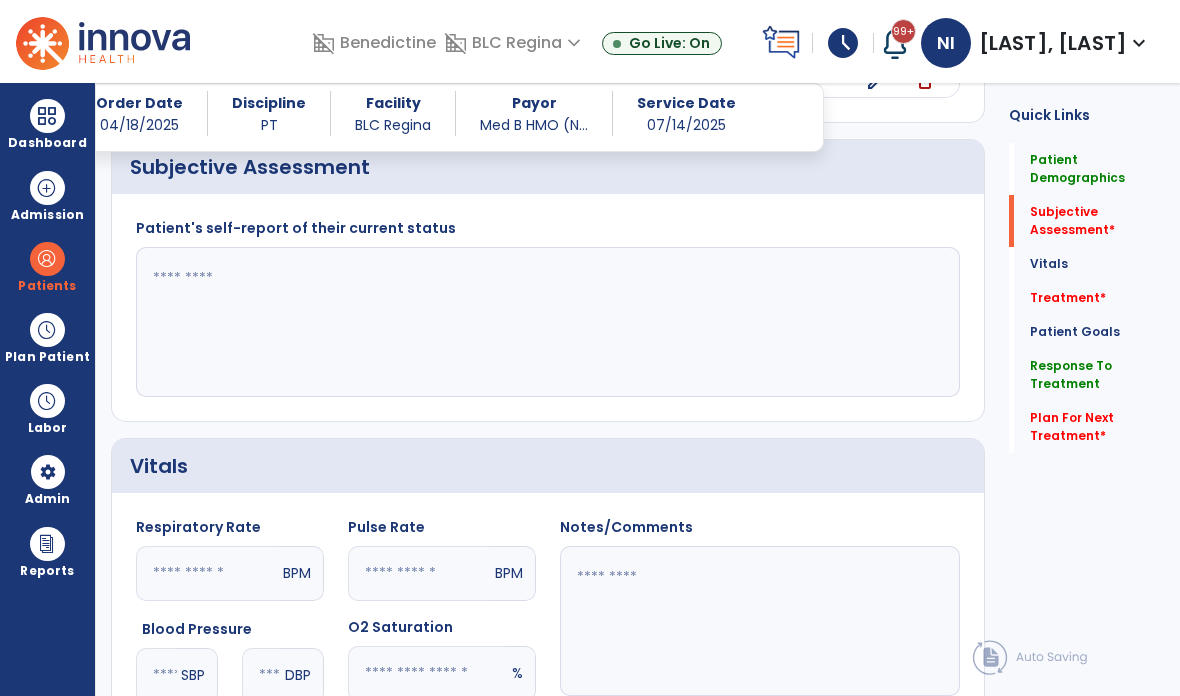 scroll, scrollTop: 781, scrollLeft: 0, axis: vertical 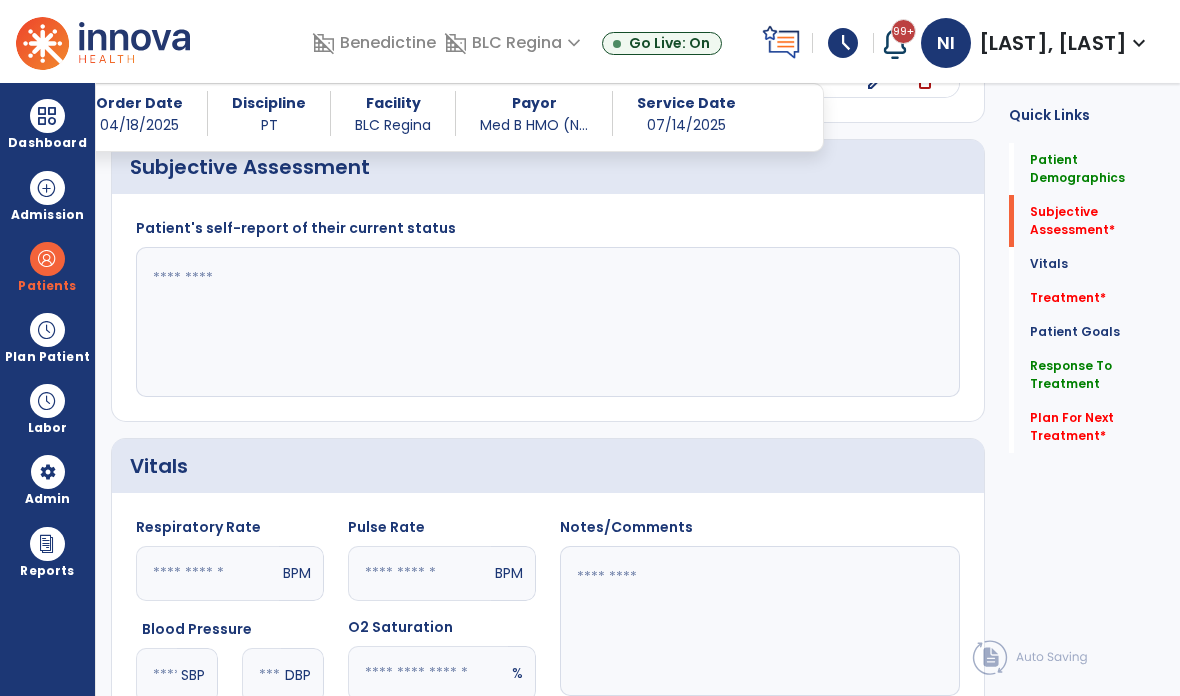 click 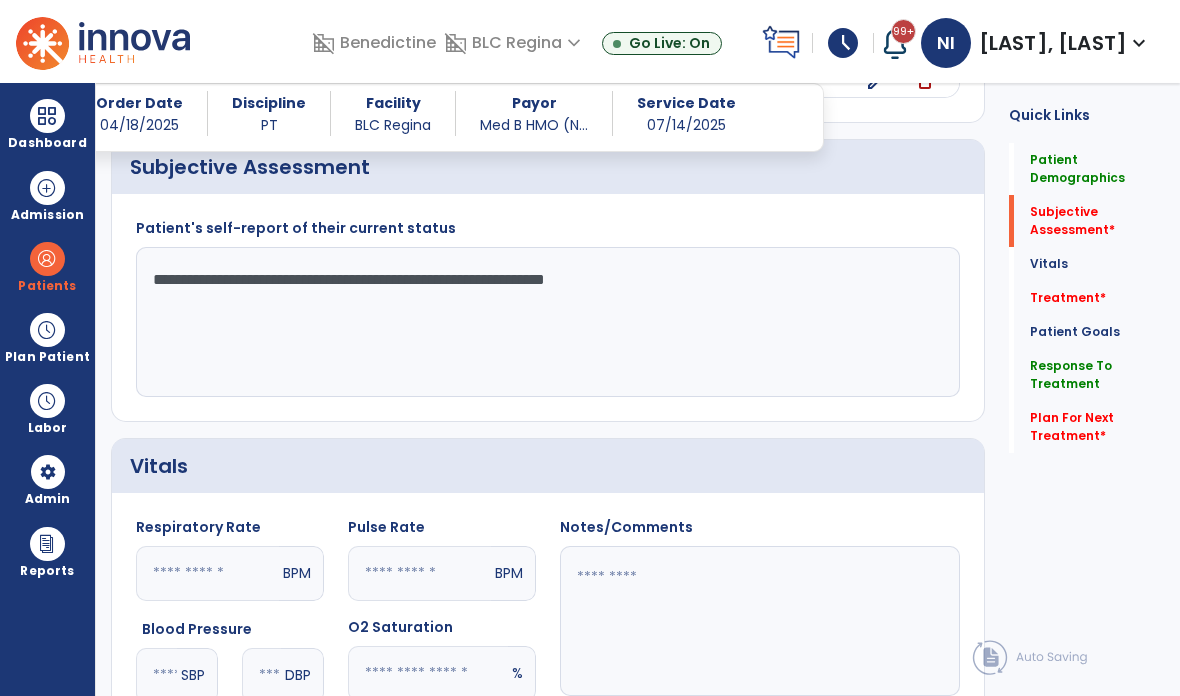 type on "**********" 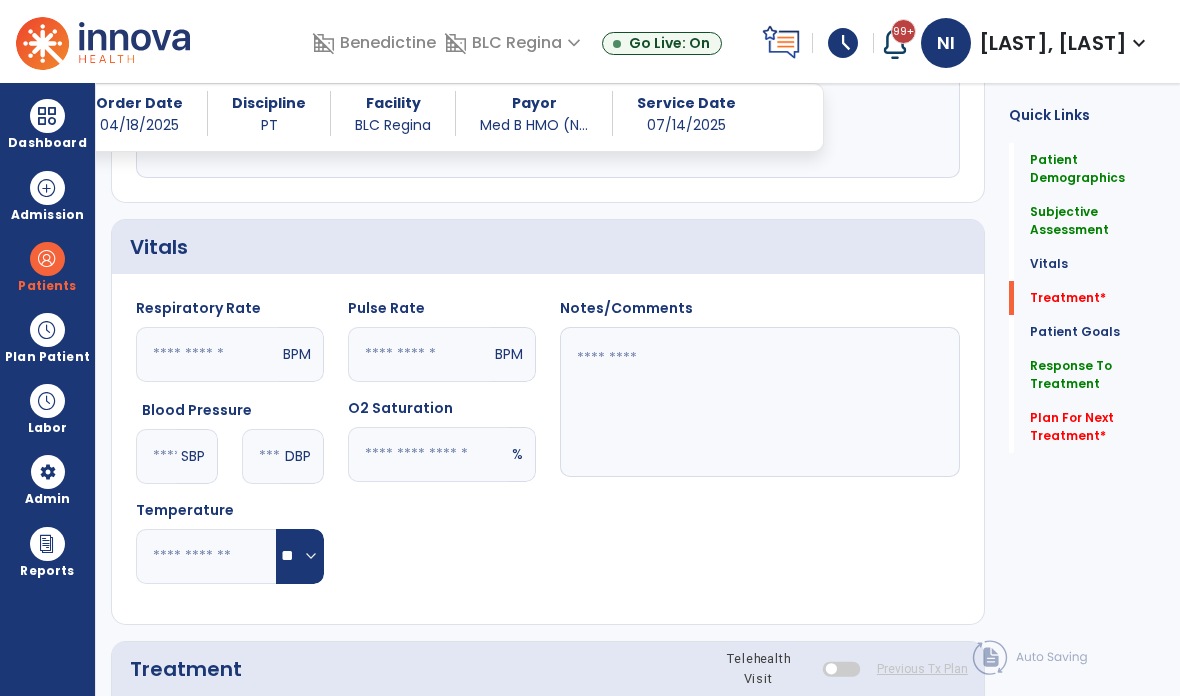 scroll, scrollTop: 1181, scrollLeft: 0, axis: vertical 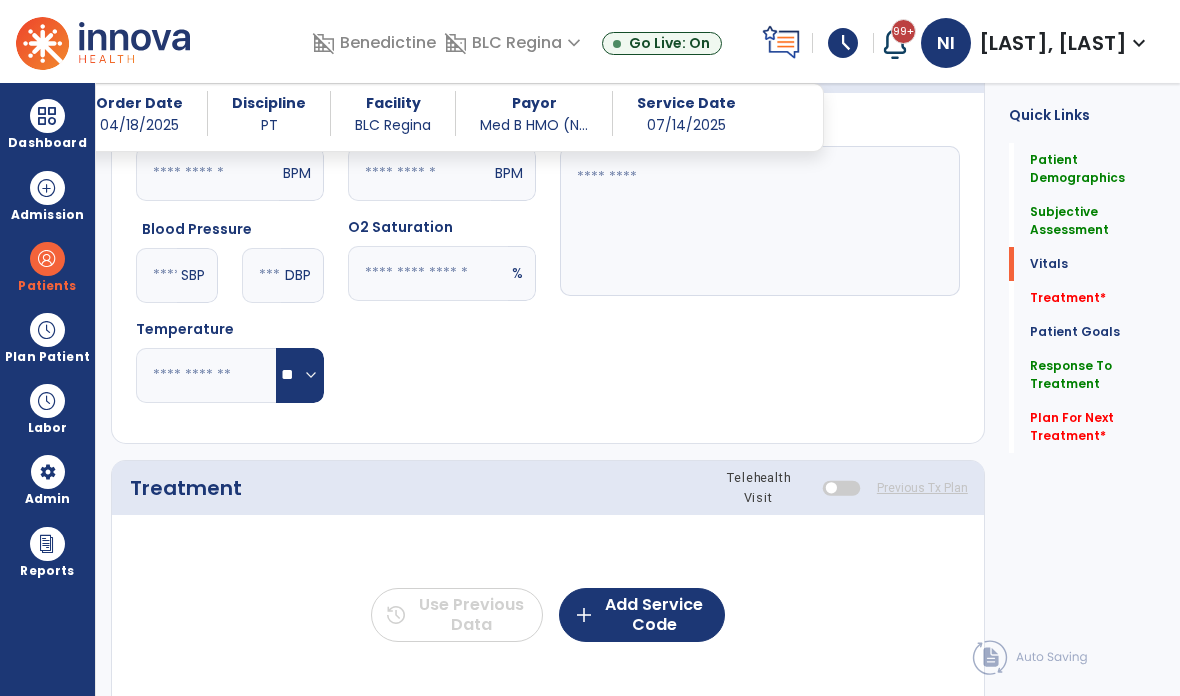 click on "add  Add Service Code" 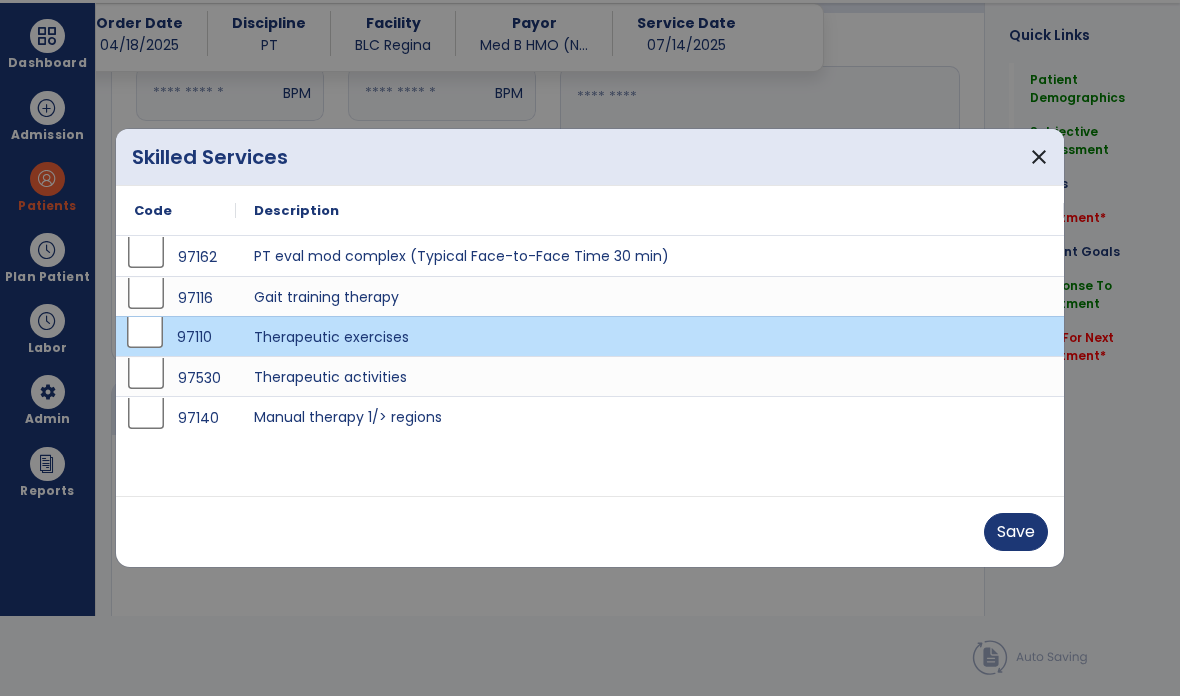 click on "Save" at bounding box center (590, 531) 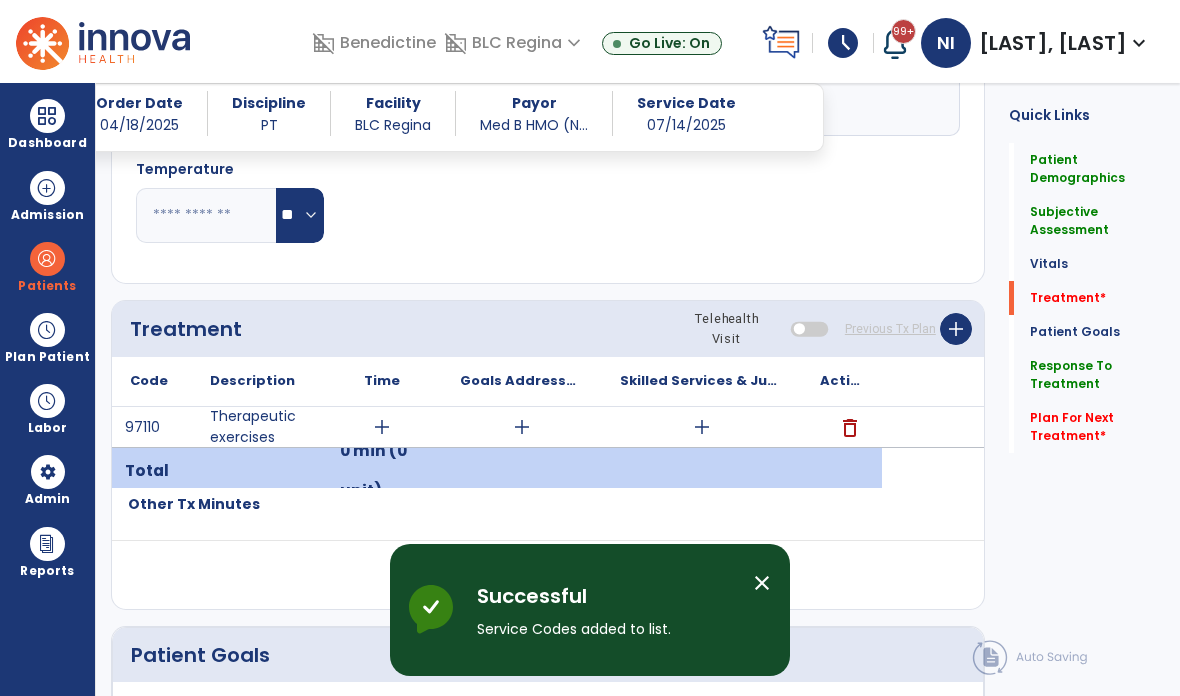 scroll, scrollTop: 80, scrollLeft: 0, axis: vertical 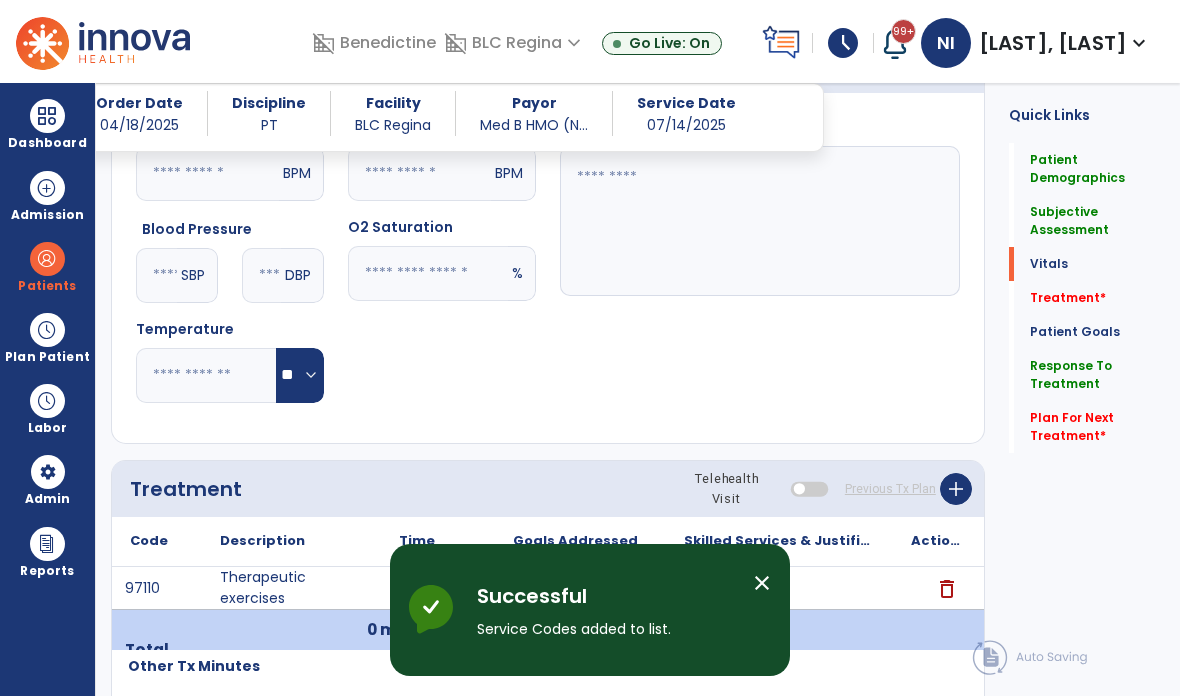 click on "add" at bounding box center [417, 588] 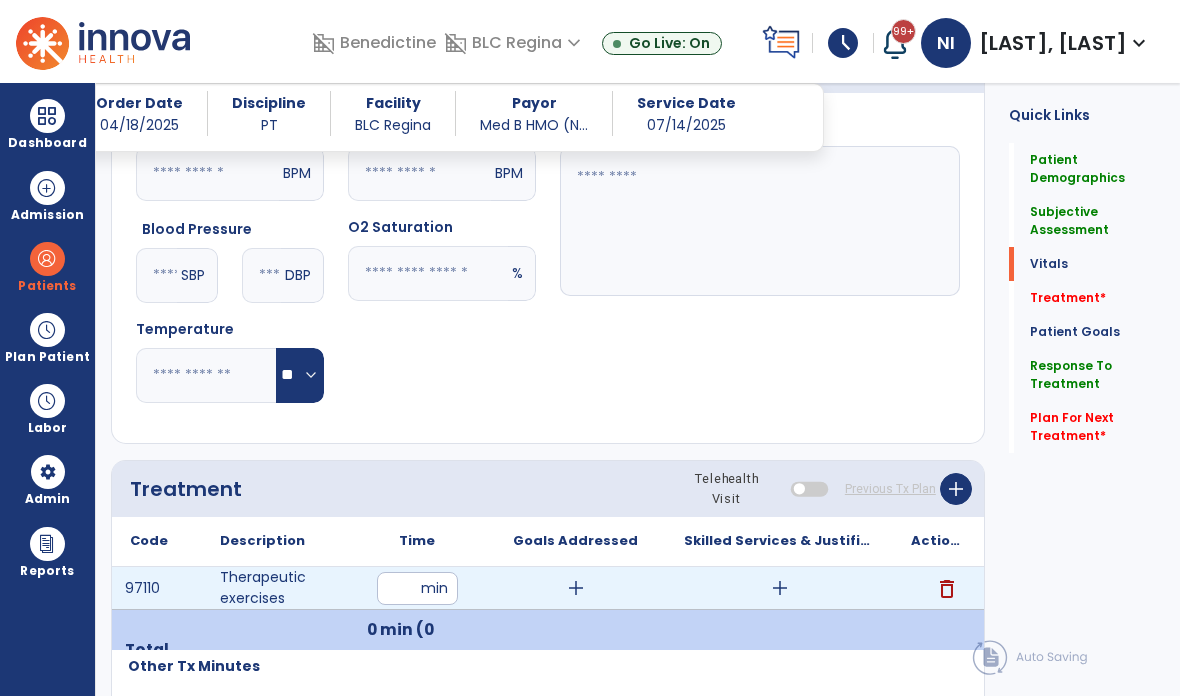type on "**" 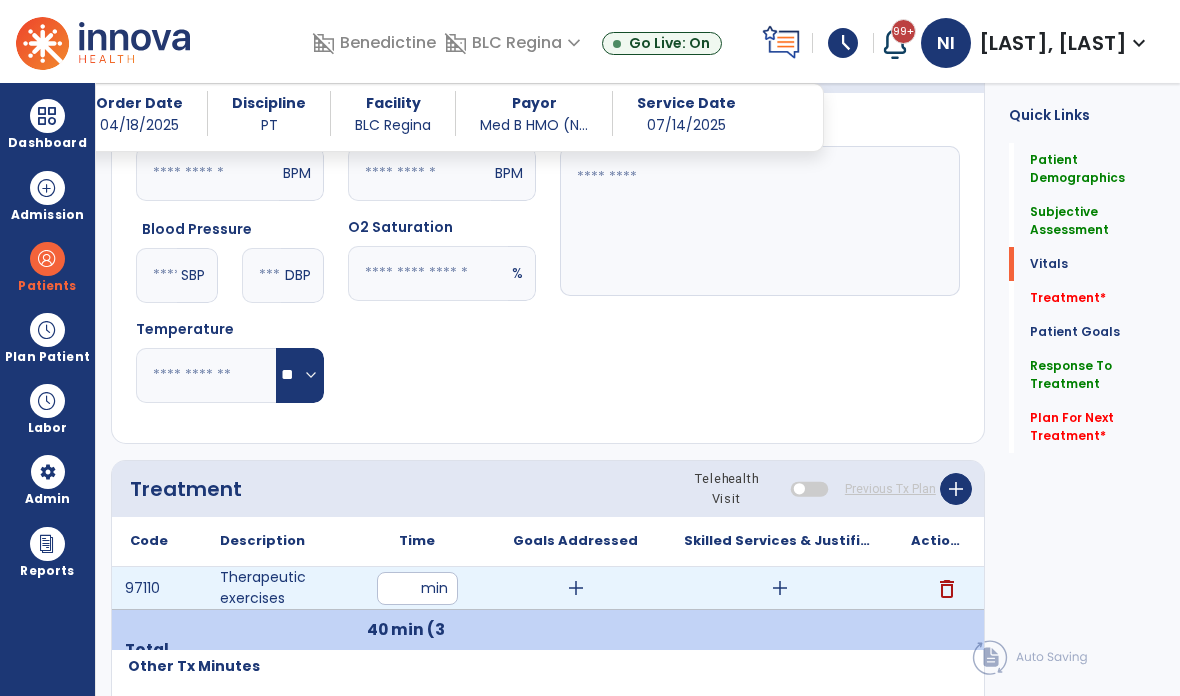 click on "add" at bounding box center (576, 588) 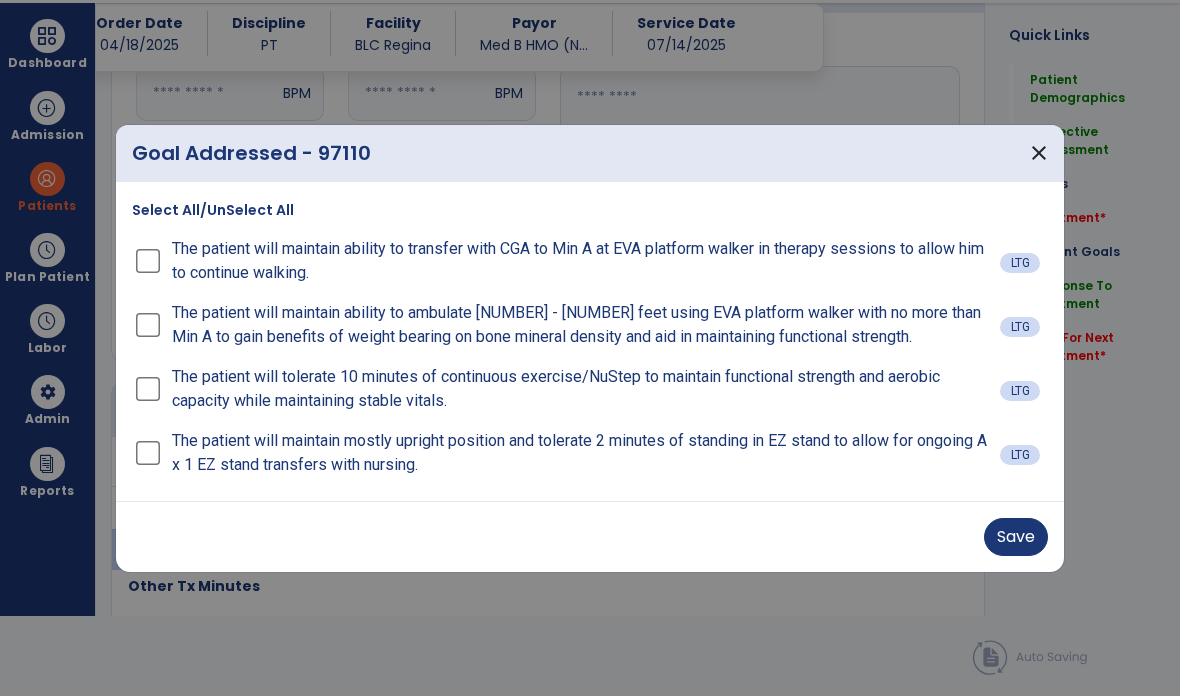 click on "Save" at bounding box center (1016, 537) 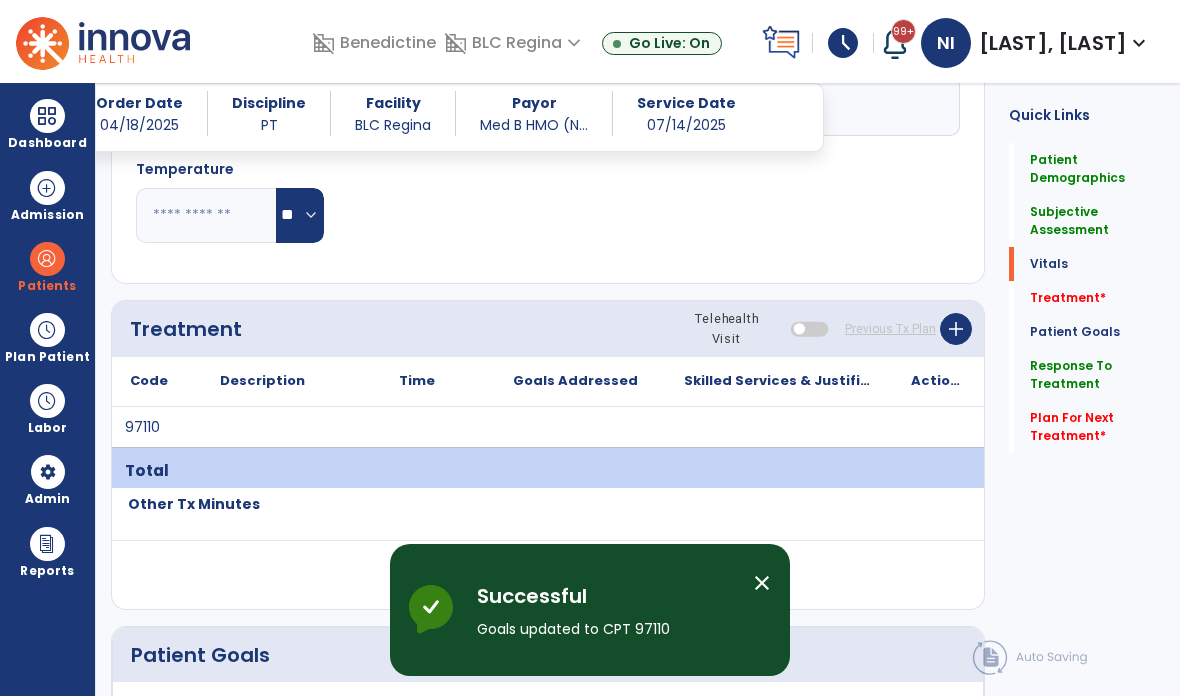 scroll, scrollTop: 80, scrollLeft: 0, axis: vertical 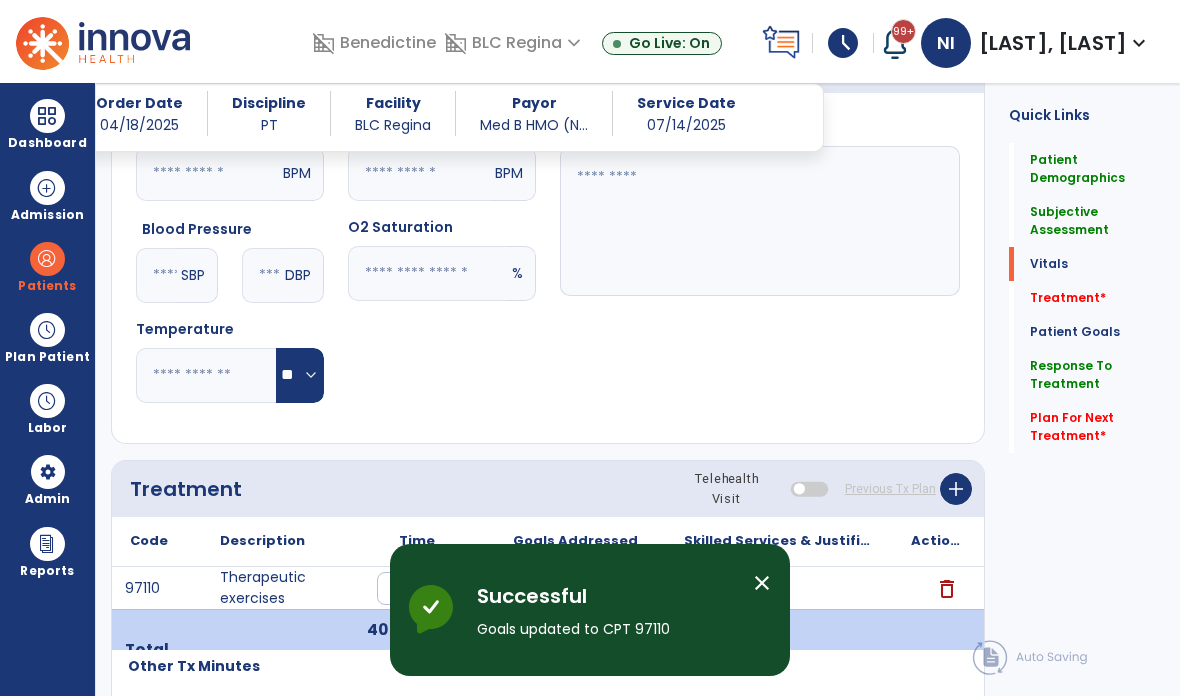 click on "Subjective Assessment   Subjective Assessment" 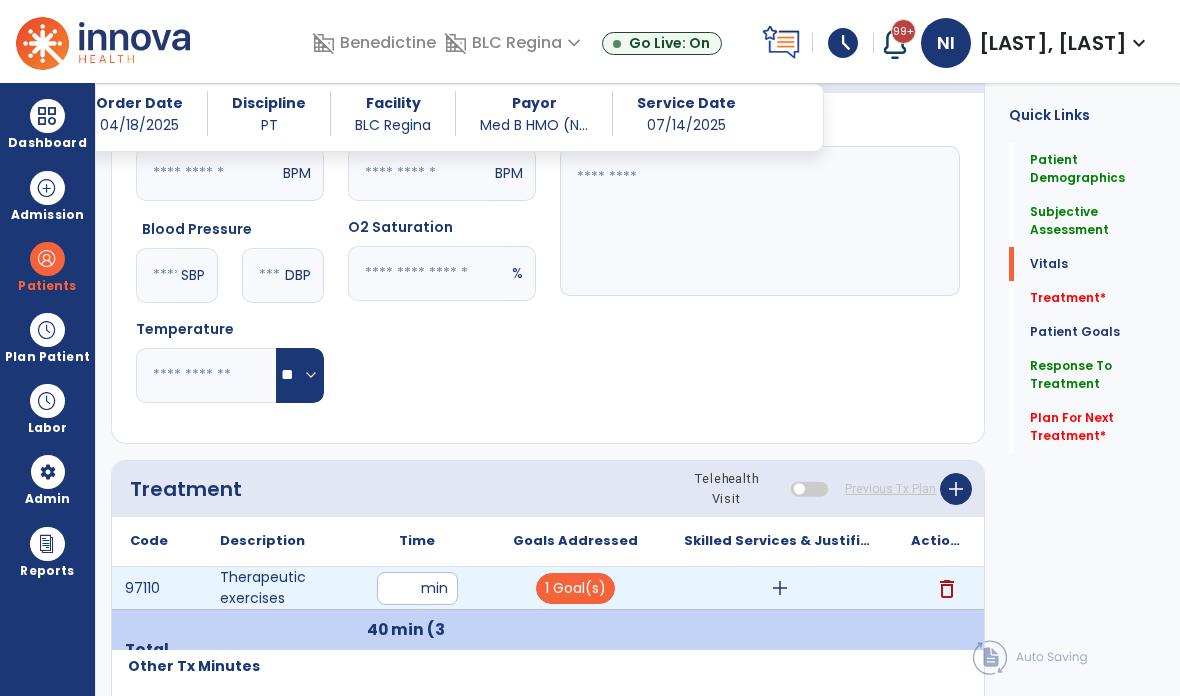 click on "add" at bounding box center [780, 588] 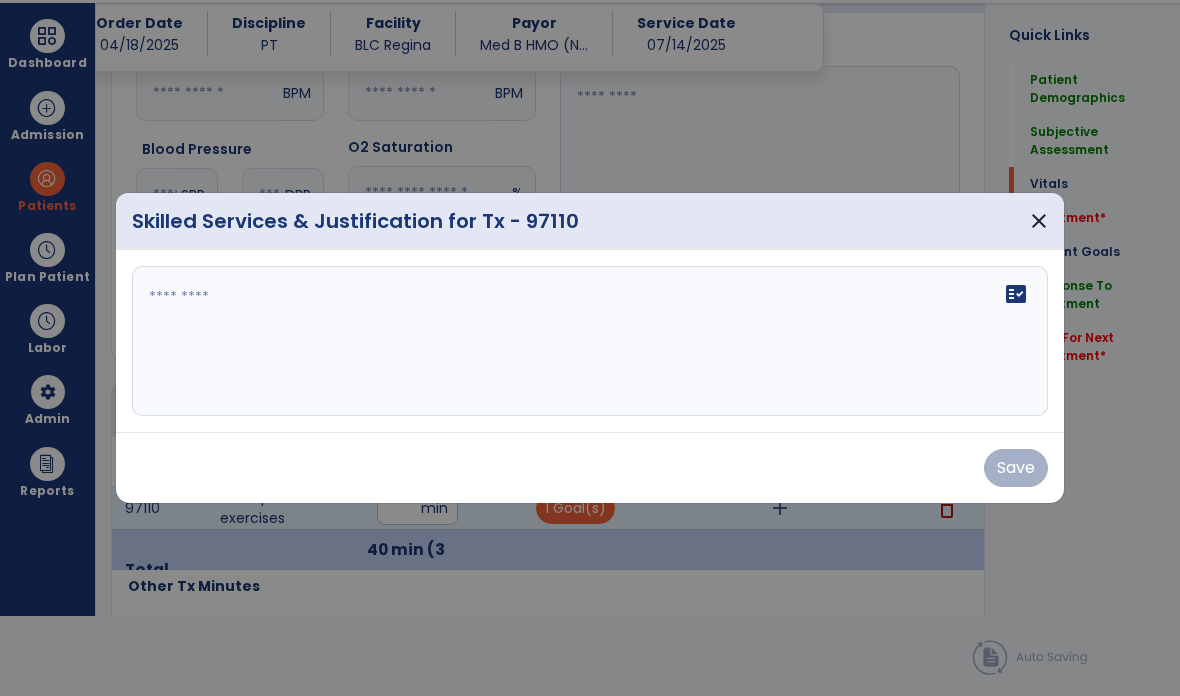click on "fact_check" at bounding box center [590, 341] 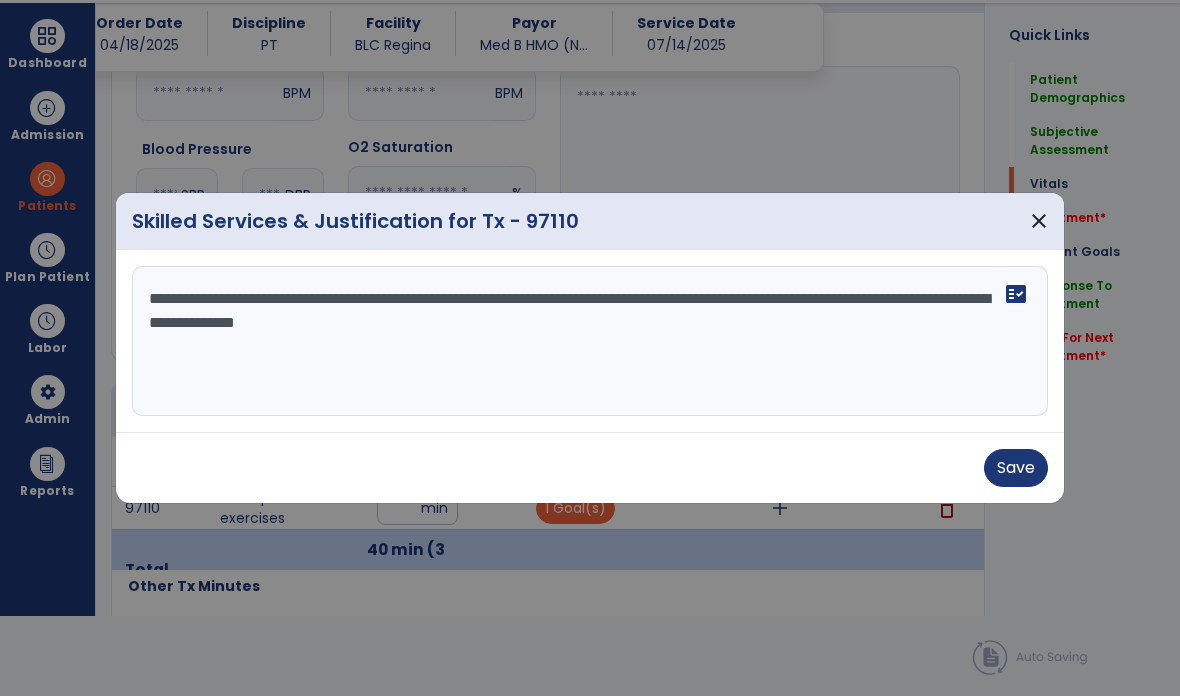 click on "**********" at bounding box center (590, 341) 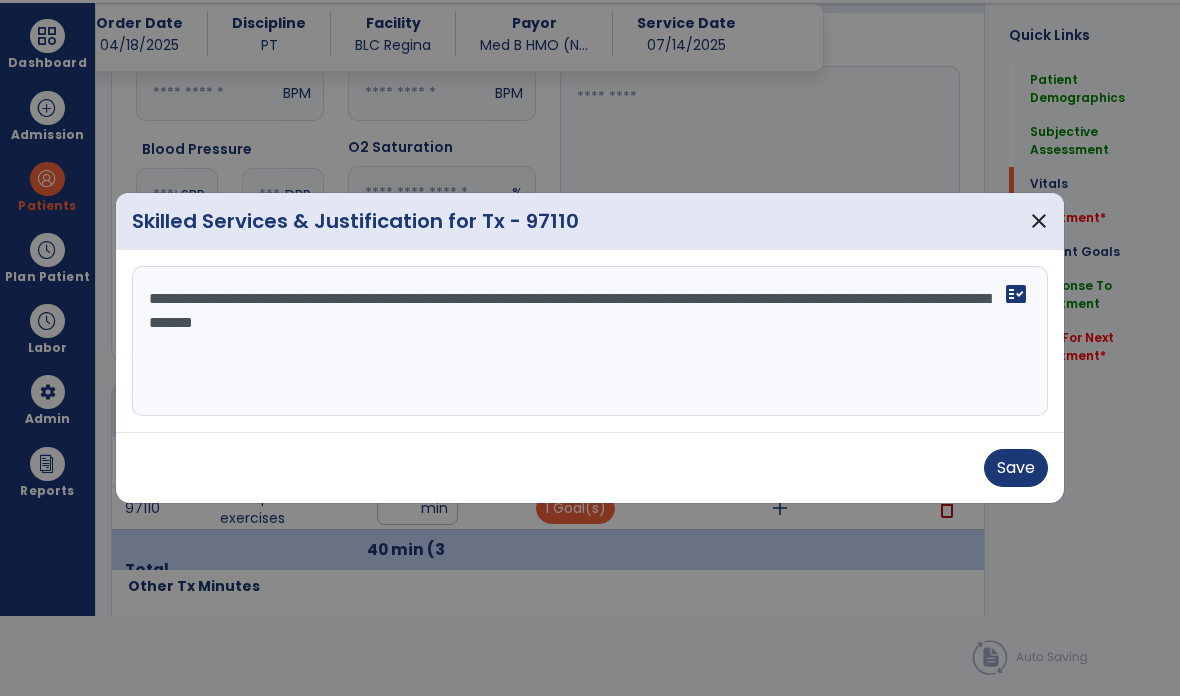 type on "**********" 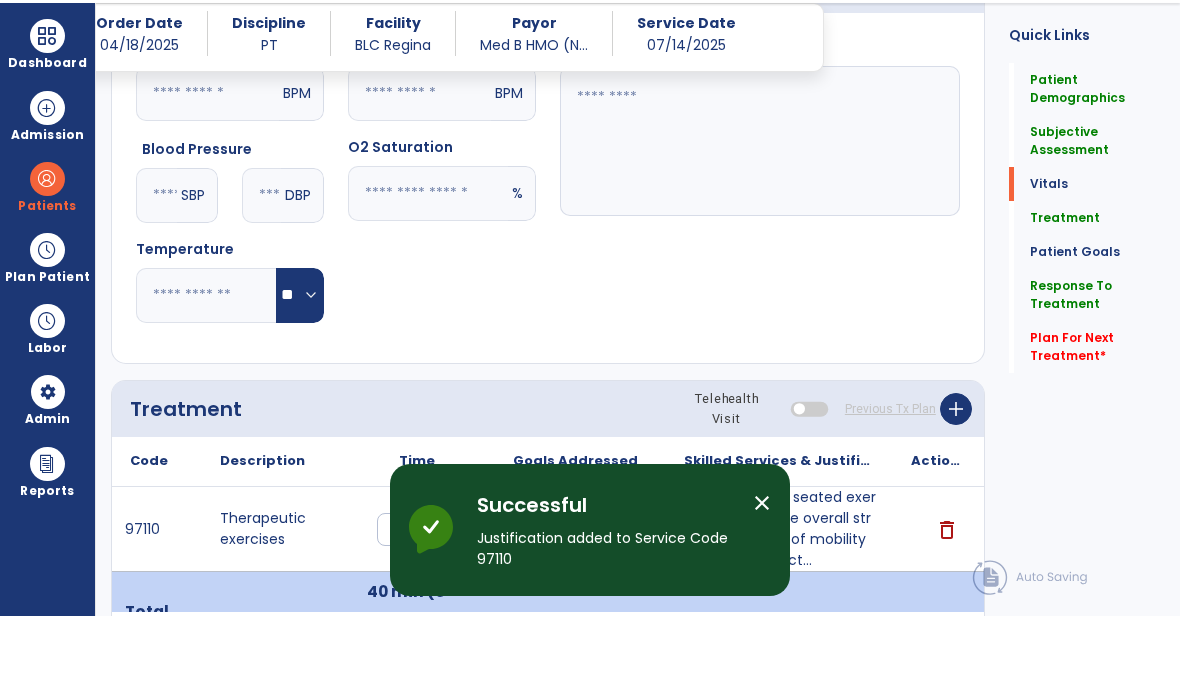 scroll, scrollTop: 80, scrollLeft: 0, axis: vertical 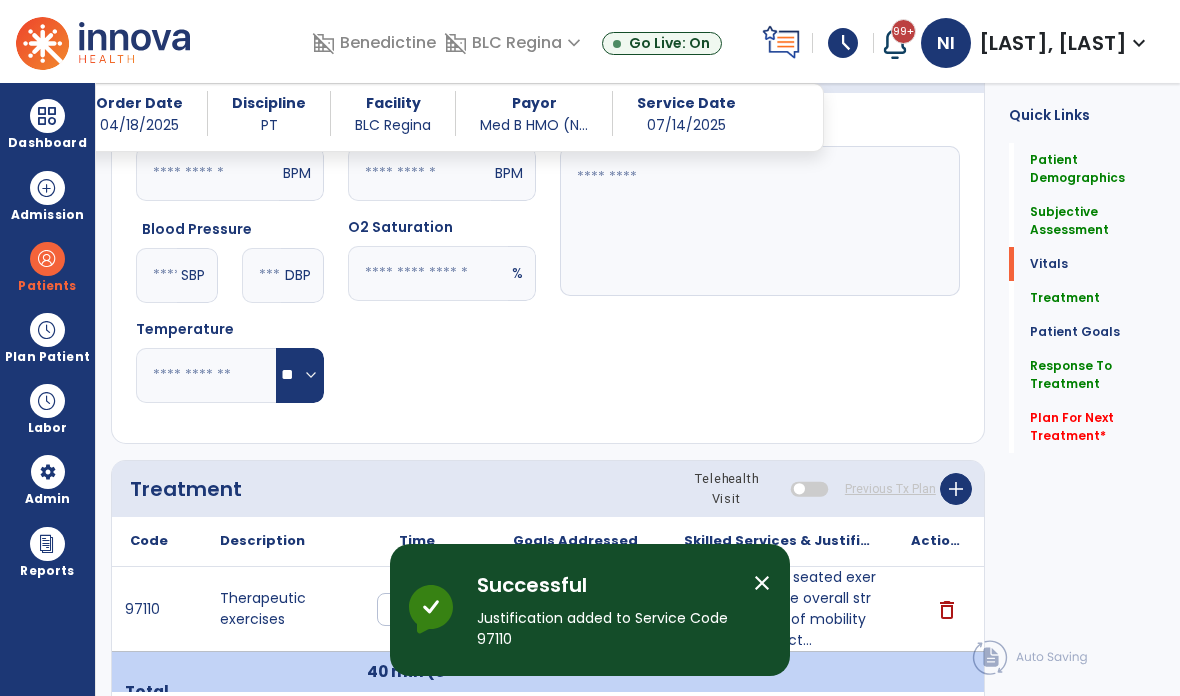 click on "Pt instructed in seated exercises to improve overall strength for ease of mobility and overall funct..." at bounding box center [779, 609] 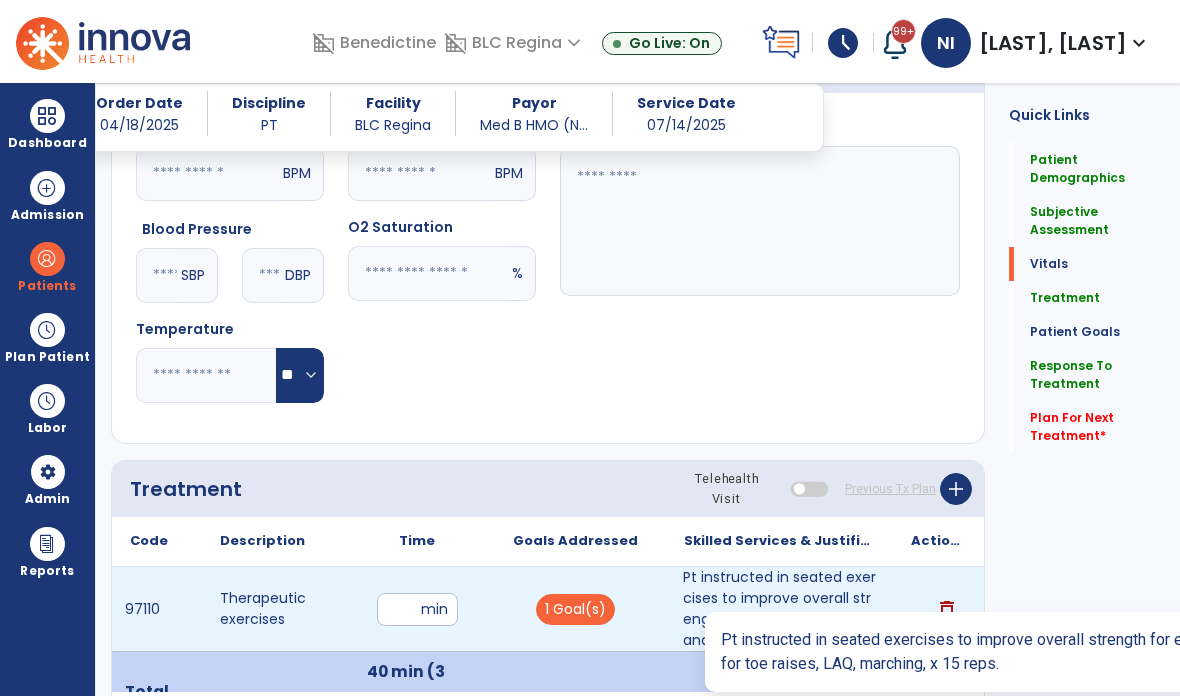 scroll, scrollTop: 0, scrollLeft: 0, axis: both 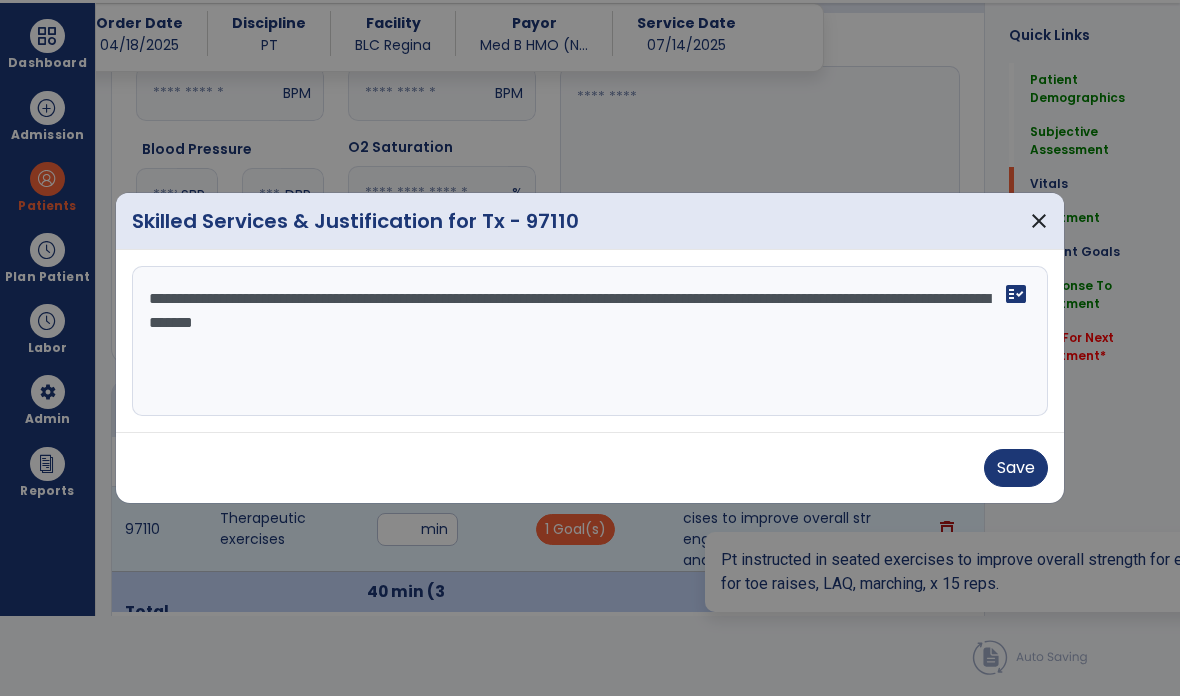 click on "**********" at bounding box center (590, 341) 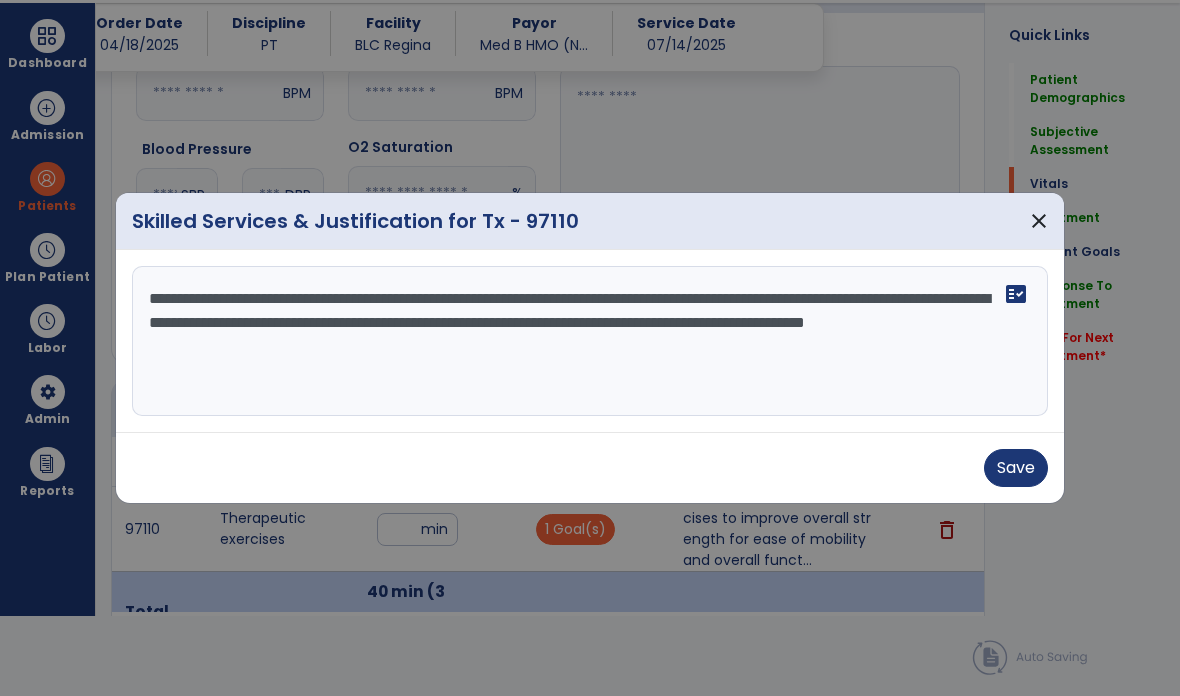 type on "**********" 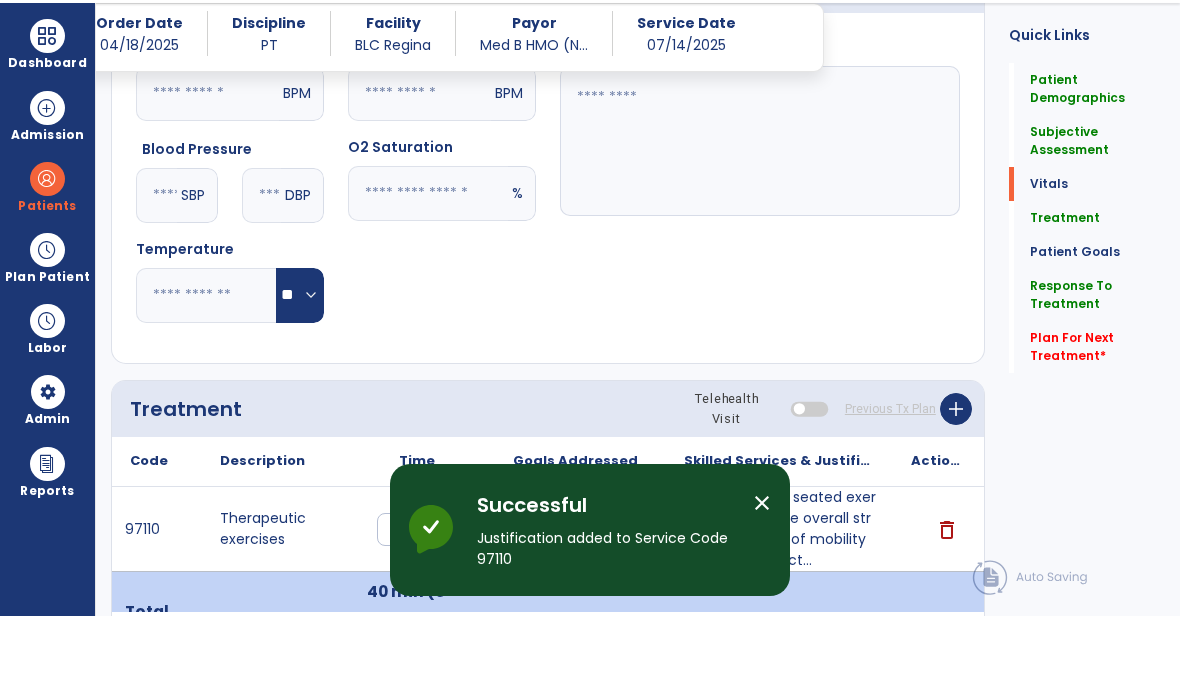 scroll, scrollTop: 80, scrollLeft: 0, axis: vertical 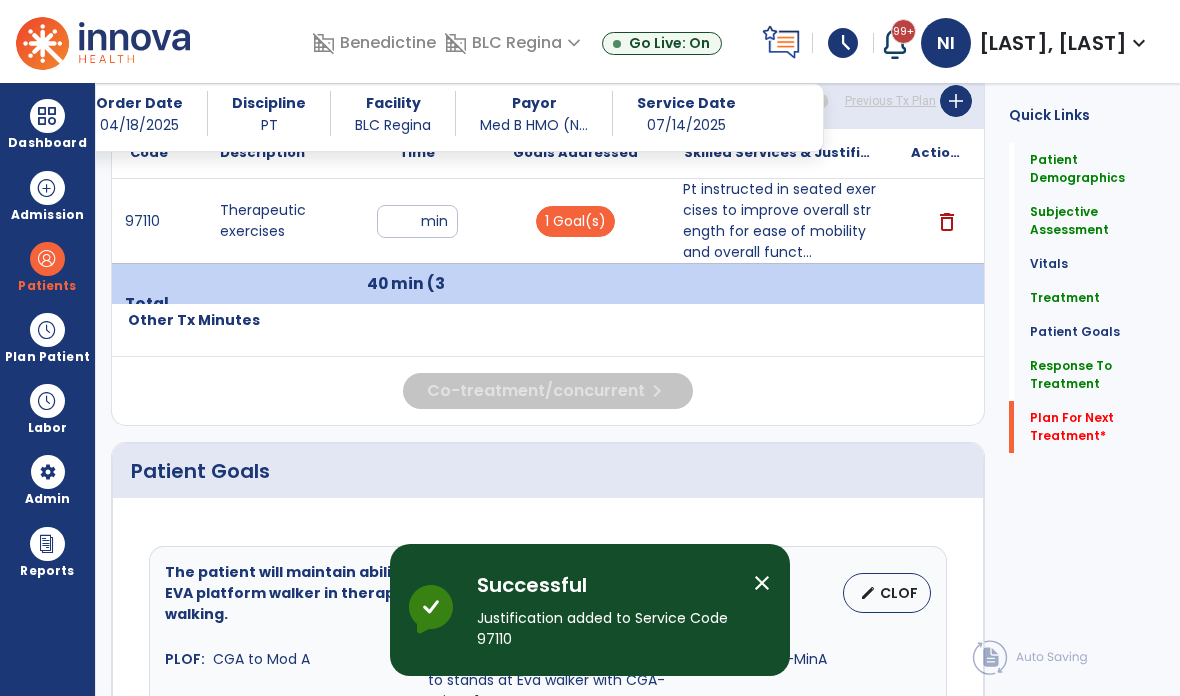 click on "Plan For Next Treatment   *" 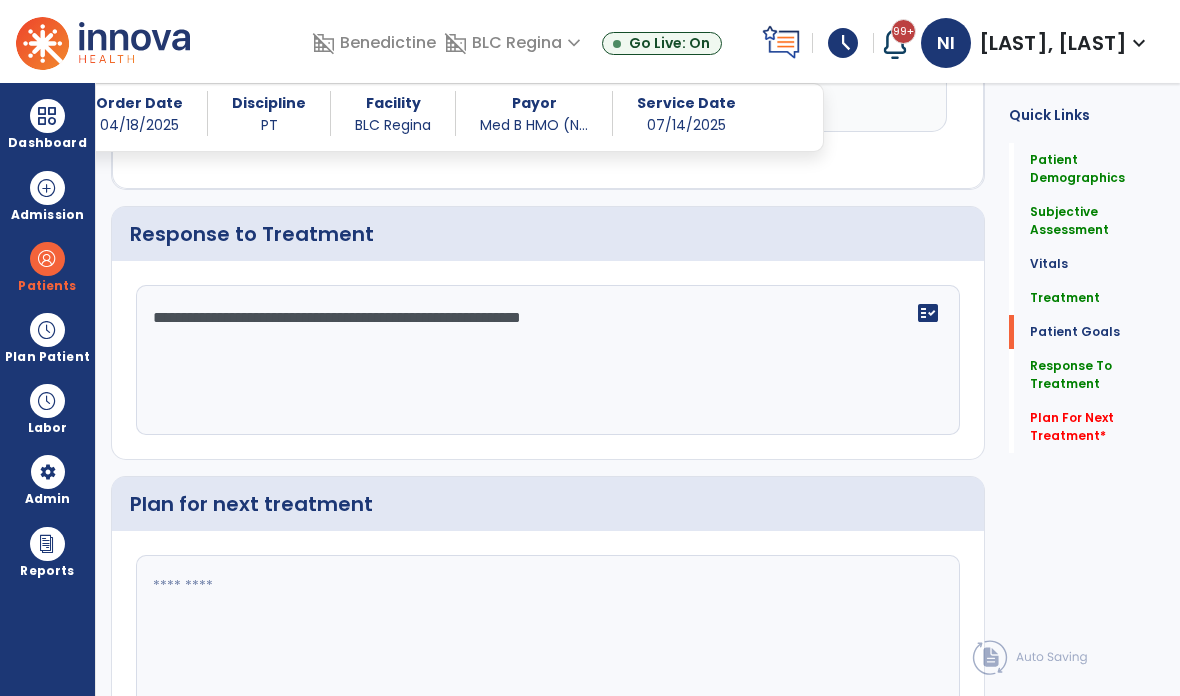 scroll, scrollTop: 2921, scrollLeft: 0, axis: vertical 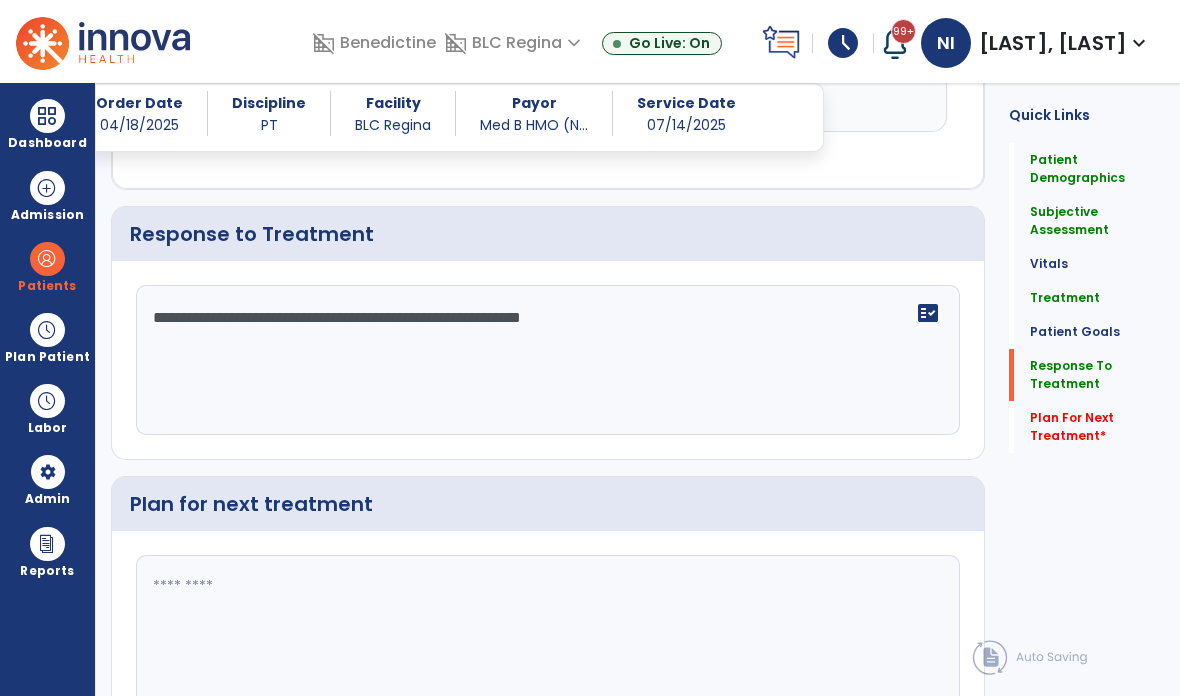 click on "**********" 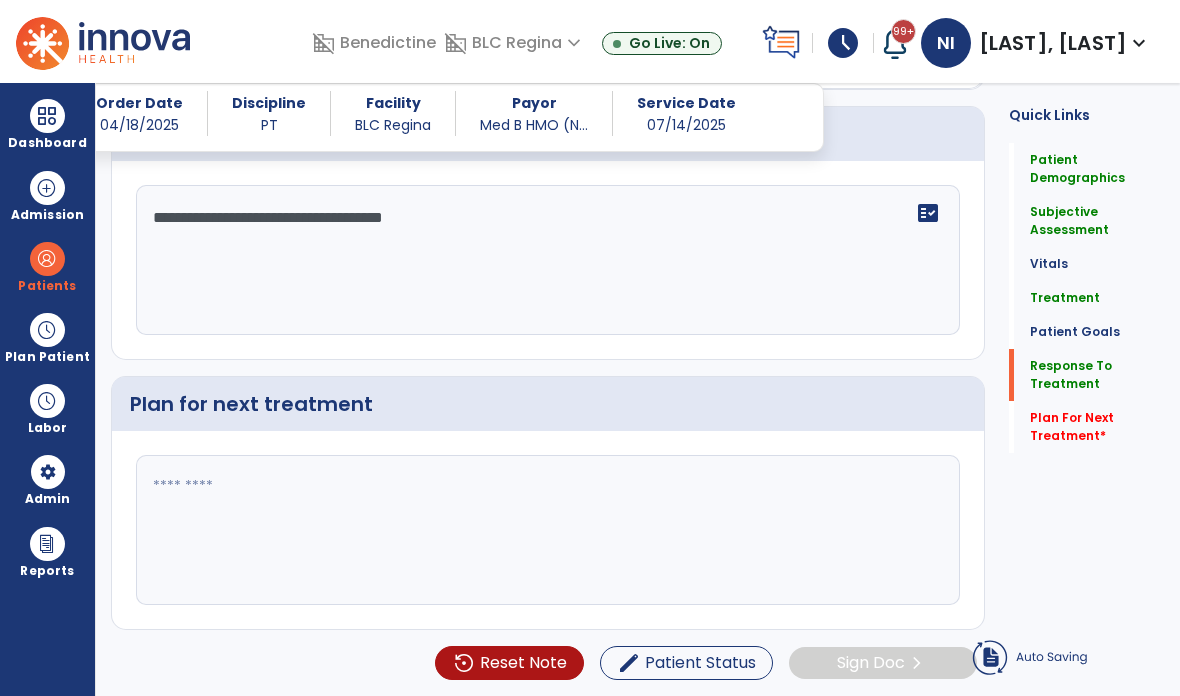 scroll, scrollTop: 2717, scrollLeft: 0, axis: vertical 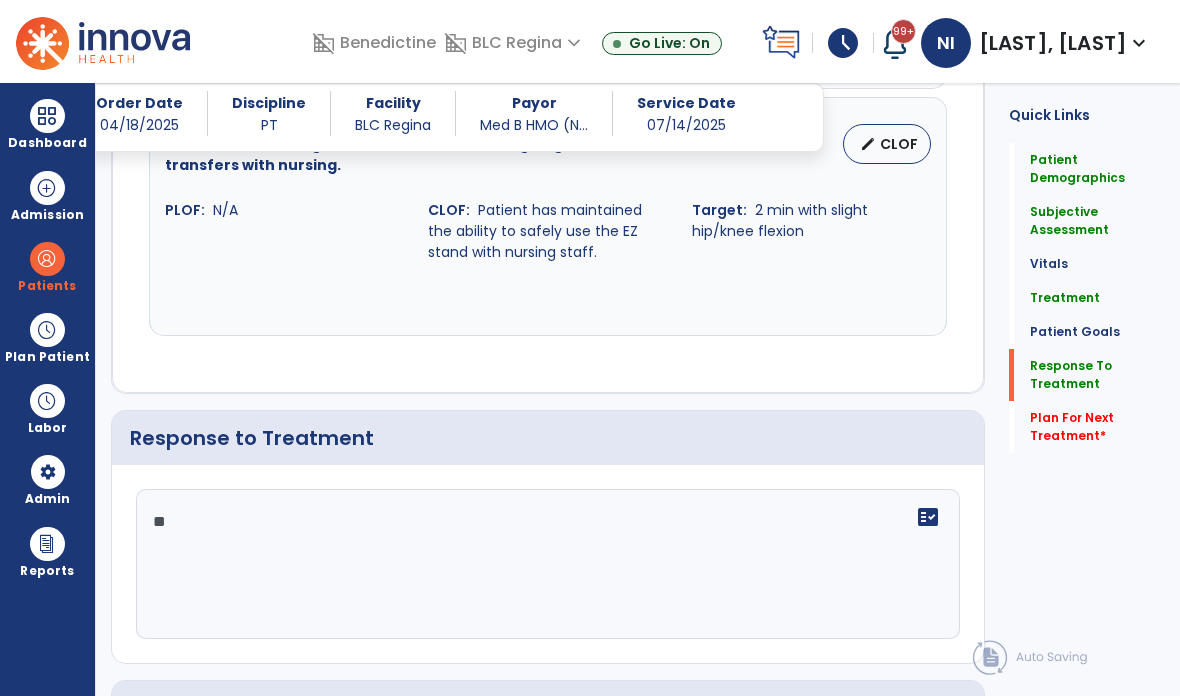 type on "*" 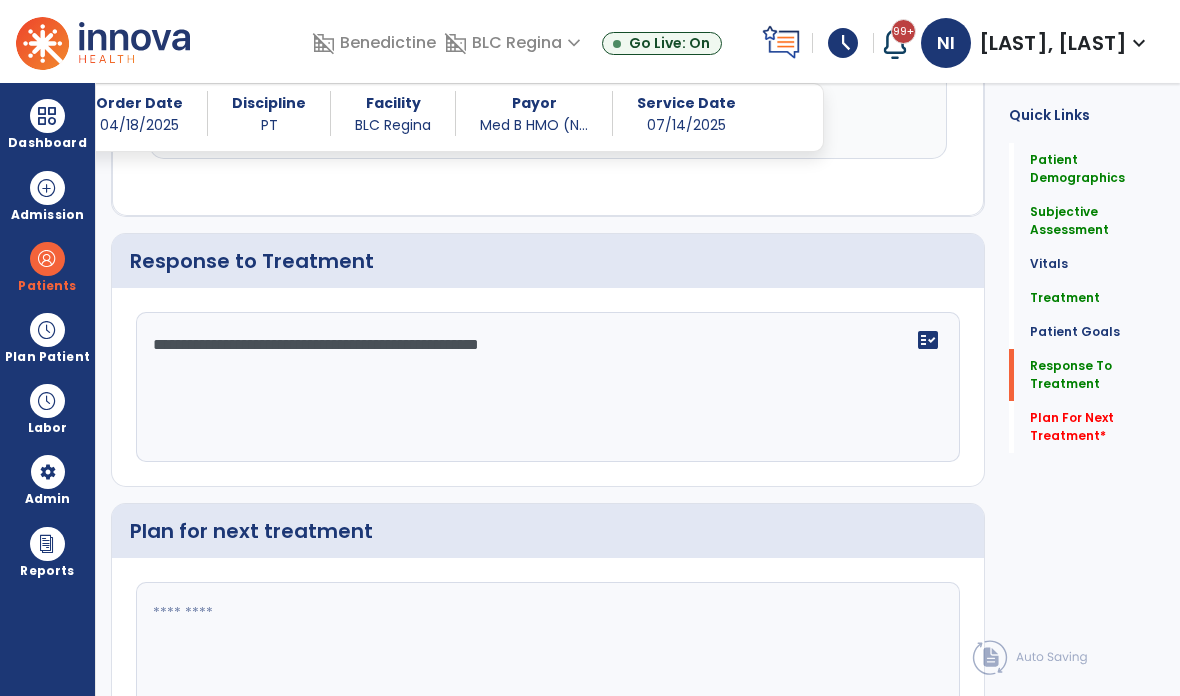scroll, scrollTop: 2895, scrollLeft: 0, axis: vertical 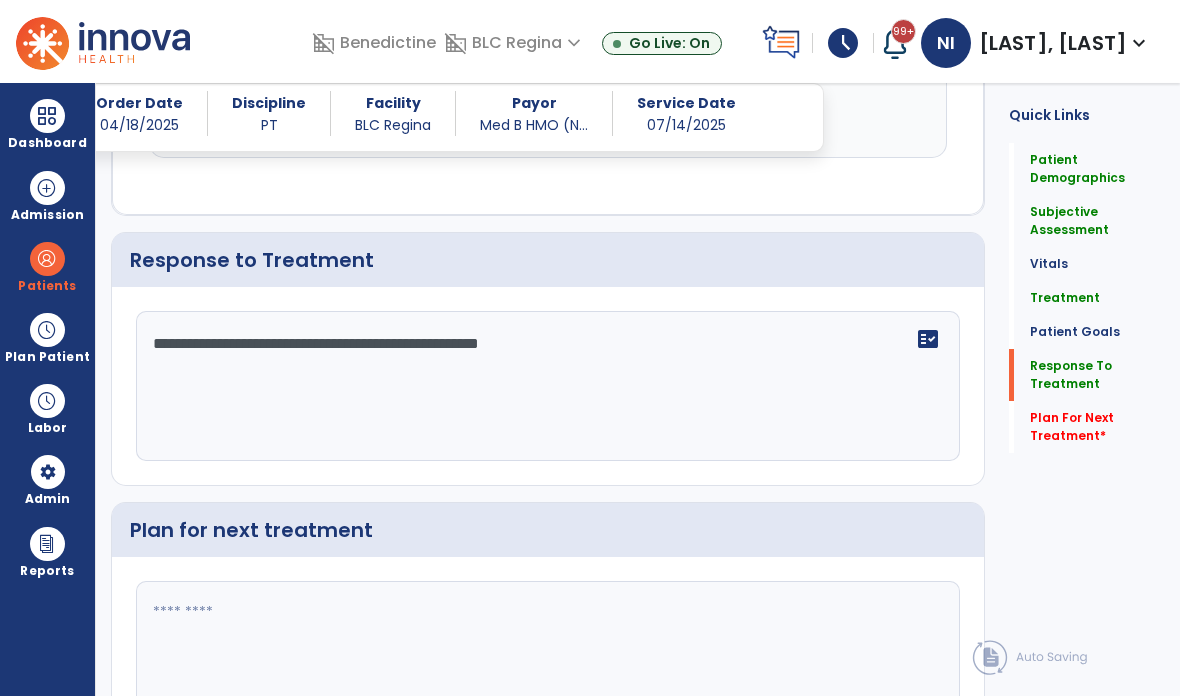 type on "**********" 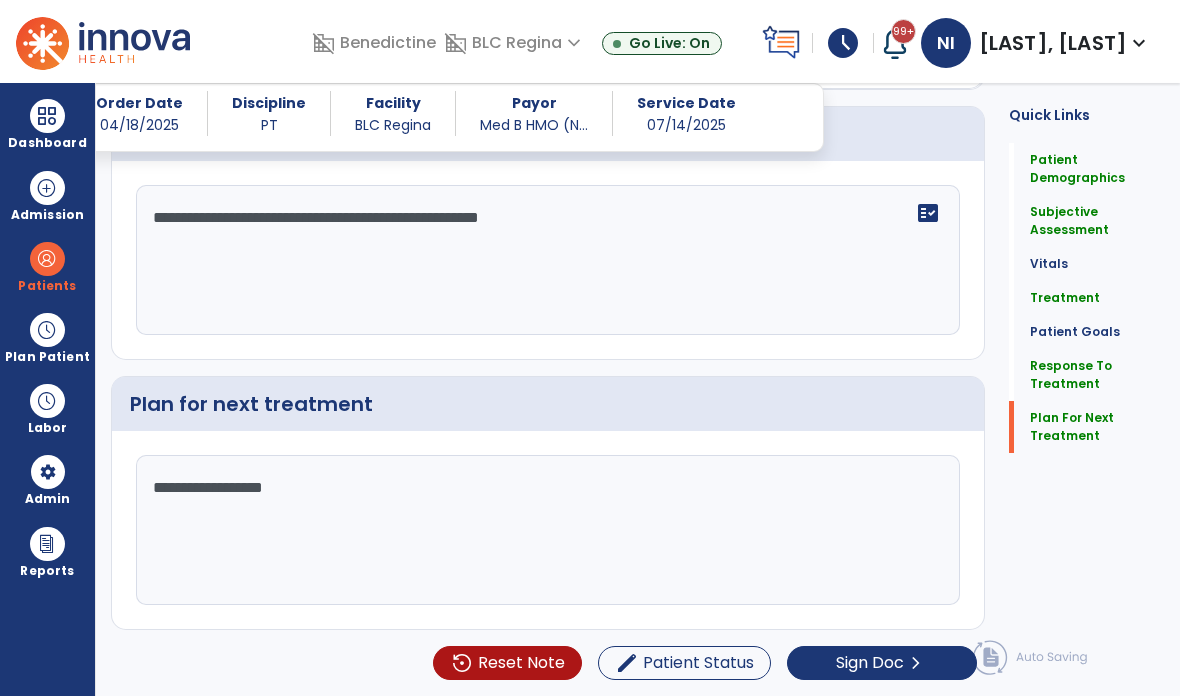 scroll, scrollTop: 2717, scrollLeft: 0, axis: vertical 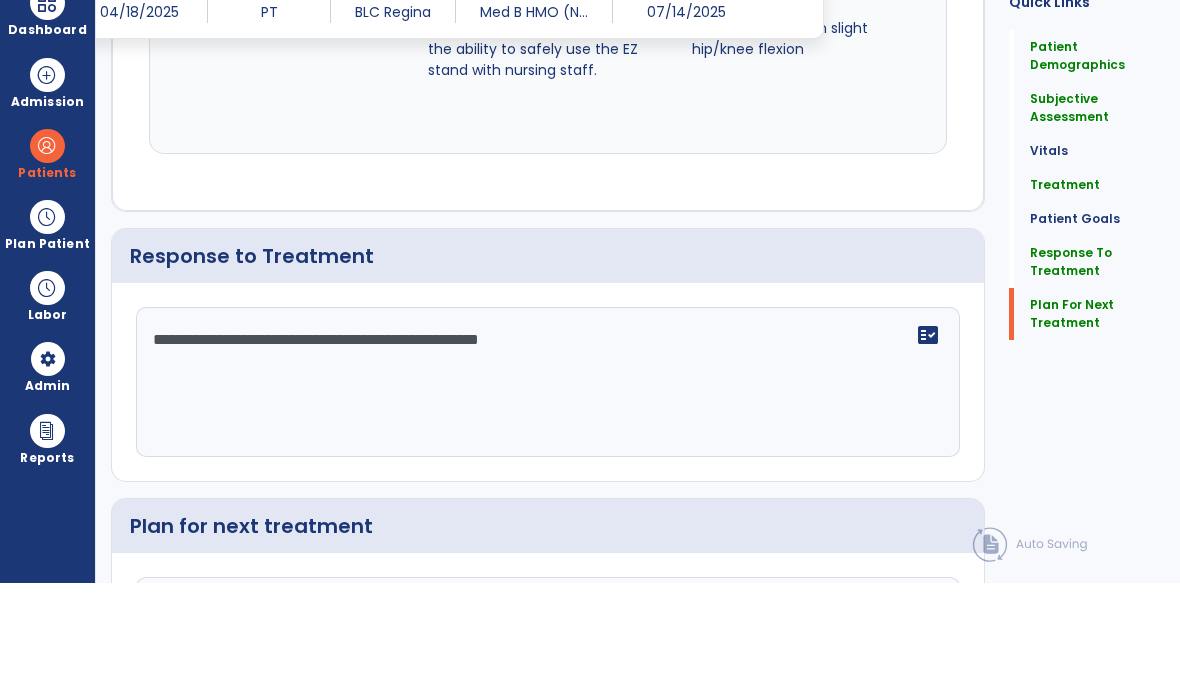 type on "**********" 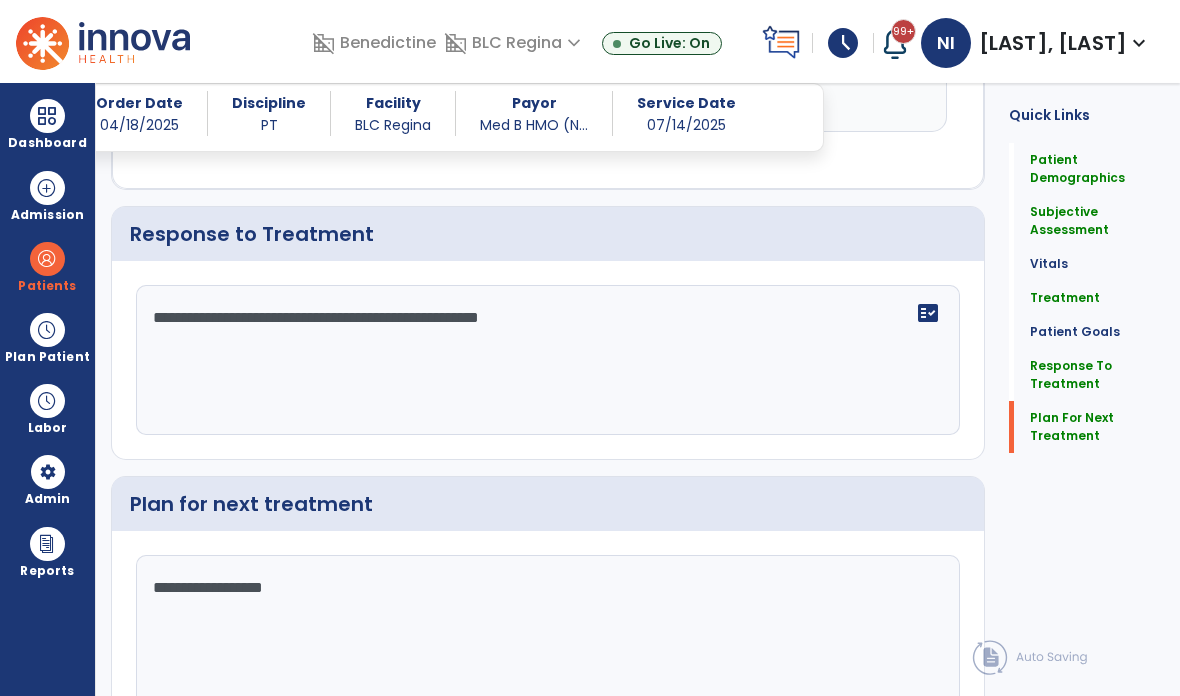 click on "Sign Doc" 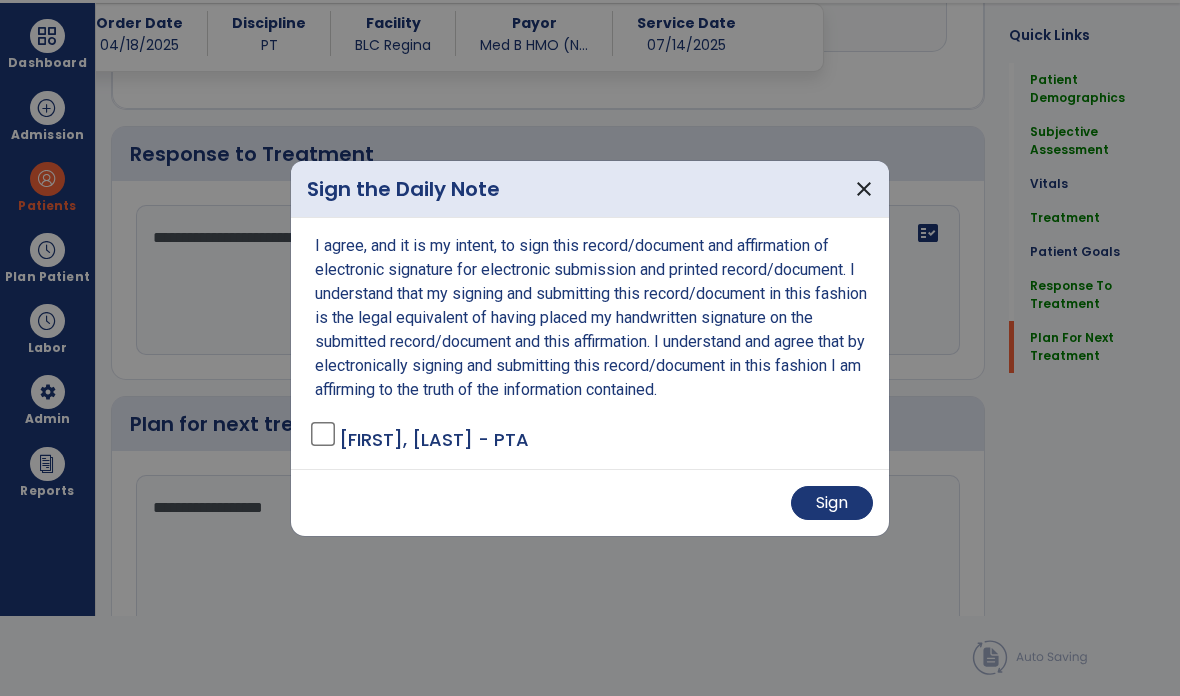 click on "Sign" at bounding box center (832, 503) 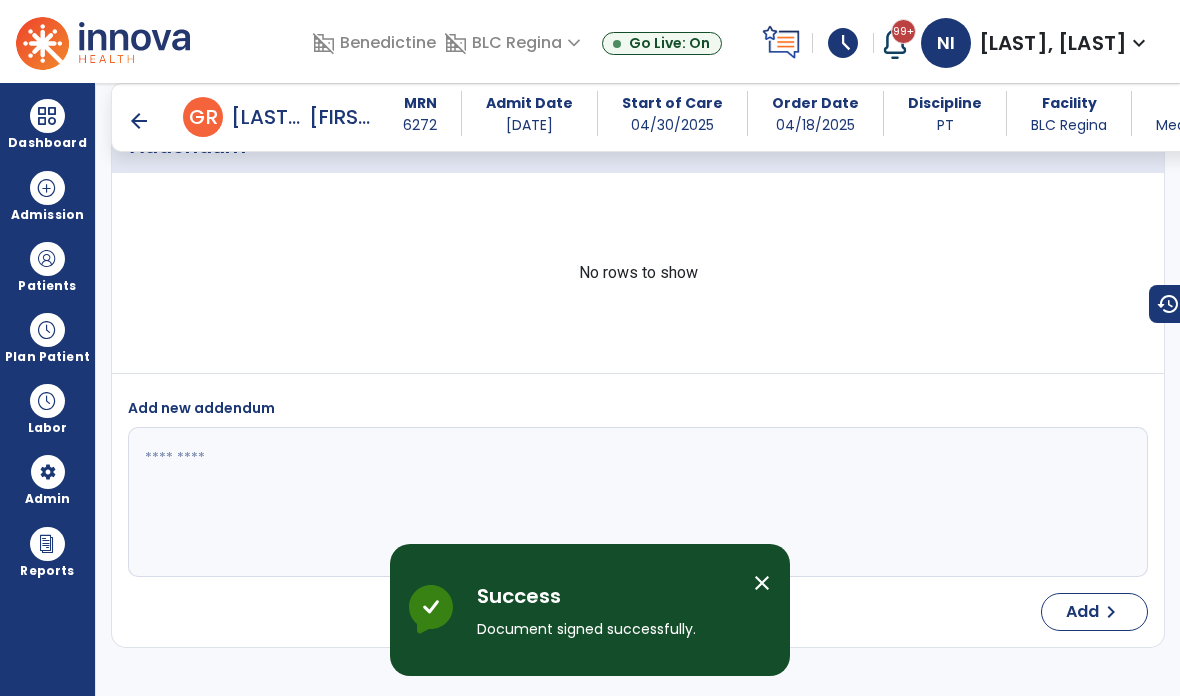scroll, scrollTop: 80, scrollLeft: 0, axis: vertical 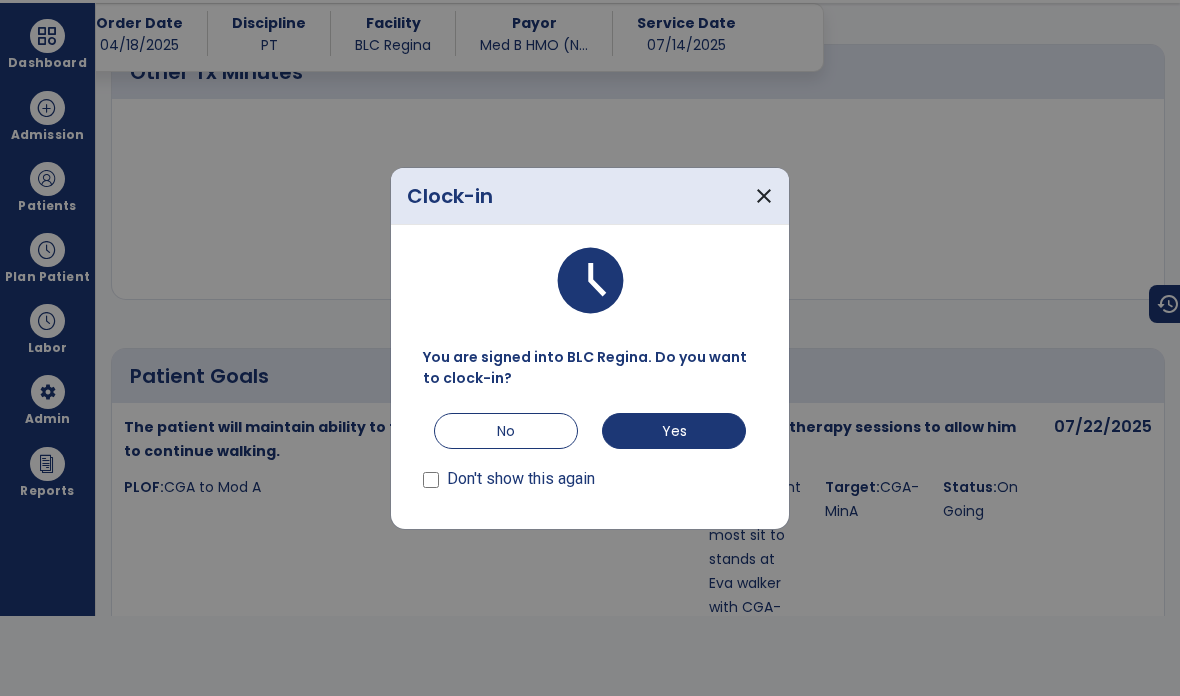 click on "No" at bounding box center [506, 431] 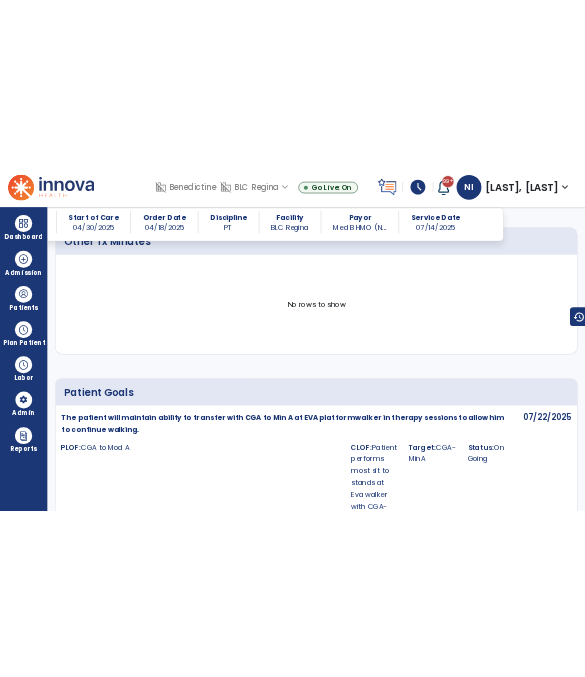 scroll, scrollTop: 30, scrollLeft: 0, axis: vertical 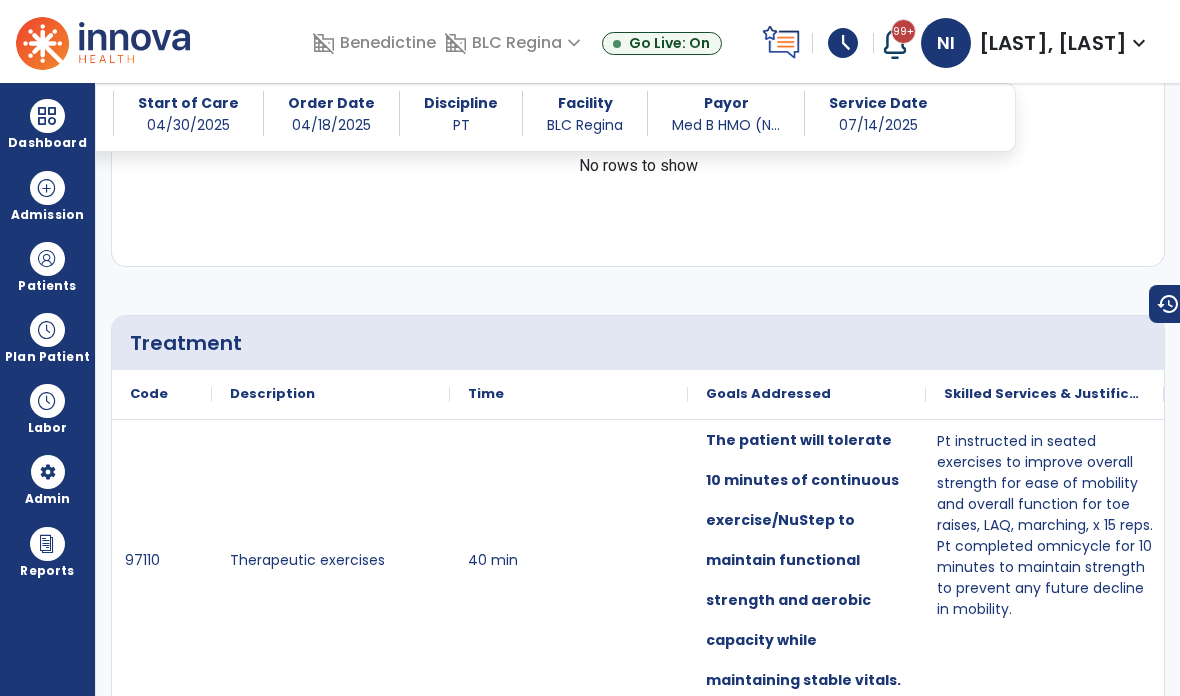 click at bounding box center [47, 259] 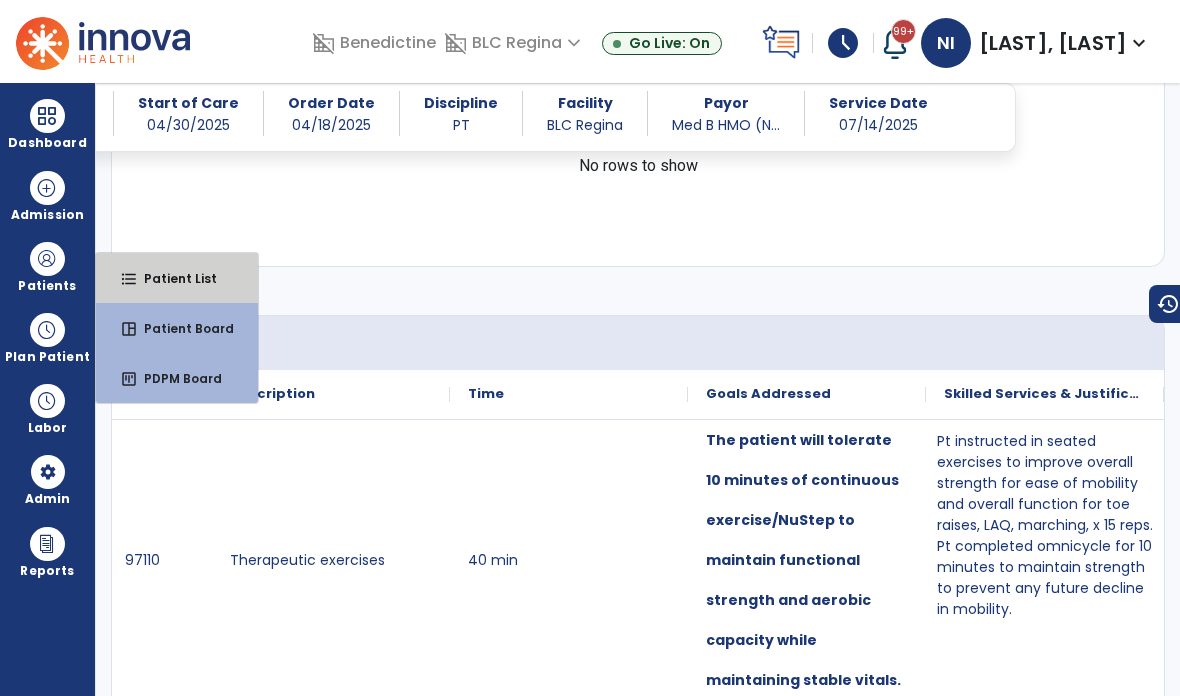 click on "Patient List" at bounding box center [172, 278] 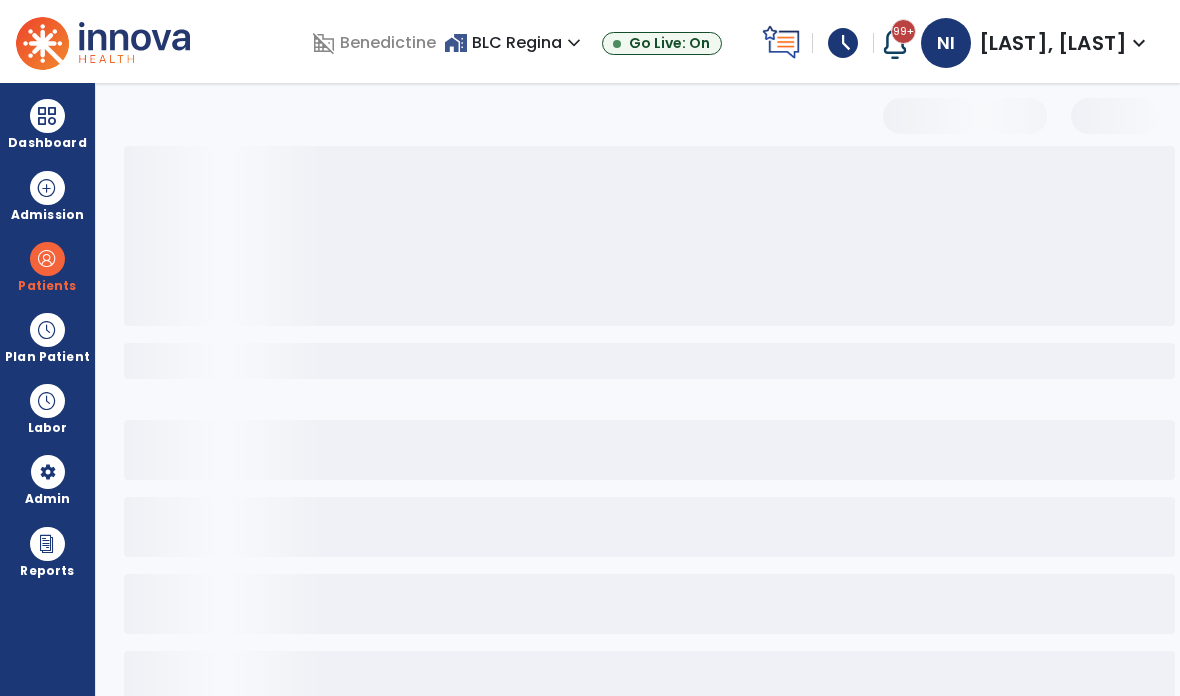 scroll, scrollTop: 0, scrollLeft: 0, axis: both 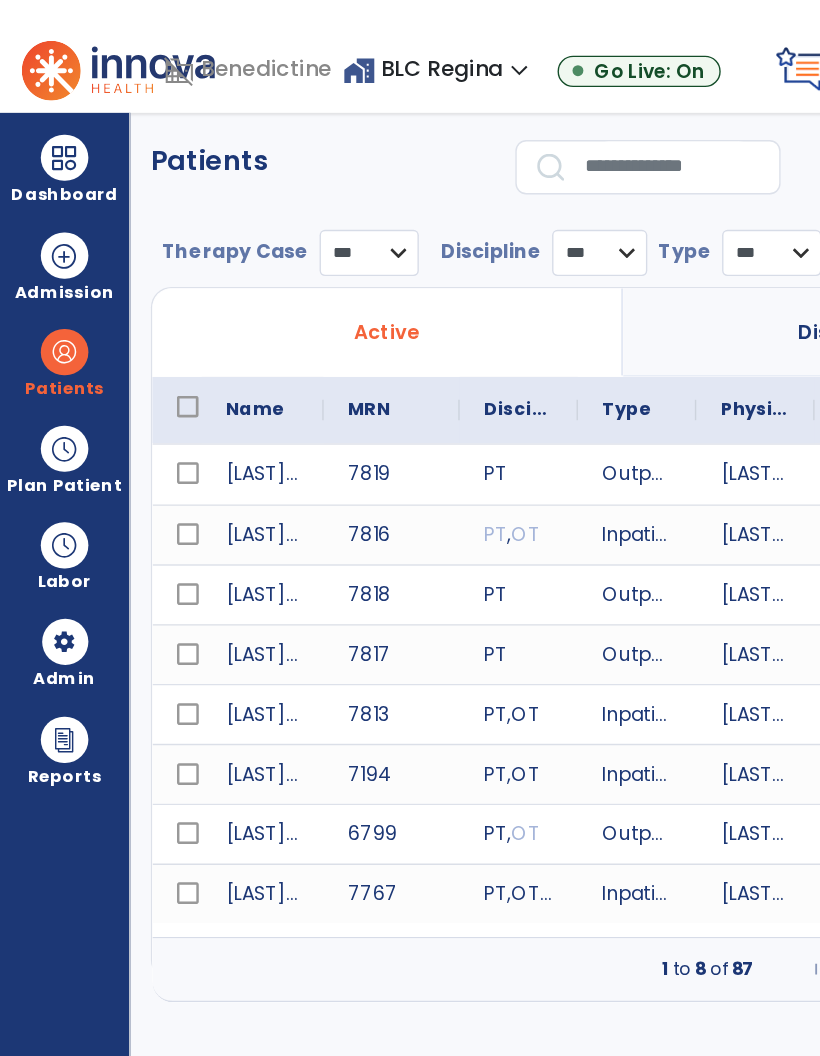 select on "***" 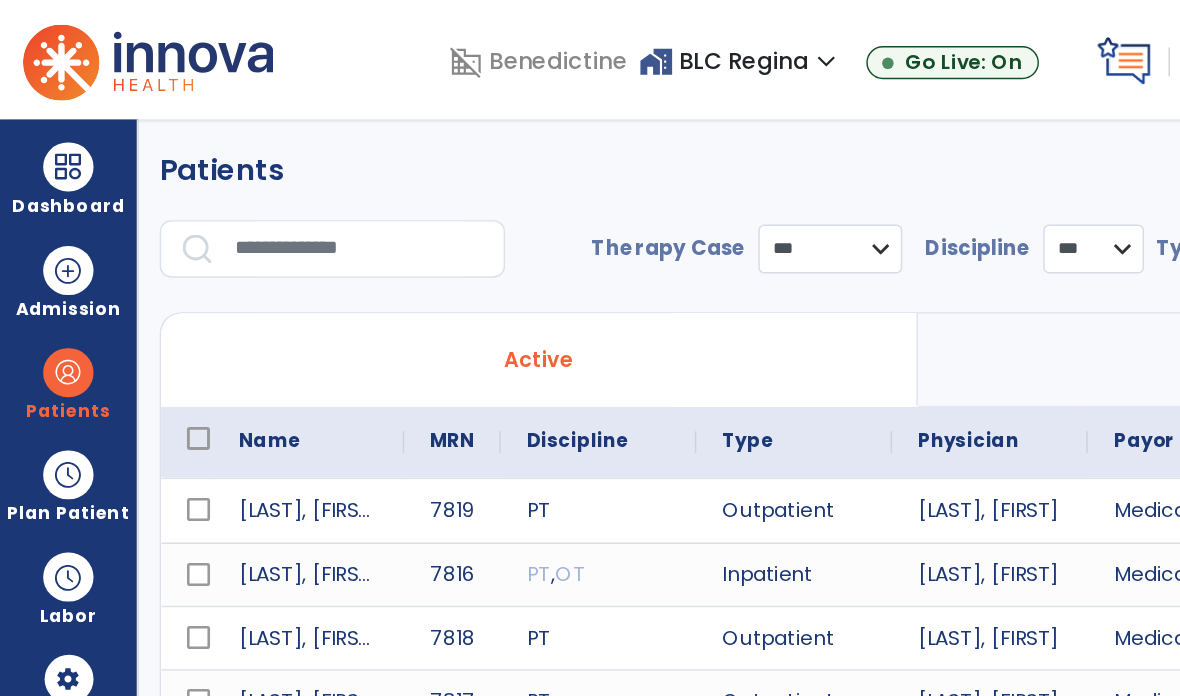 click at bounding box center [250, 173] 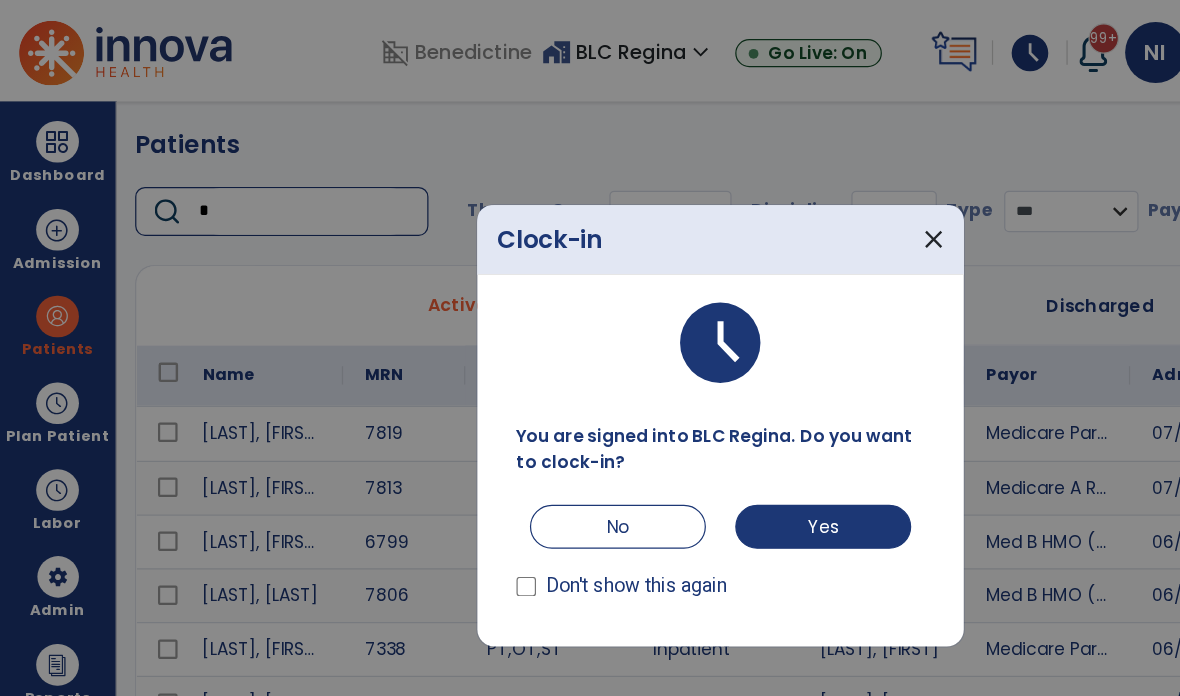 type on "*" 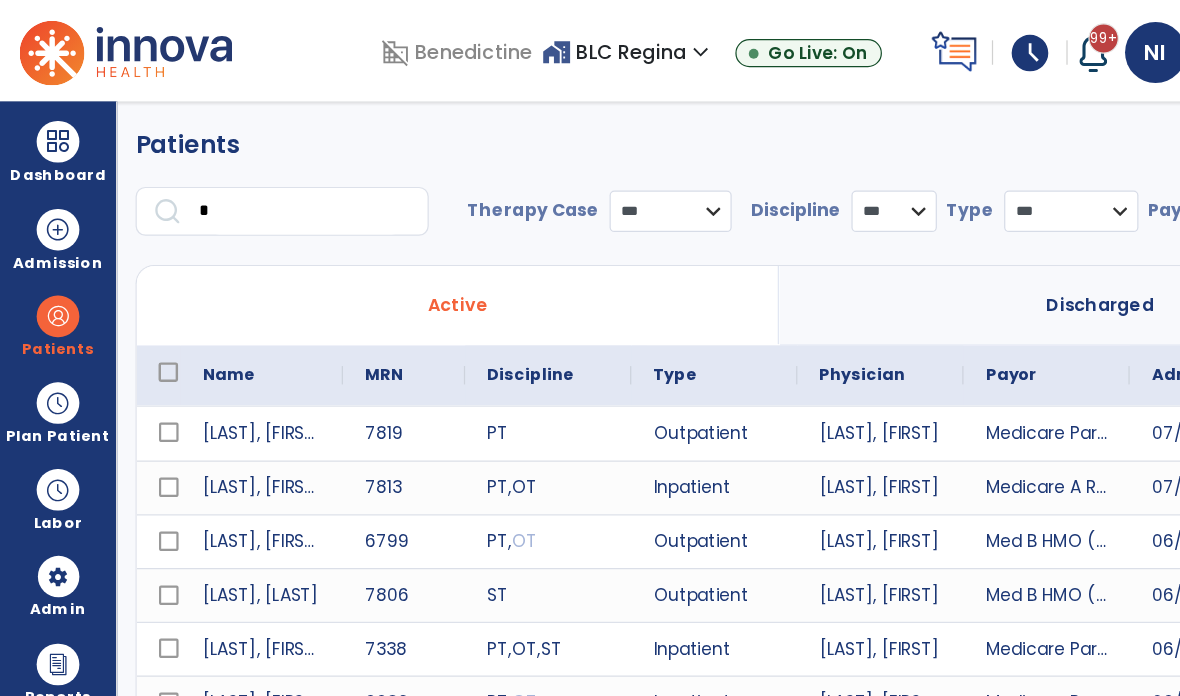 click at bounding box center (47, 116) 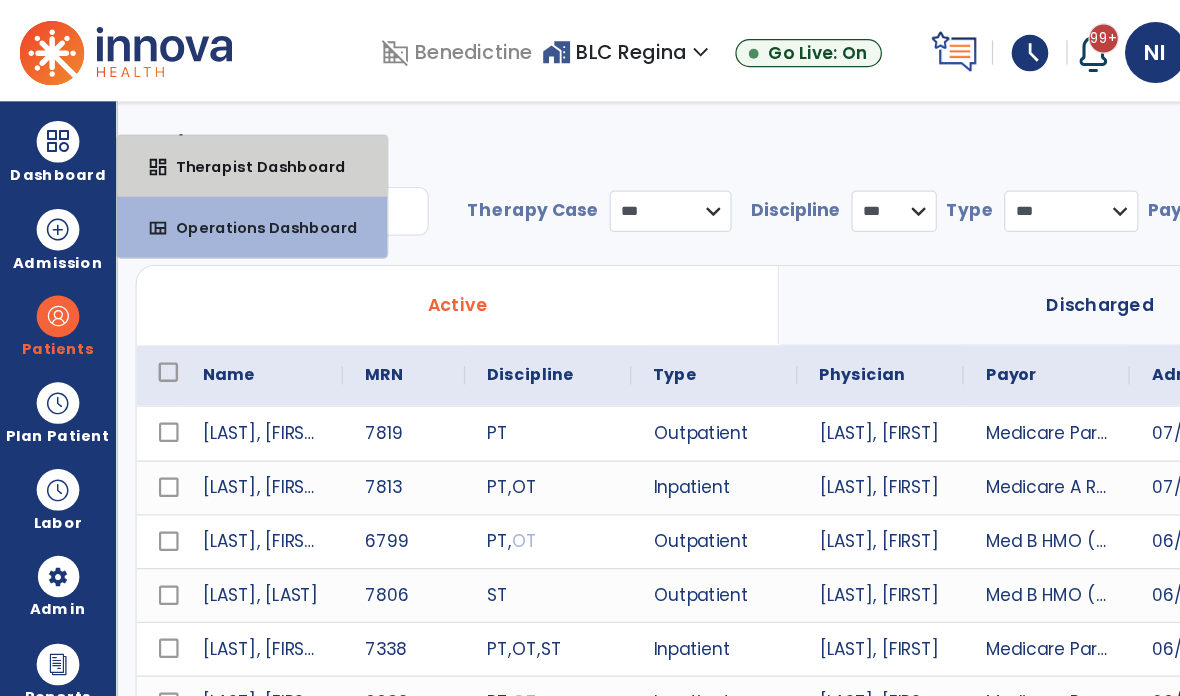click on "Therapist Dashboard" at bounding box center (205, 136) 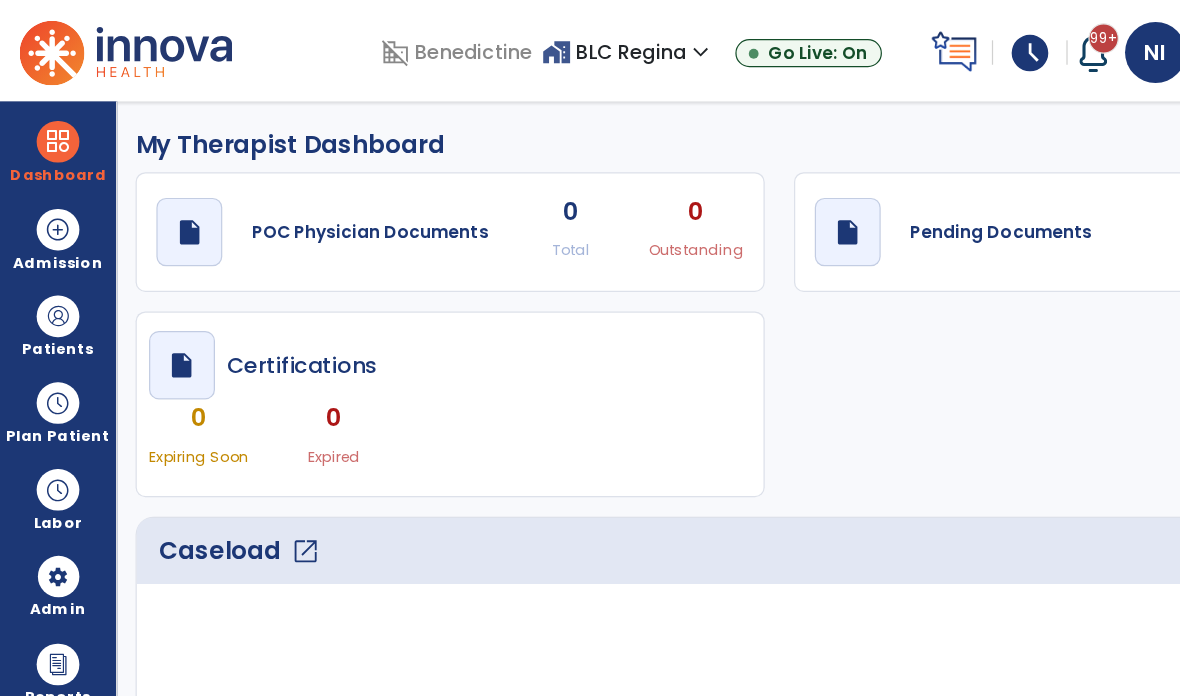 click on "Caseload   open_in_new" 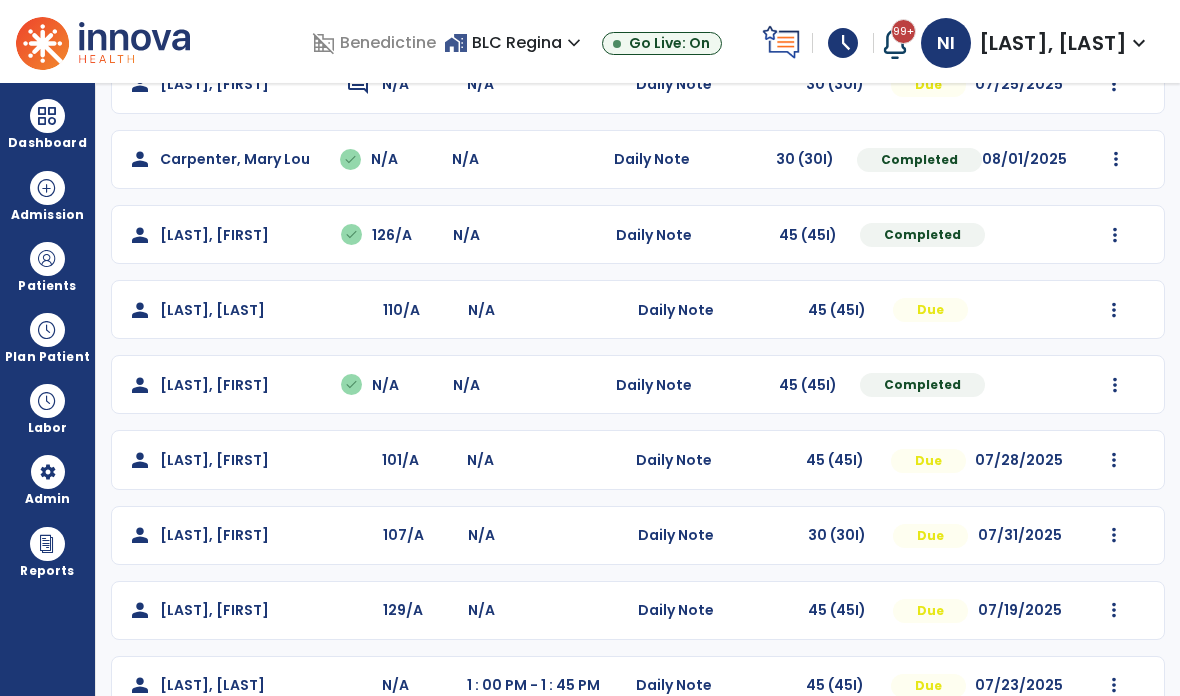 scroll, scrollTop: 234, scrollLeft: 0, axis: vertical 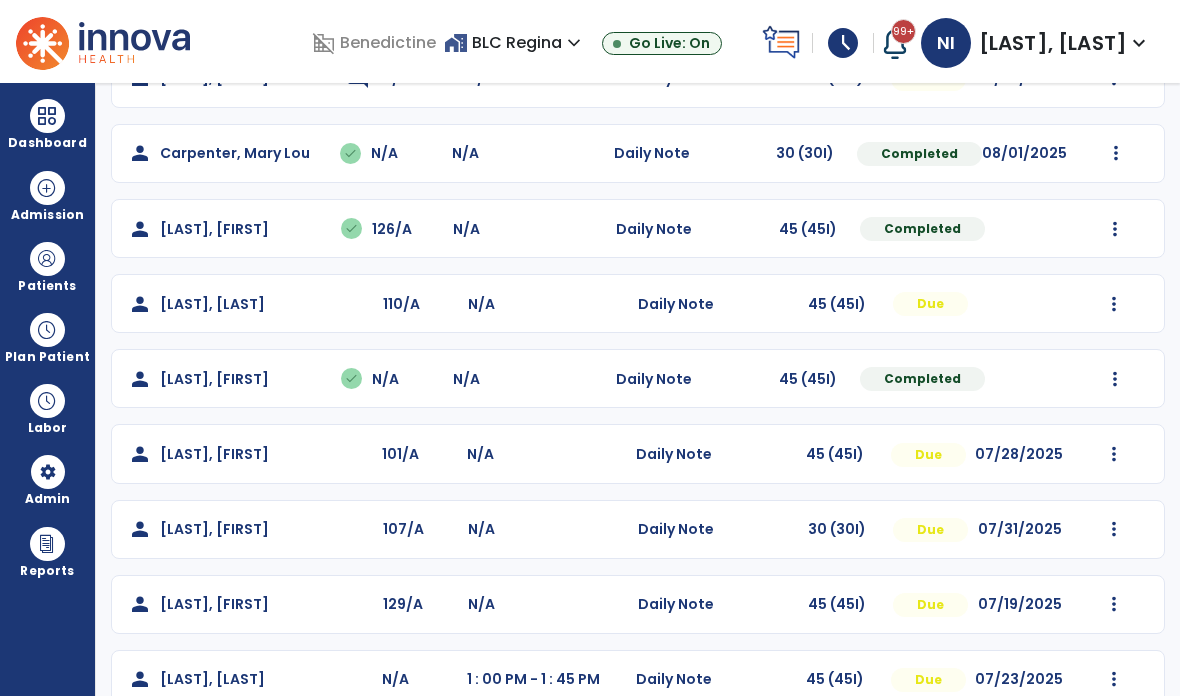 click at bounding box center (1114, 78) 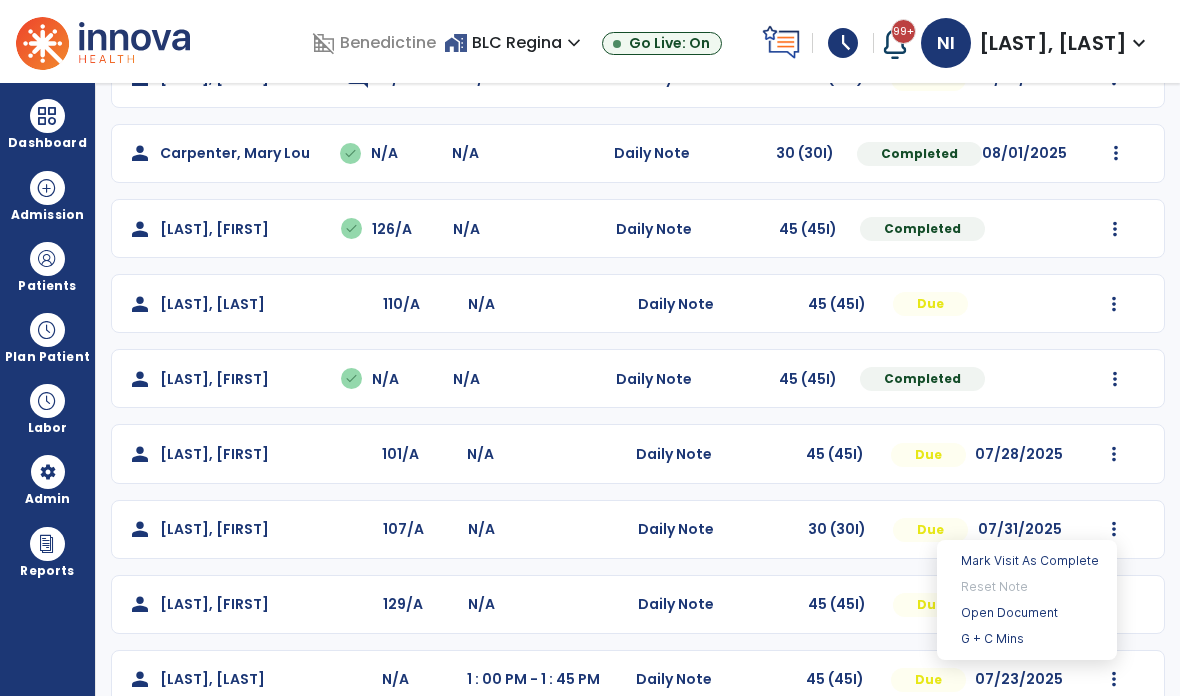 click on "Open Document" at bounding box center (1027, 613) 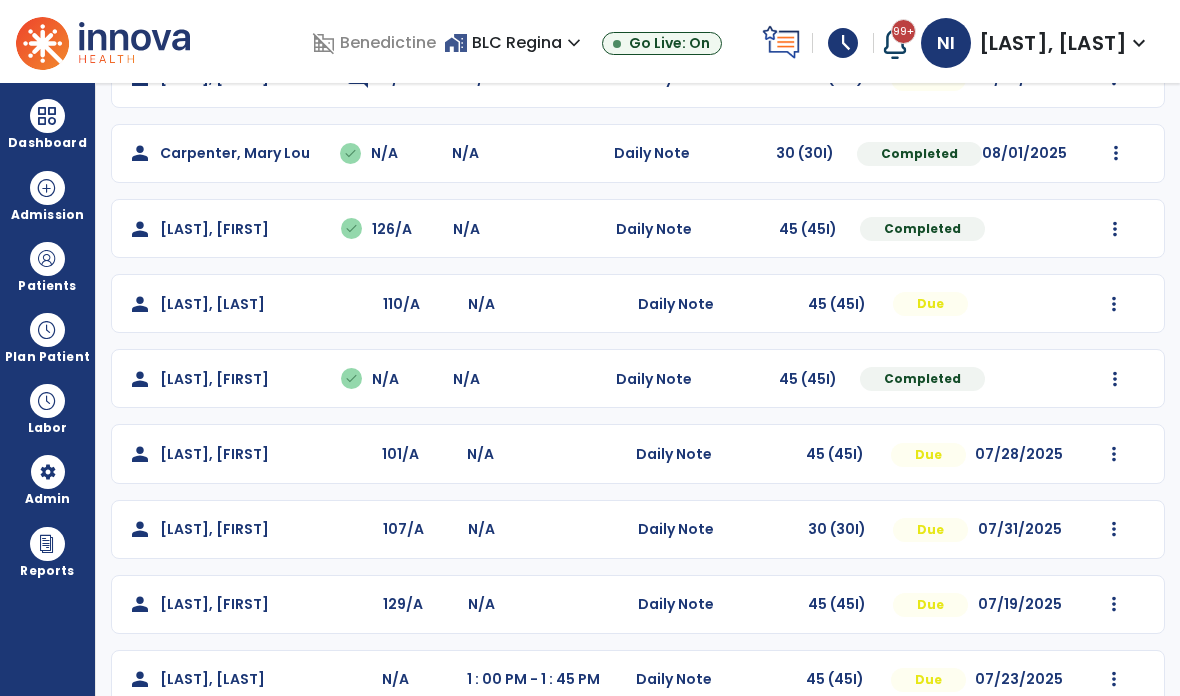click at bounding box center (1114, 78) 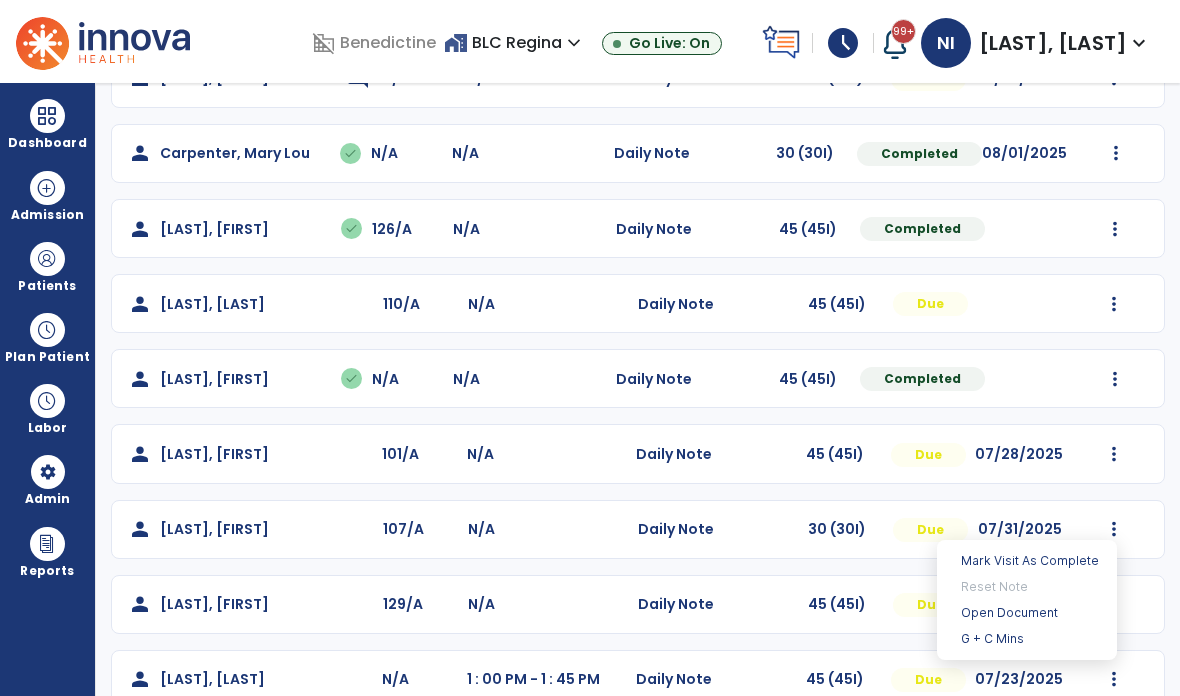 click on "Open Document" at bounding box center [1027, 613] 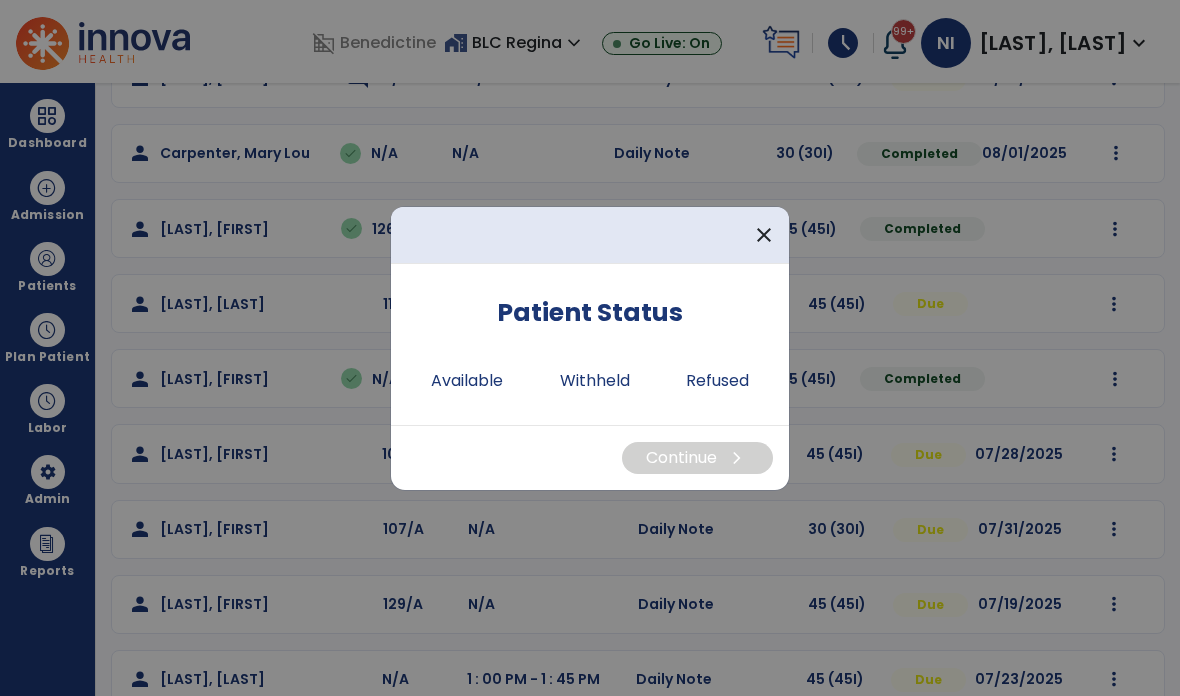 click on "Available" at bounding box center [467, 381] 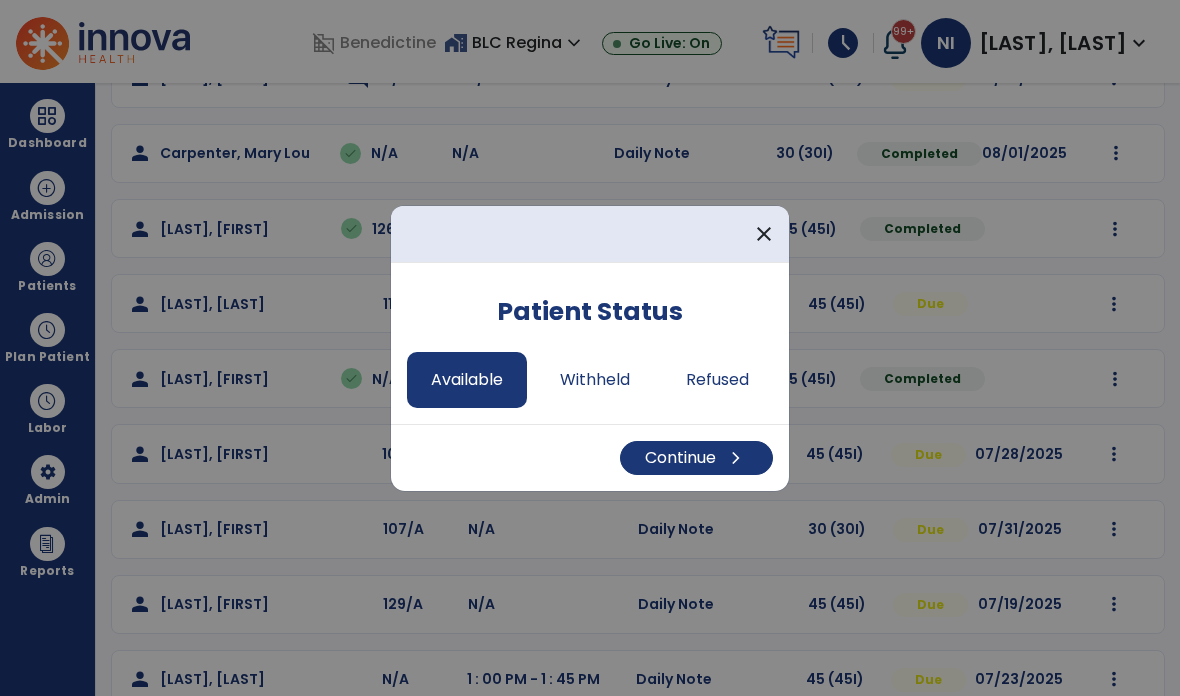 click on "Continue   chevron_right" at bounding box center (696, 458) 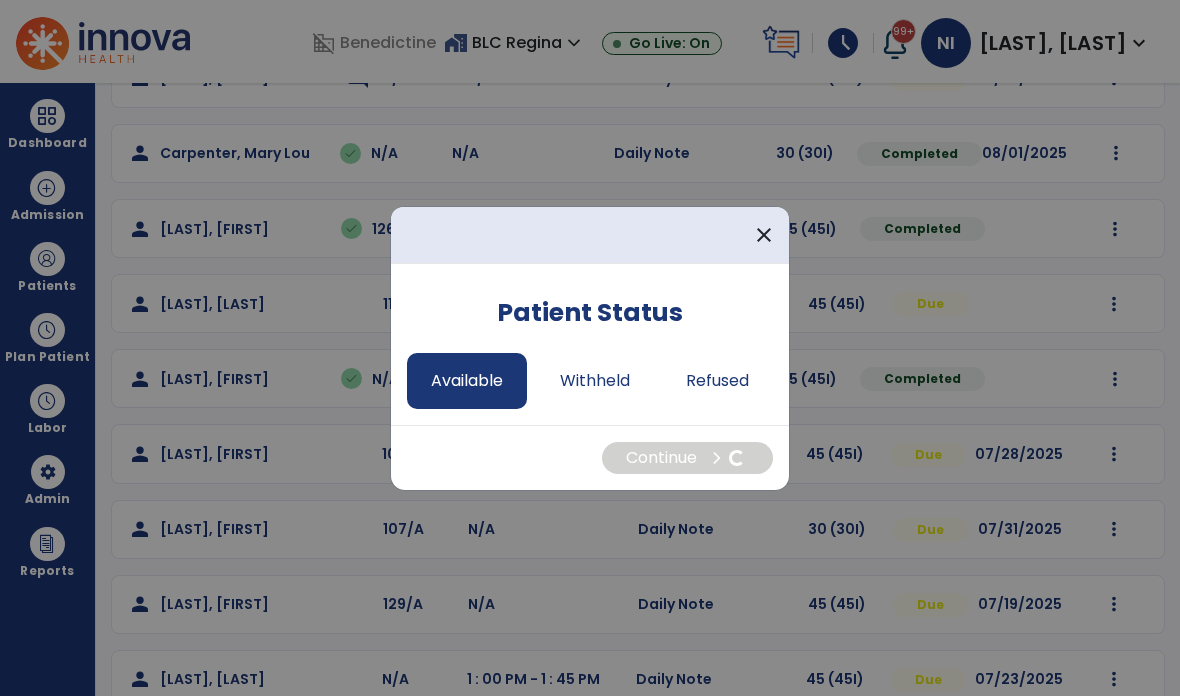 select on "*" 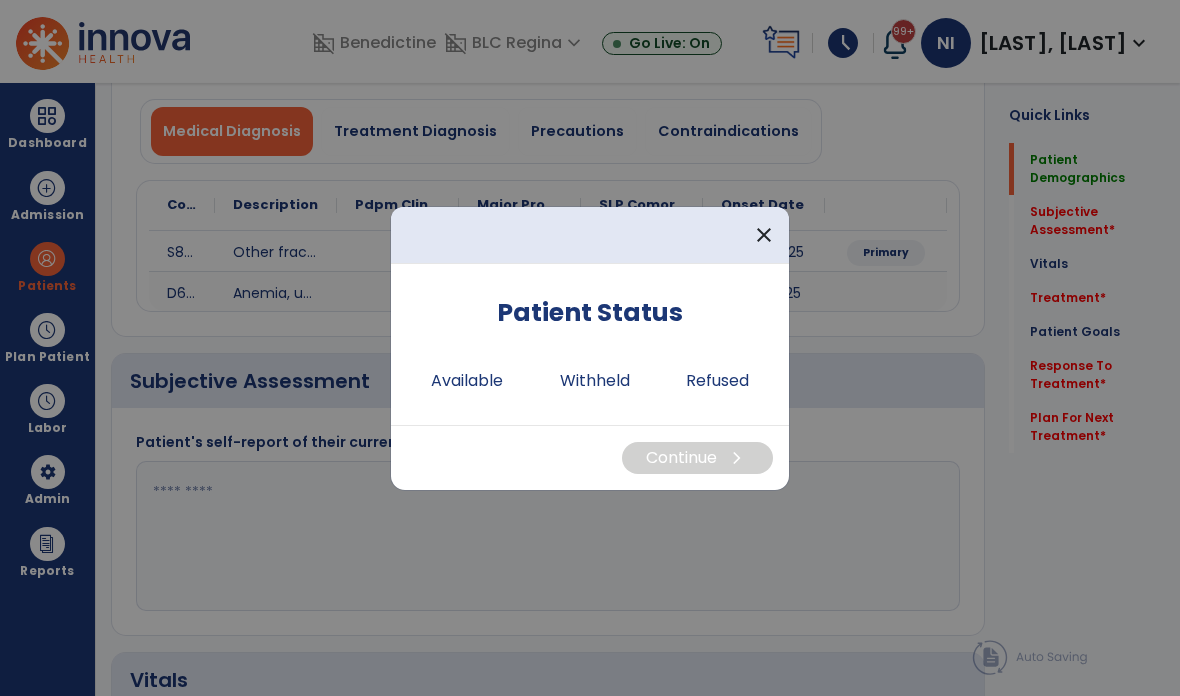 click on "Available" at bounding box center [467, 381] 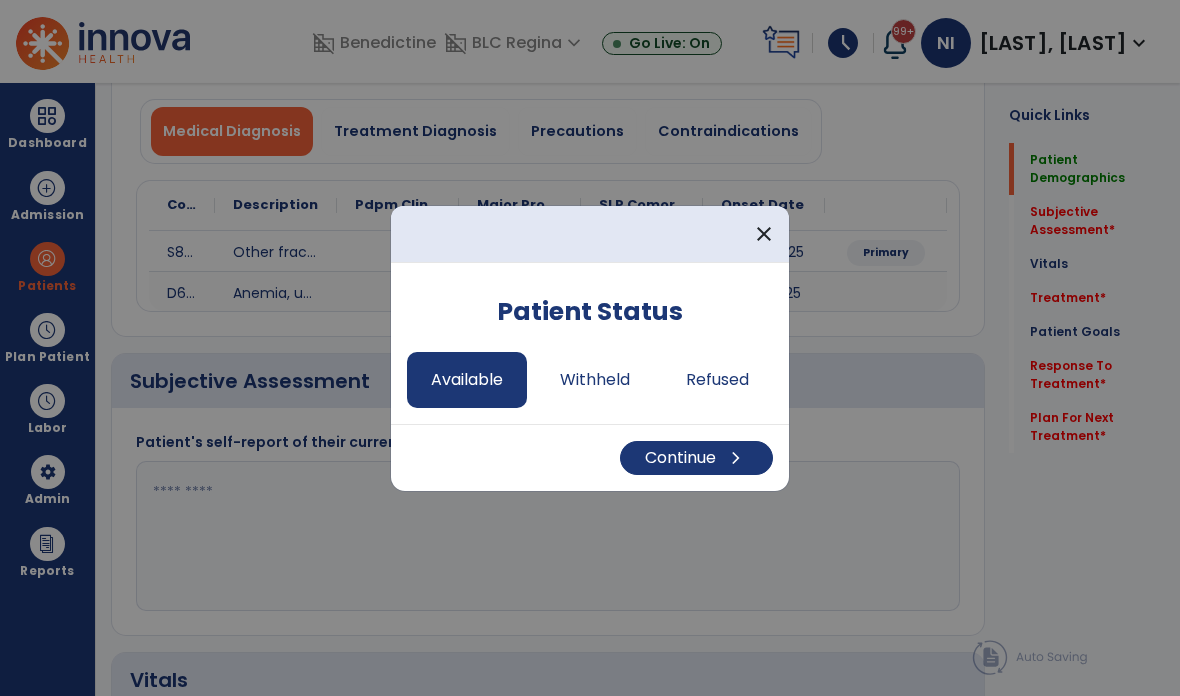 click on "Continue   chevron_right" at bounding box center (696, 458) 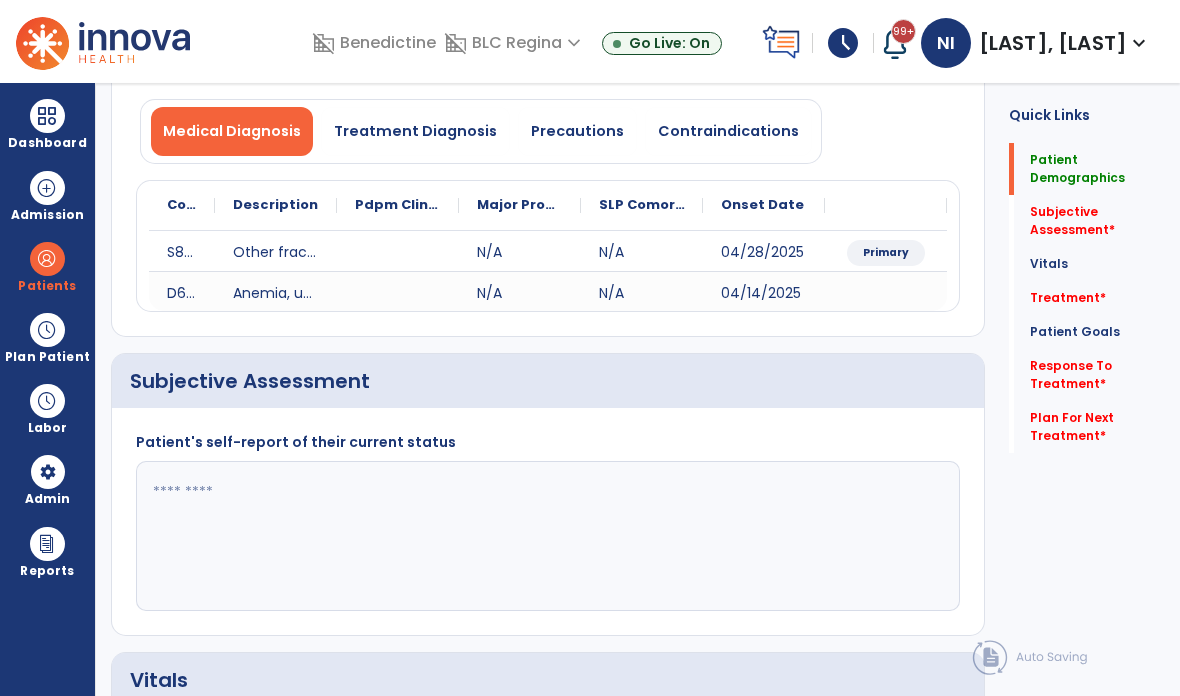 click on "Treatment   *  Treatment   *" 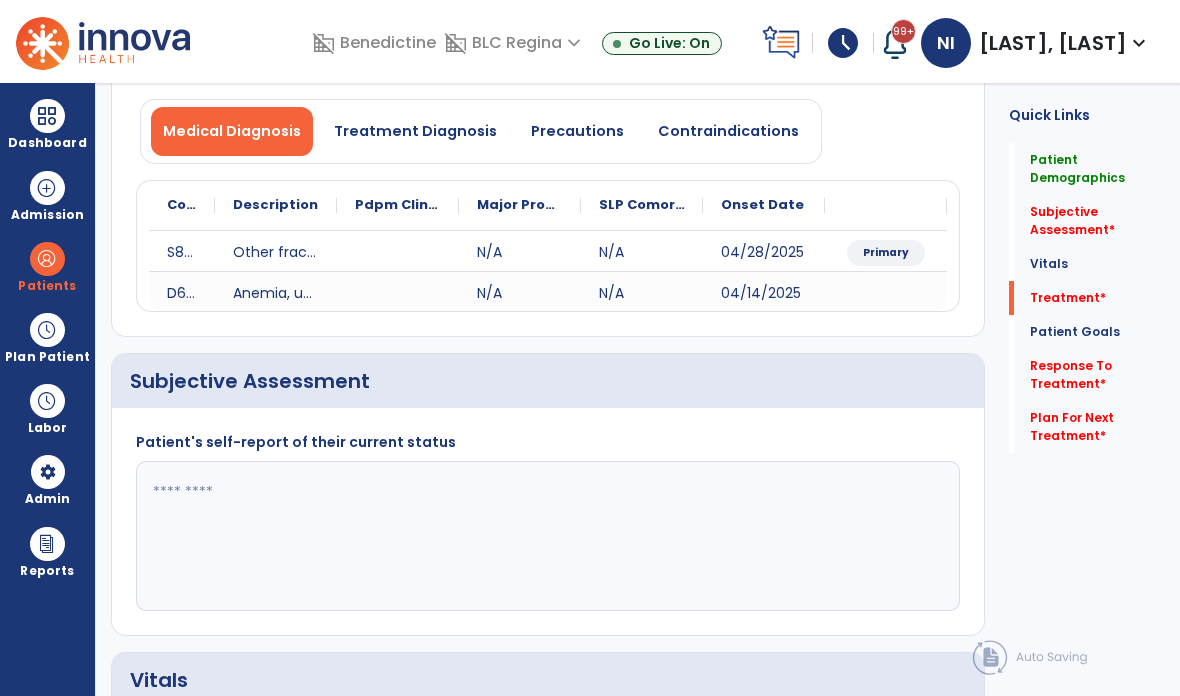 scroll, scrollTop: 24, scrollLeft: 0, axis: vertical 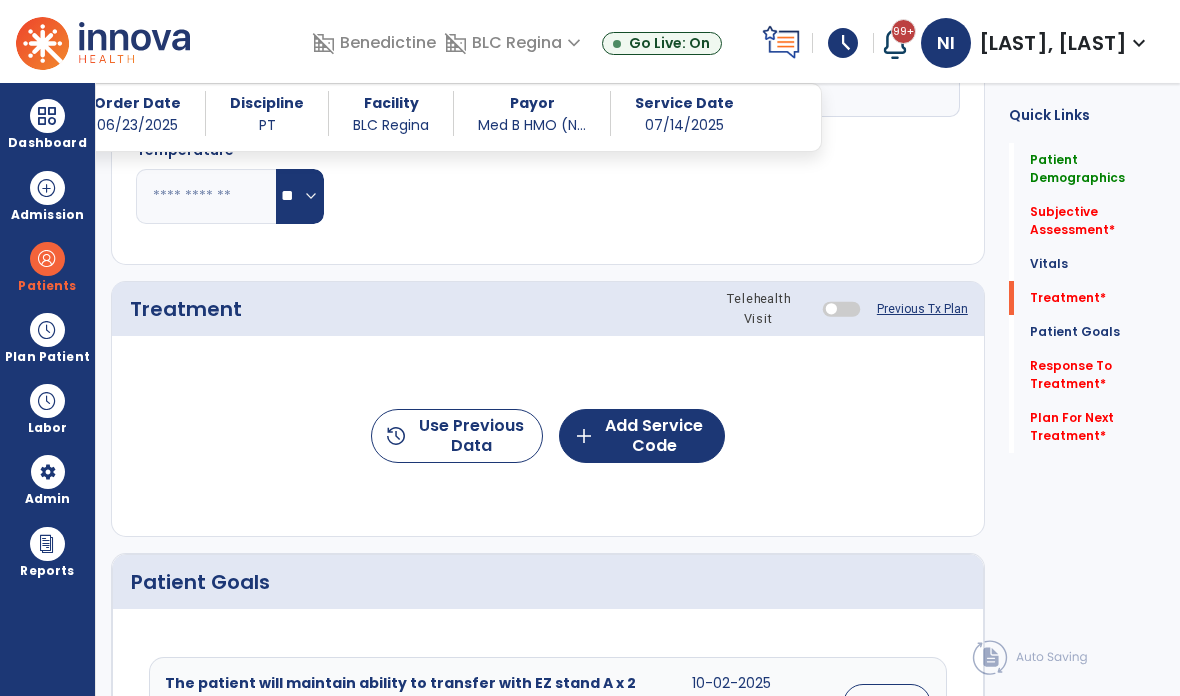 click on "add  Add Service Code" 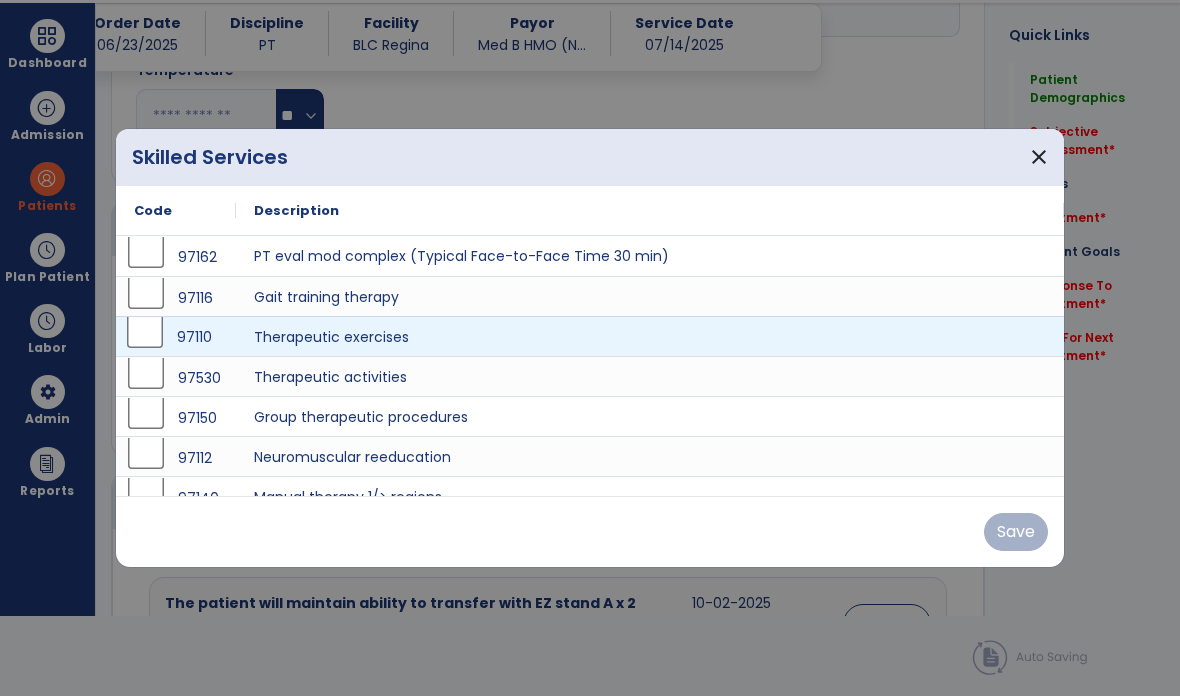 click on "97110" at bounding box center (176, 336) 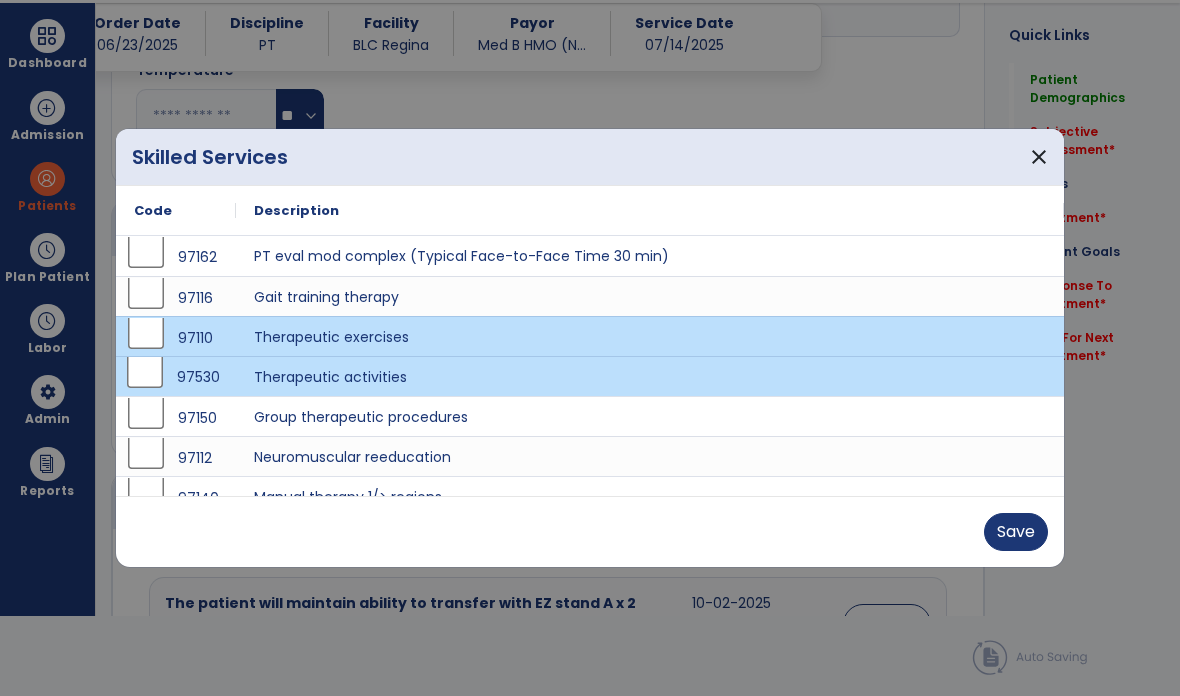 click on "Save" at bounding box center [1016, 532] 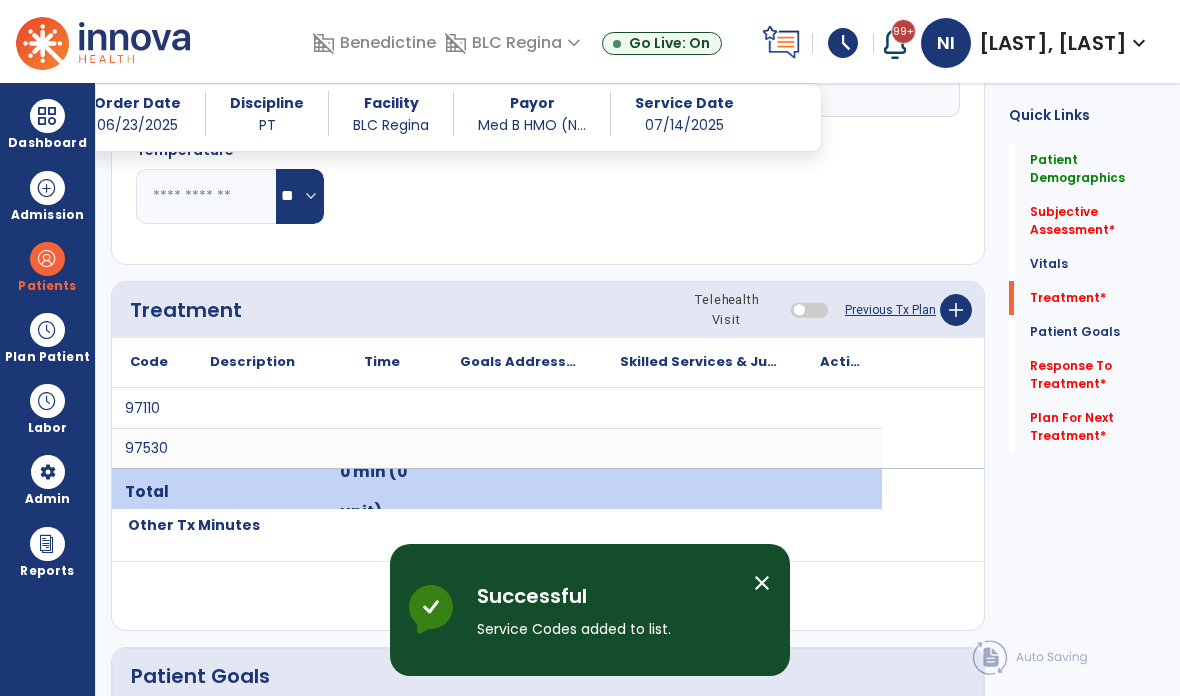 scroll, scrollTop: 80, scrollLeft: 0, axis: vertical 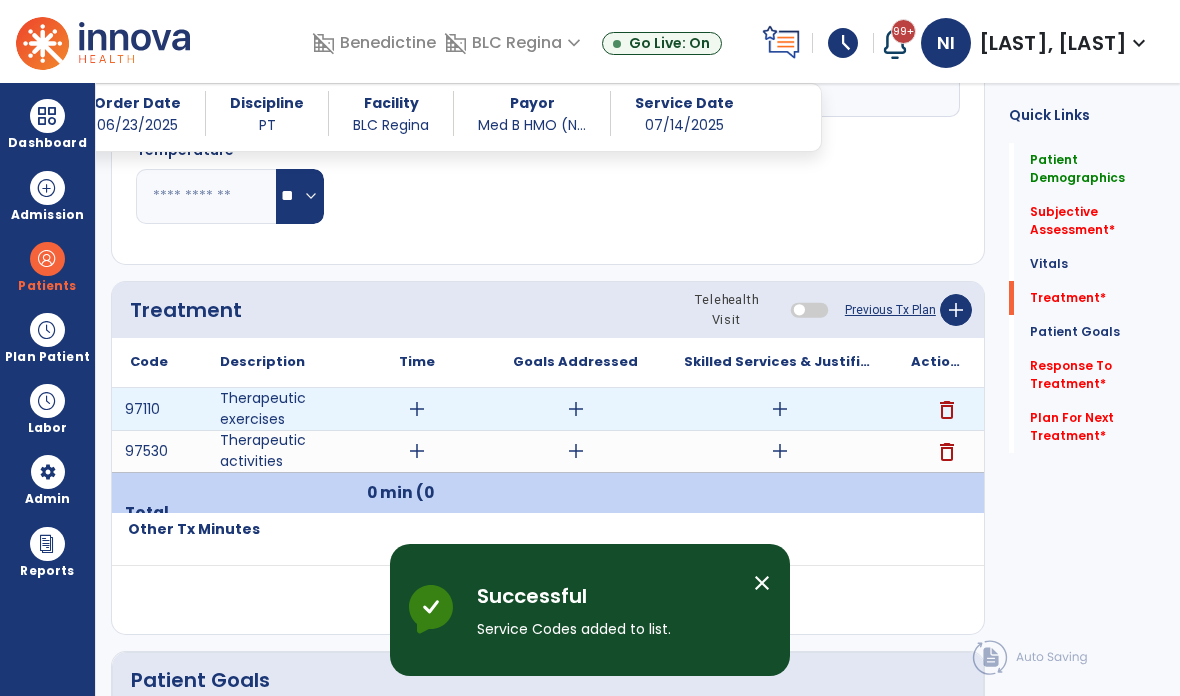 click on "add" at bounding box center [780, 409] 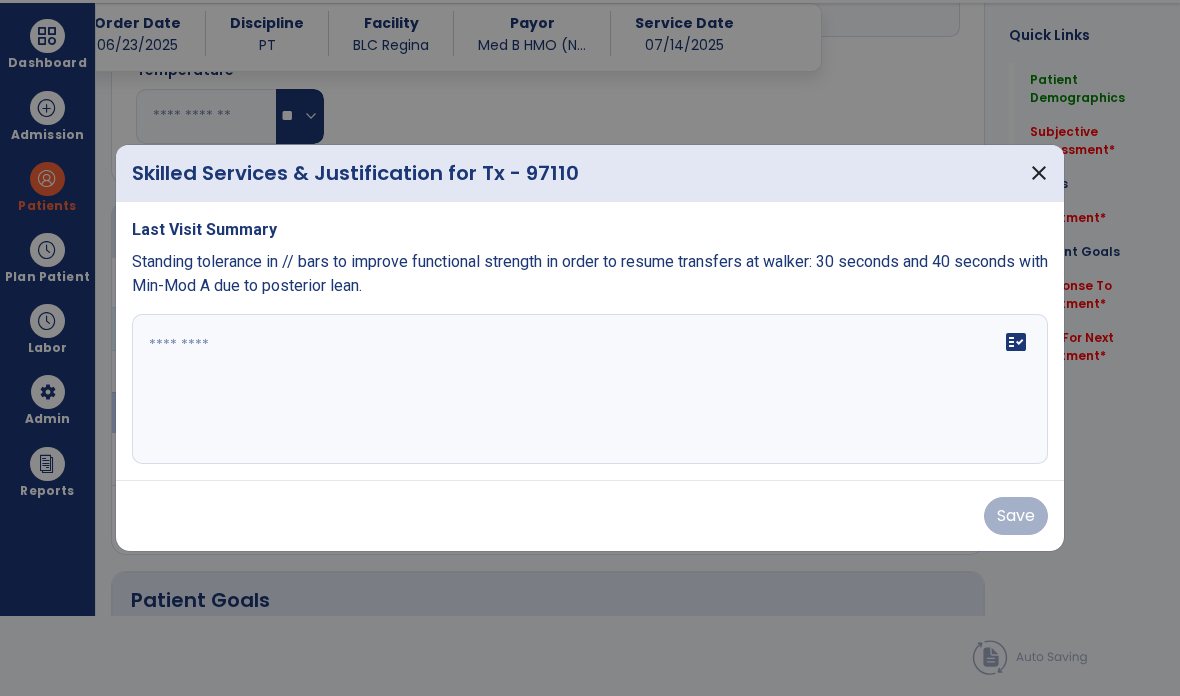 scroll, scrollTop: 0, scrollLeft: 0, axis: both 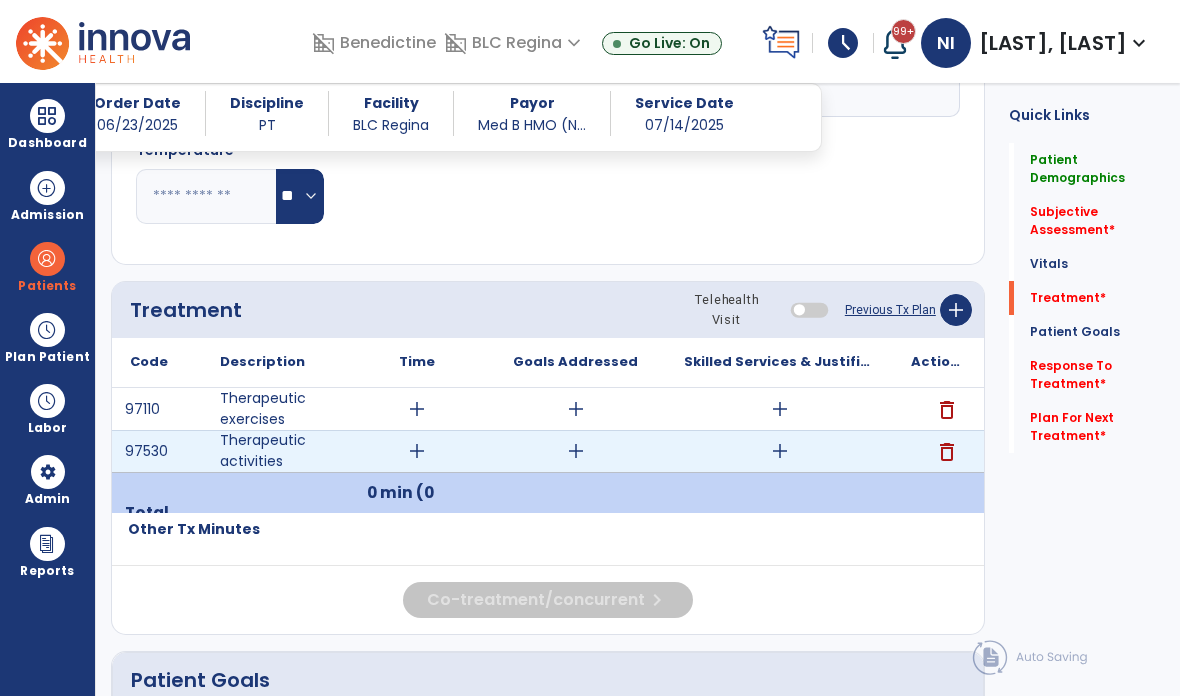 click on "add" at bounding box center (779, 451) 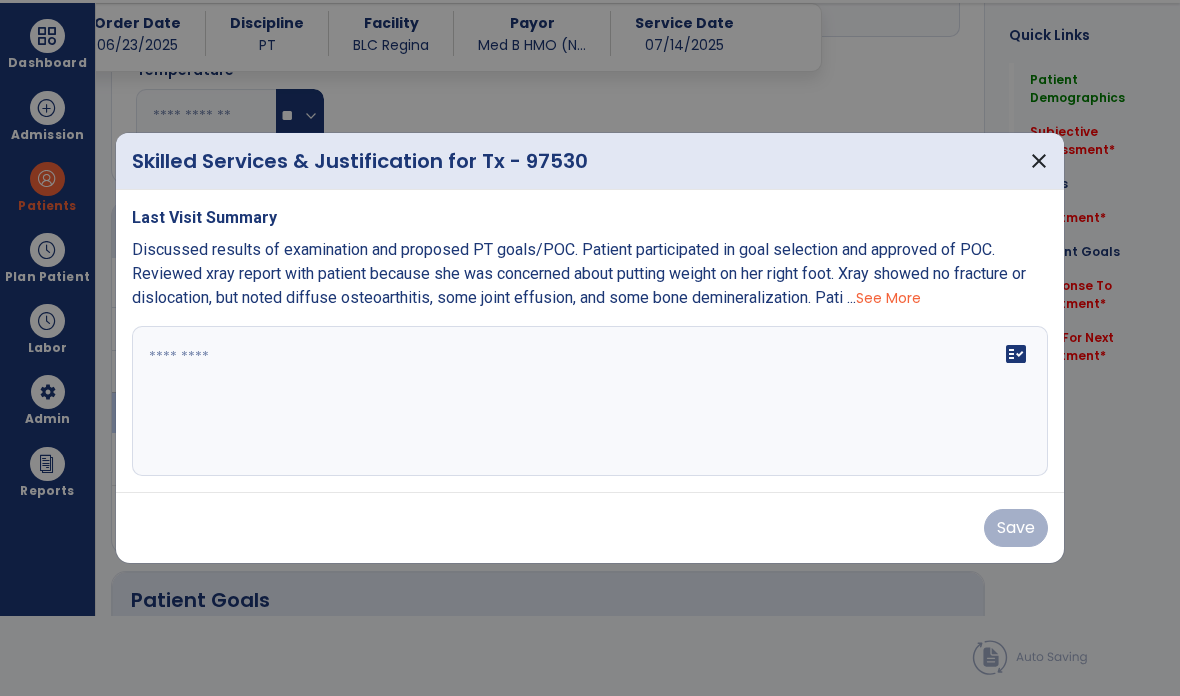 click on "See More" at bounding box center (888, 298) 